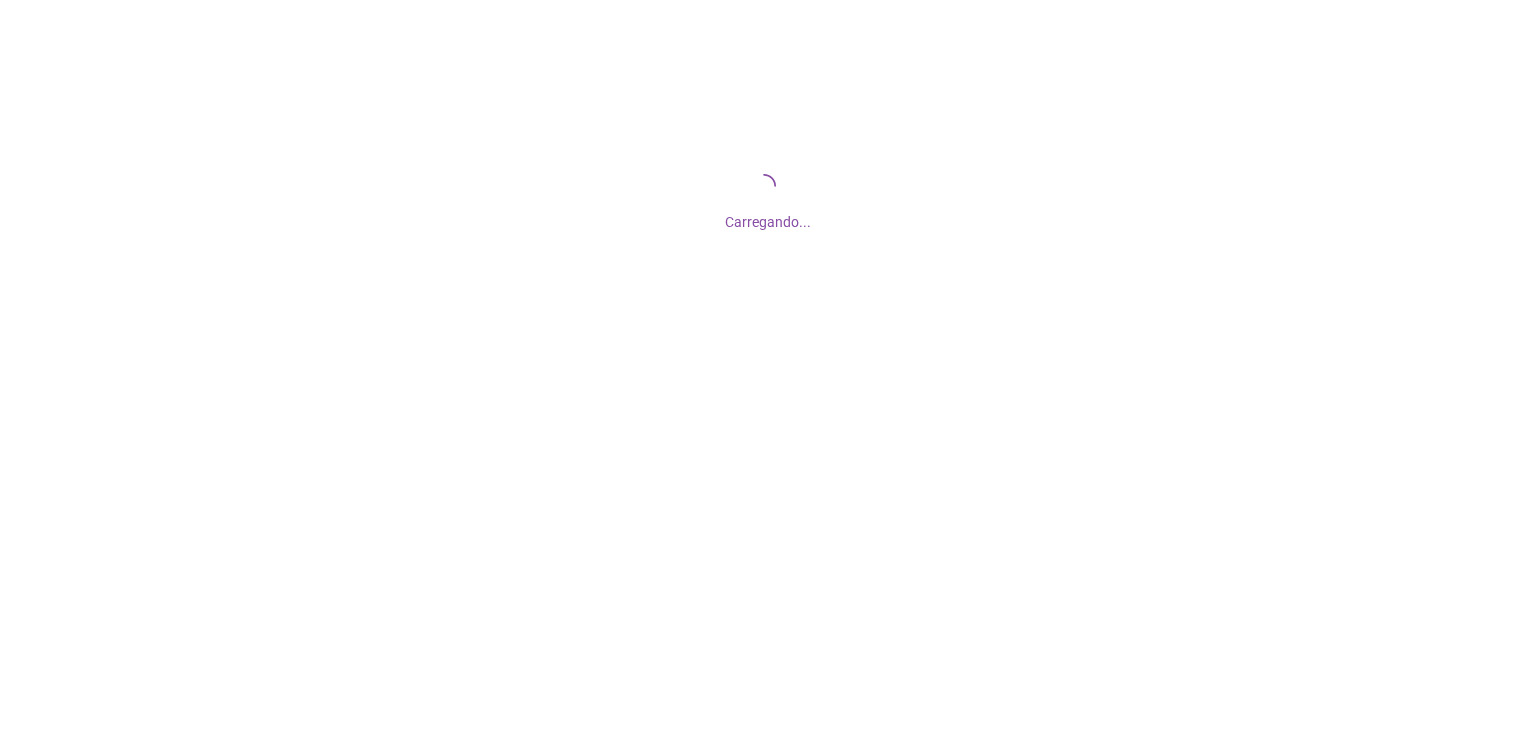 scroll, scrollTop: 0, scrollLeft: 0, axis: both 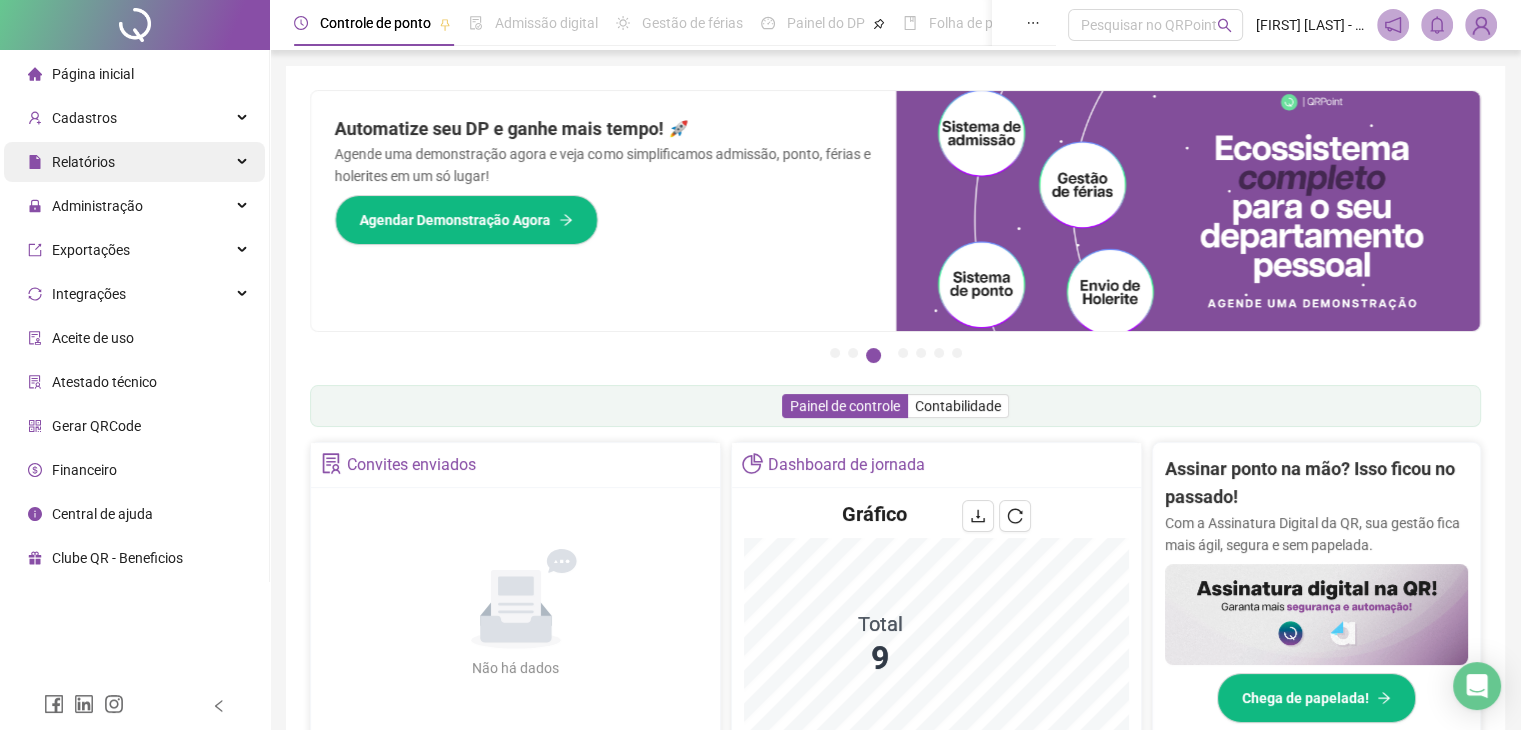 click on "Relatórios" at bounding box center [134, 162] 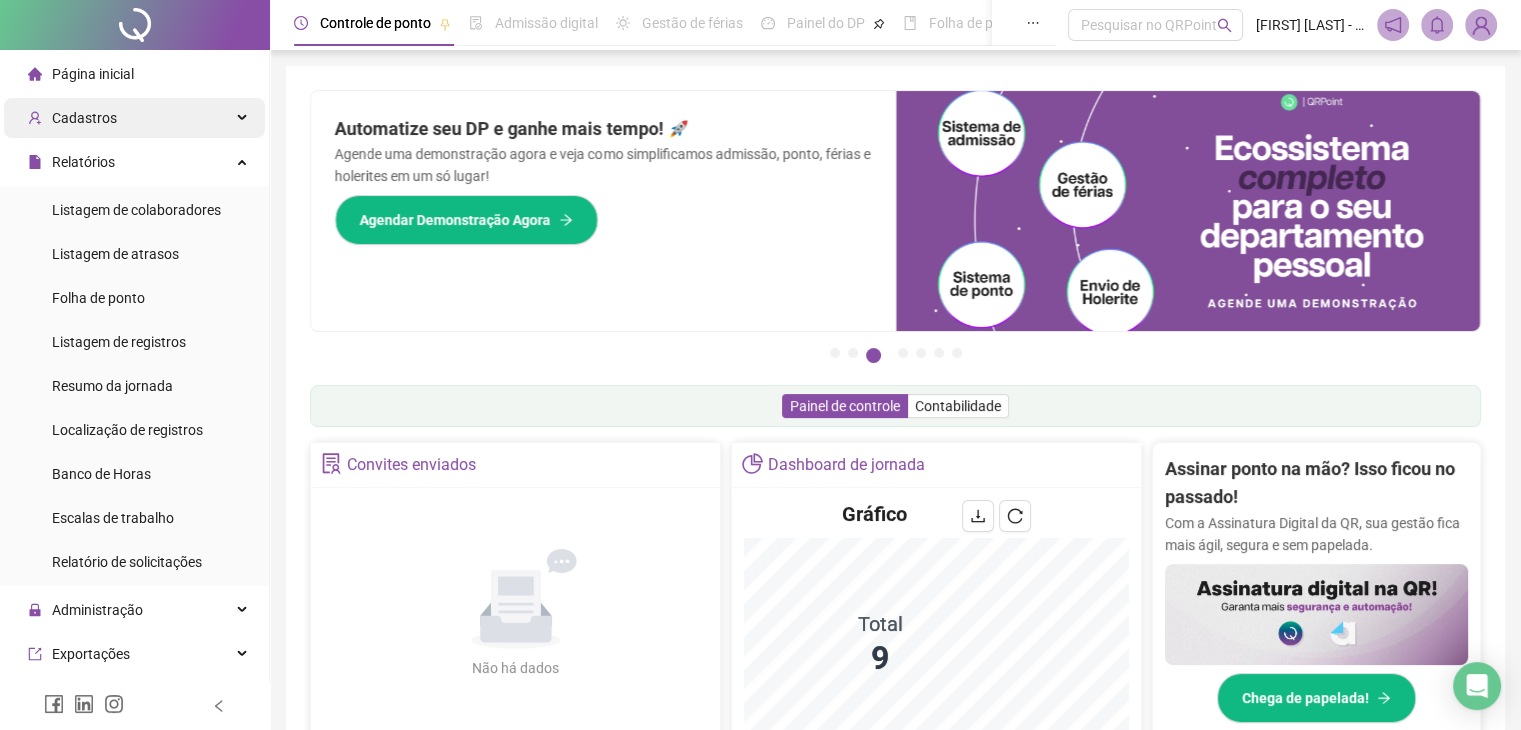 click on "Cadastros" at bounding box center [84, 118] 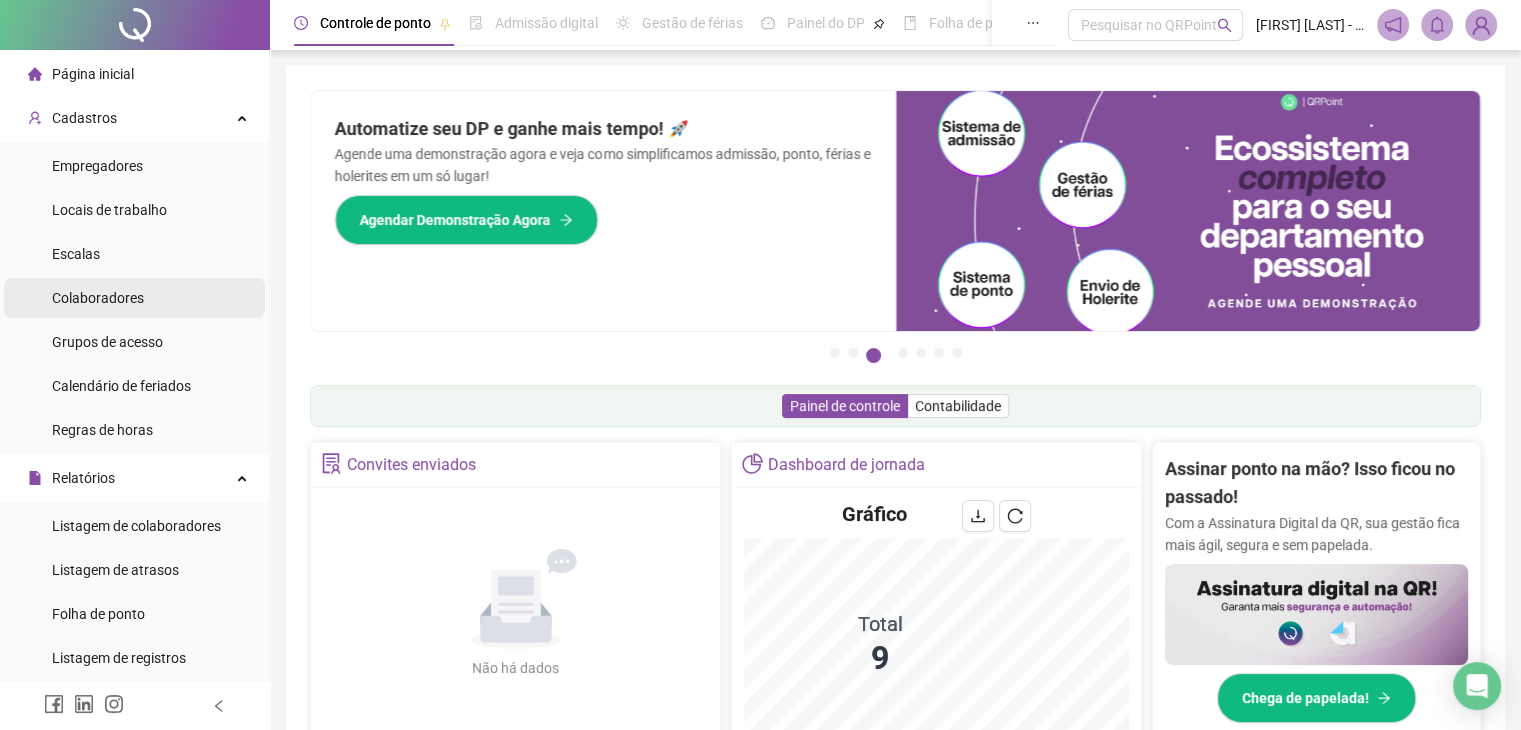 click on "Colaboradores" at bounding box center [98, 298] 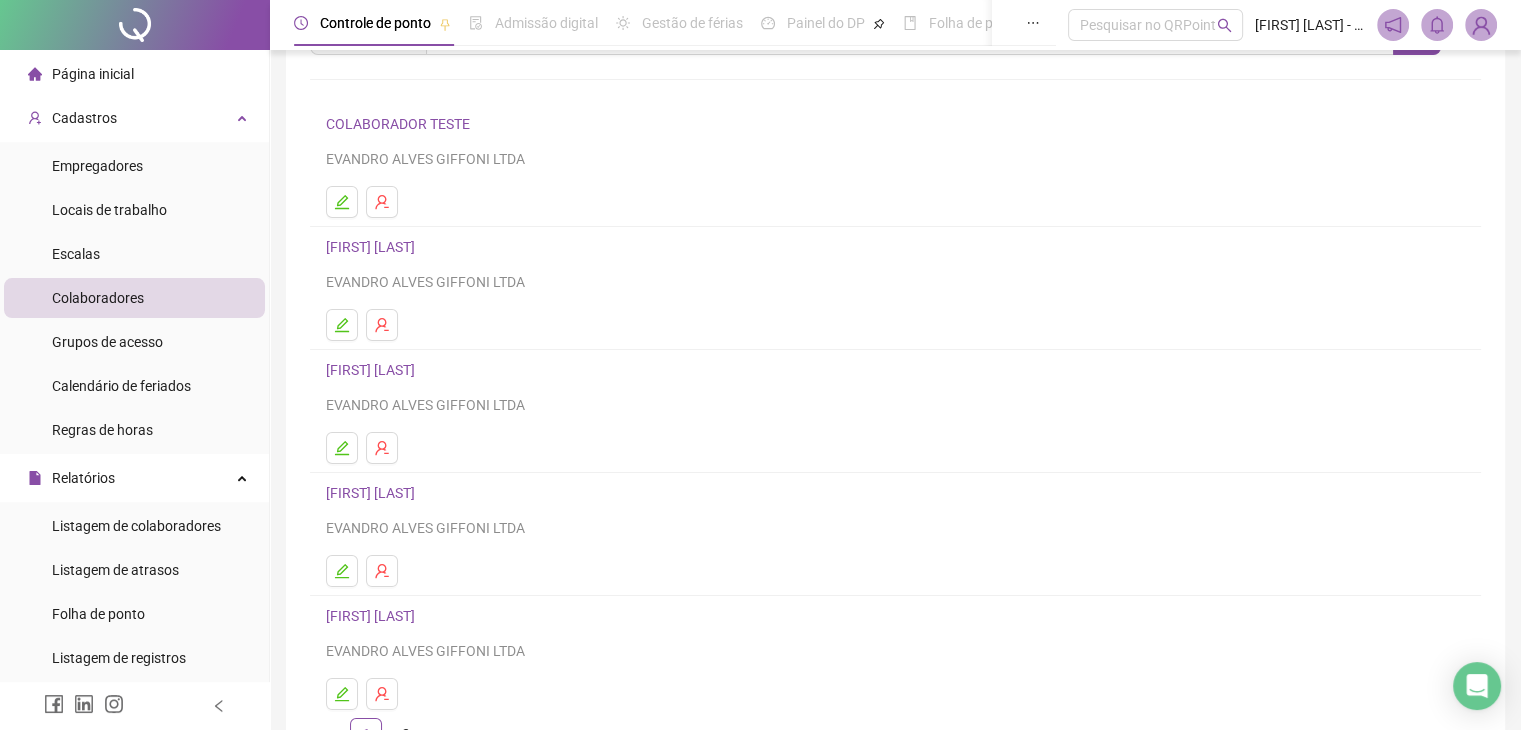 scroll, scrollTop: 236, scrollLeft: 0, axis: vertical 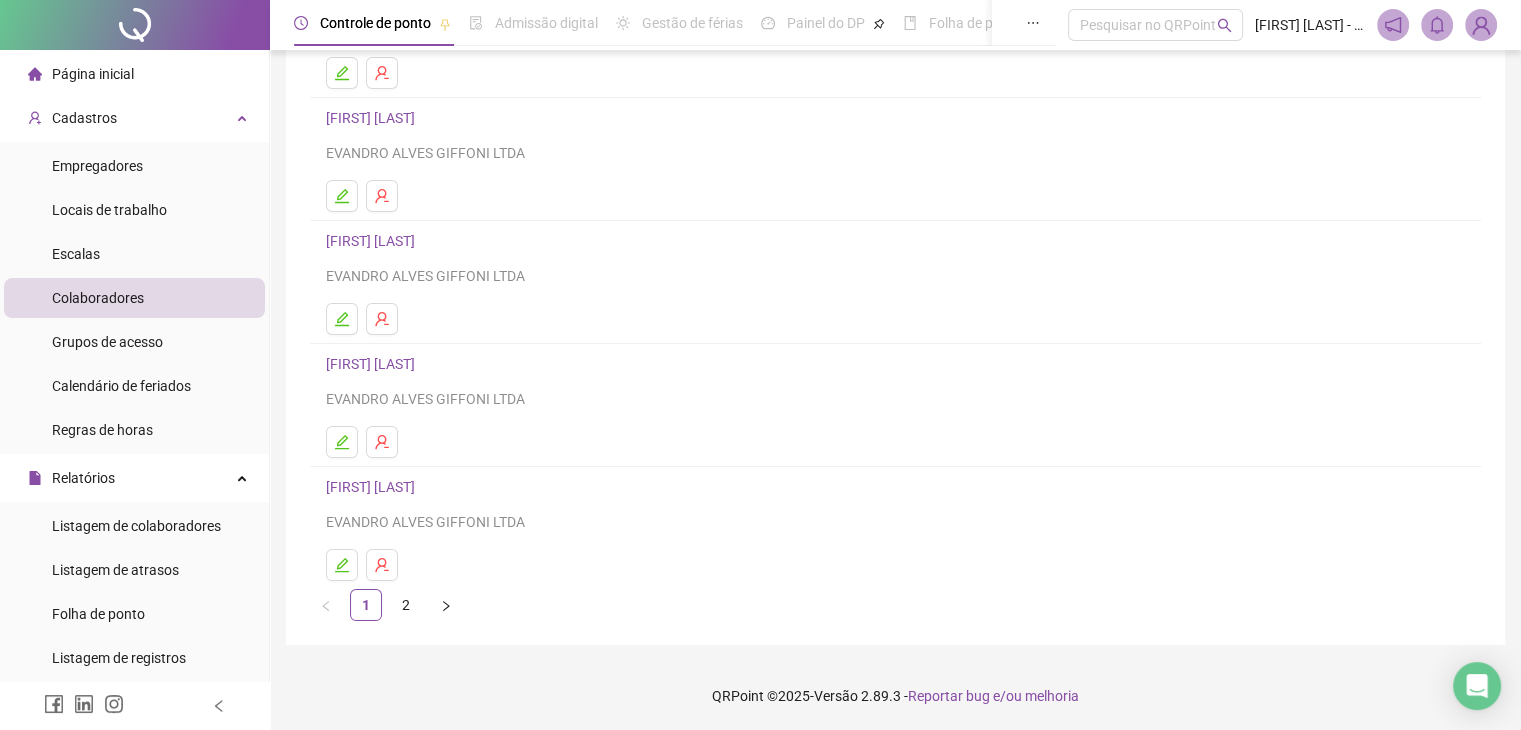 click on "[FIRST] [LAST]" at bounding box center (373, 118) 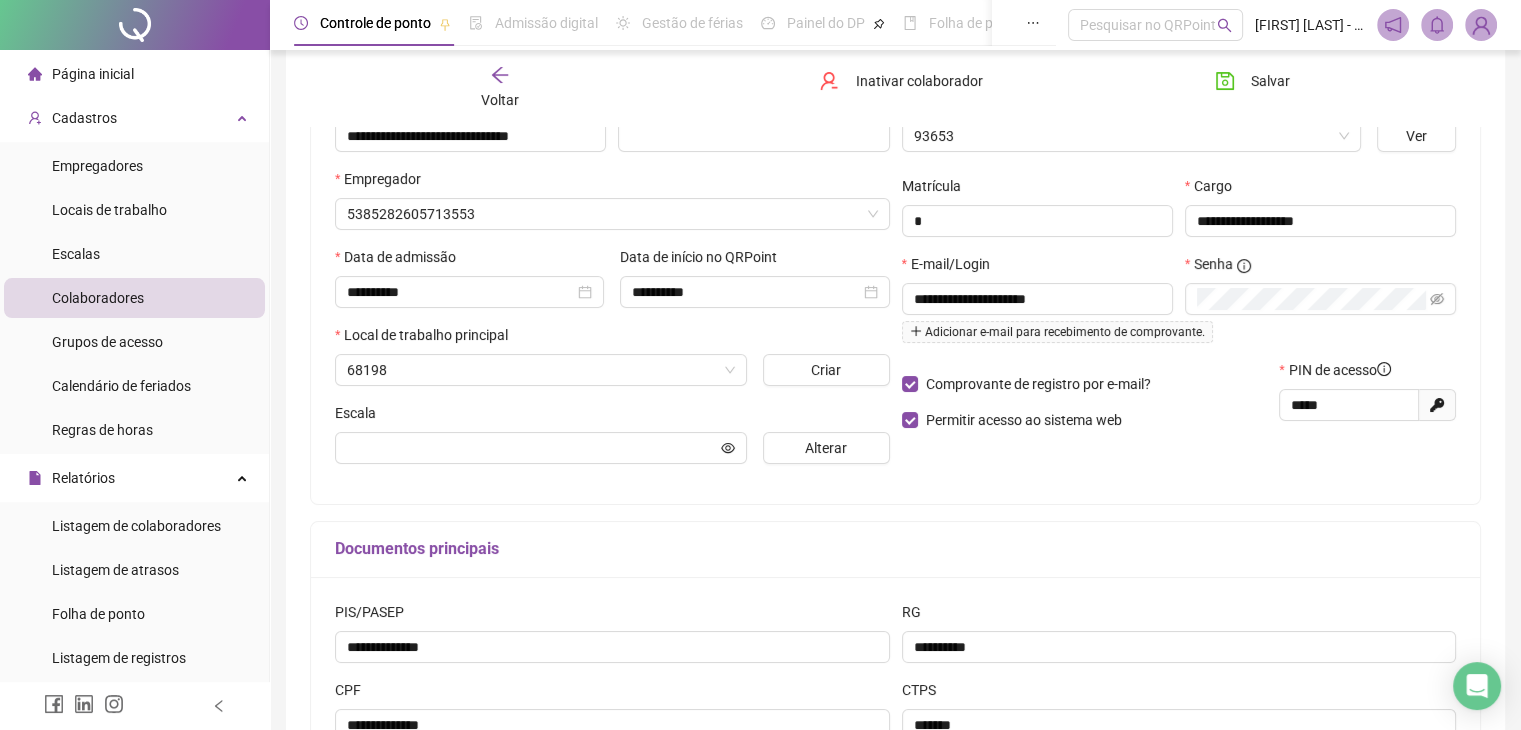 scroll, scrollTop: 247, scrollLeft: 0, axis: vertical 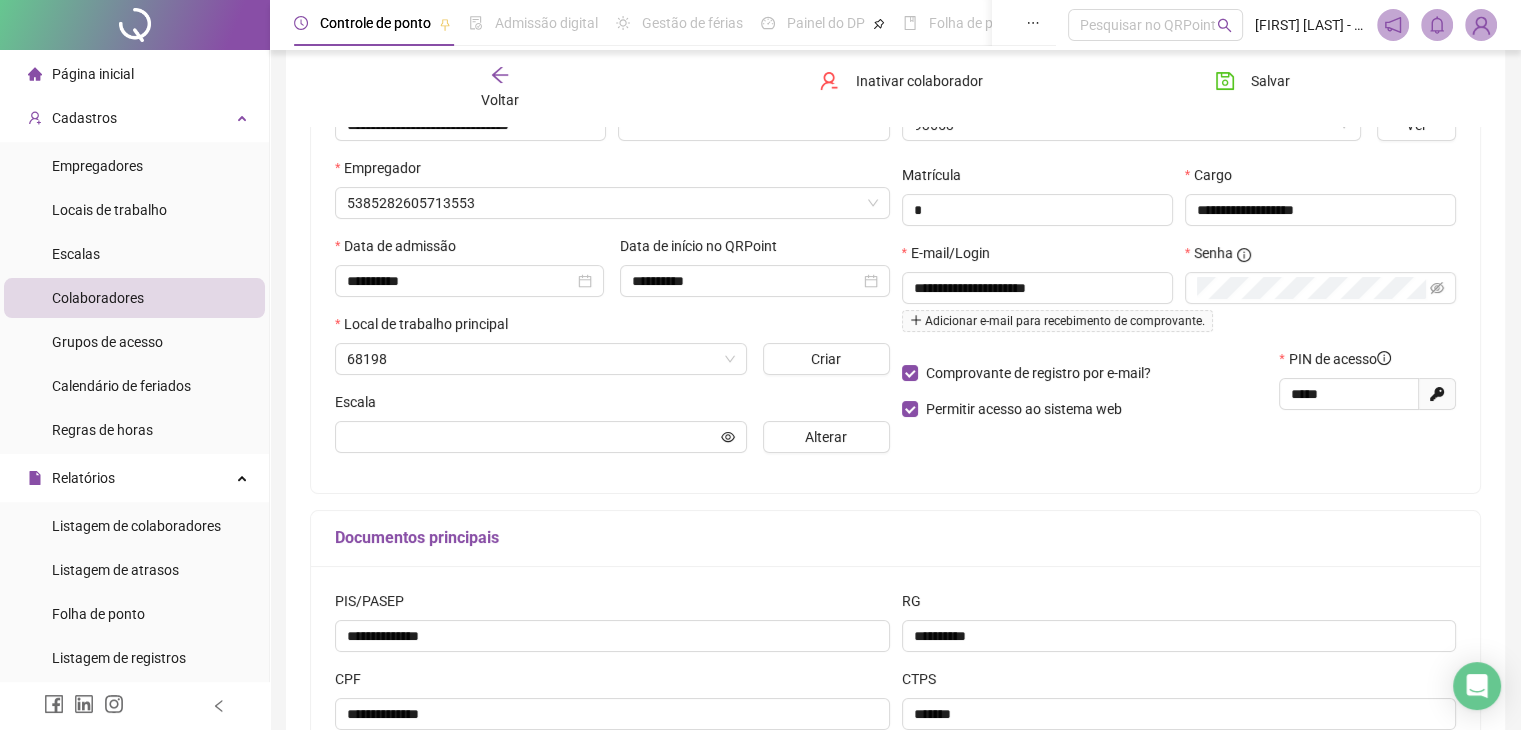 type on "**********" 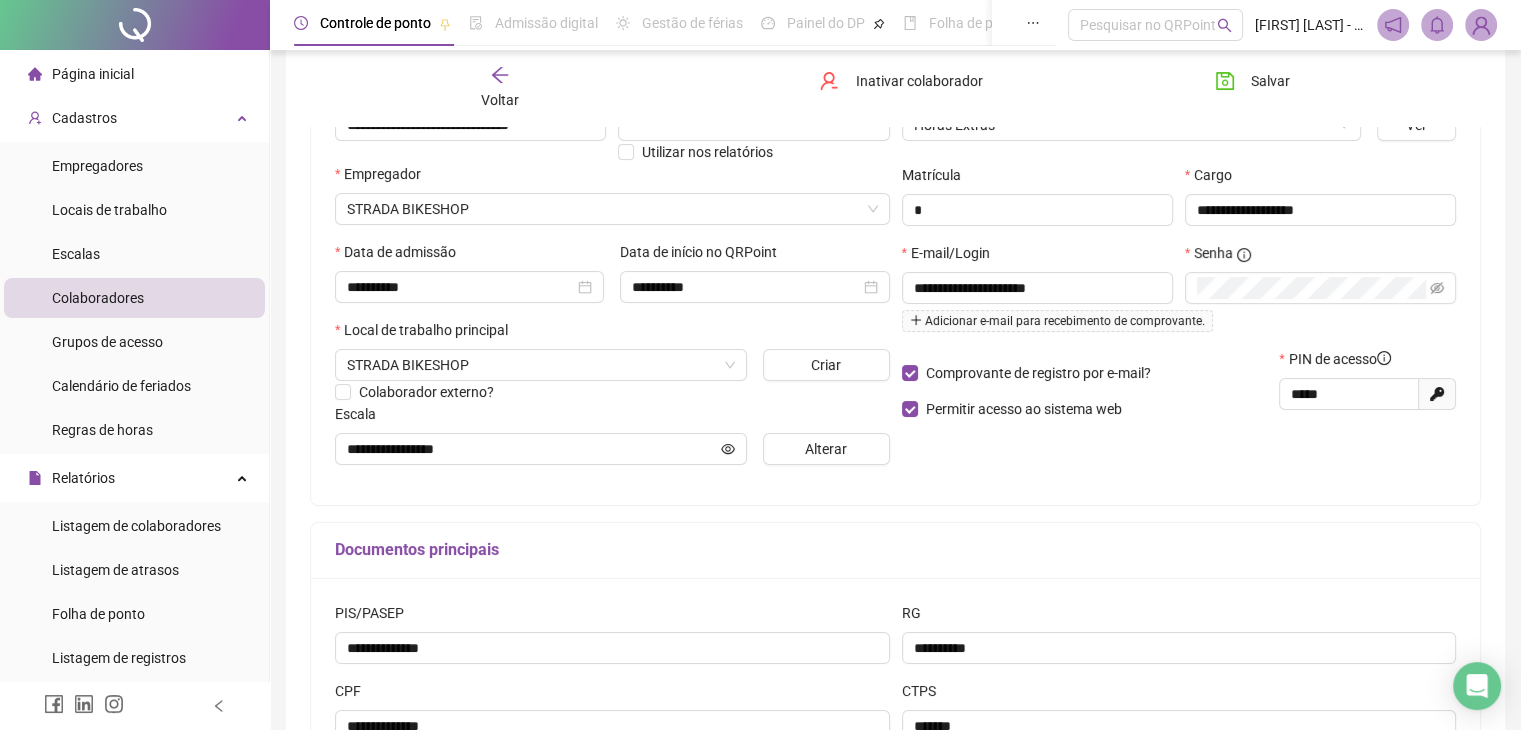 click on "Voltar" at bounding box center (500, 88) 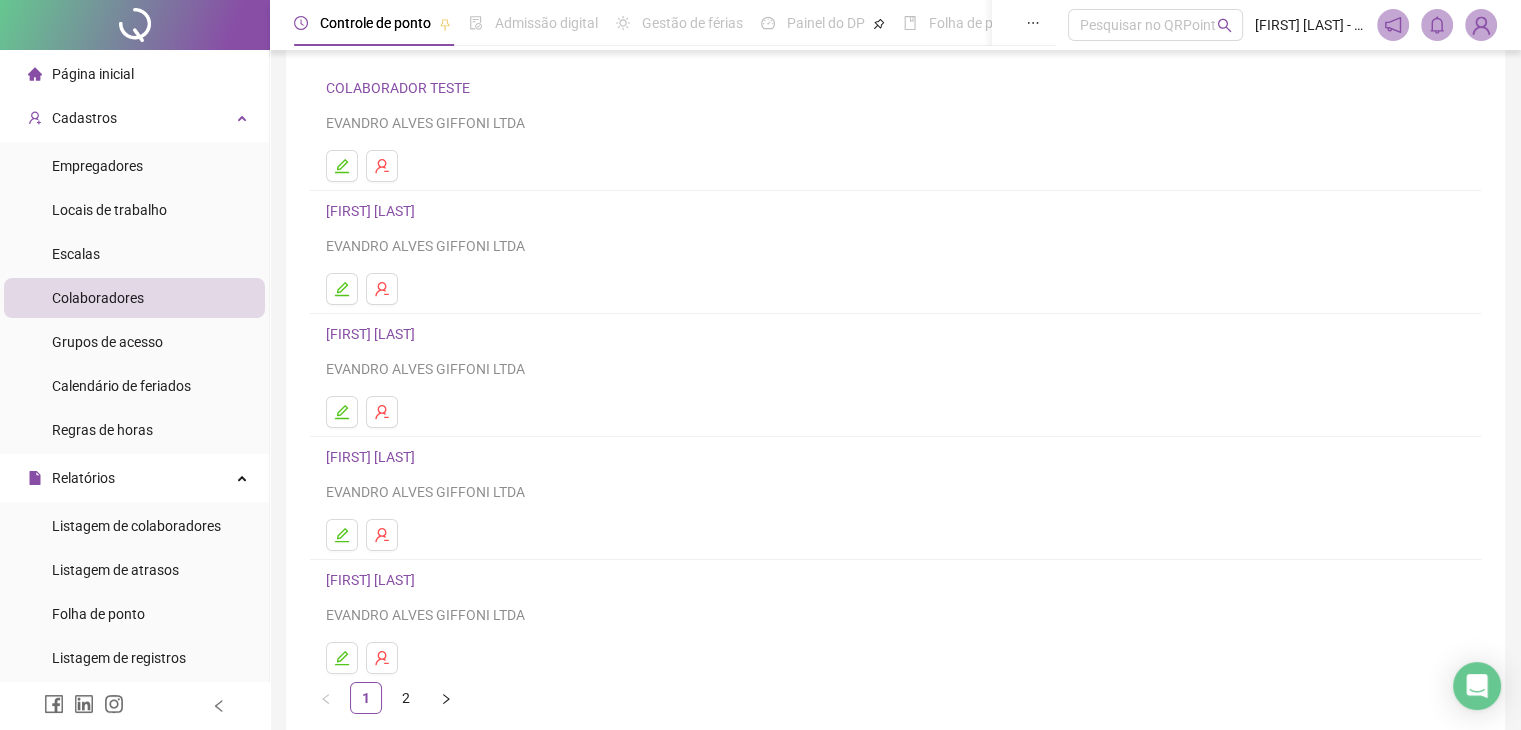 scroll, scrollTop: 236, scrollLeft: 0, axis: vertical 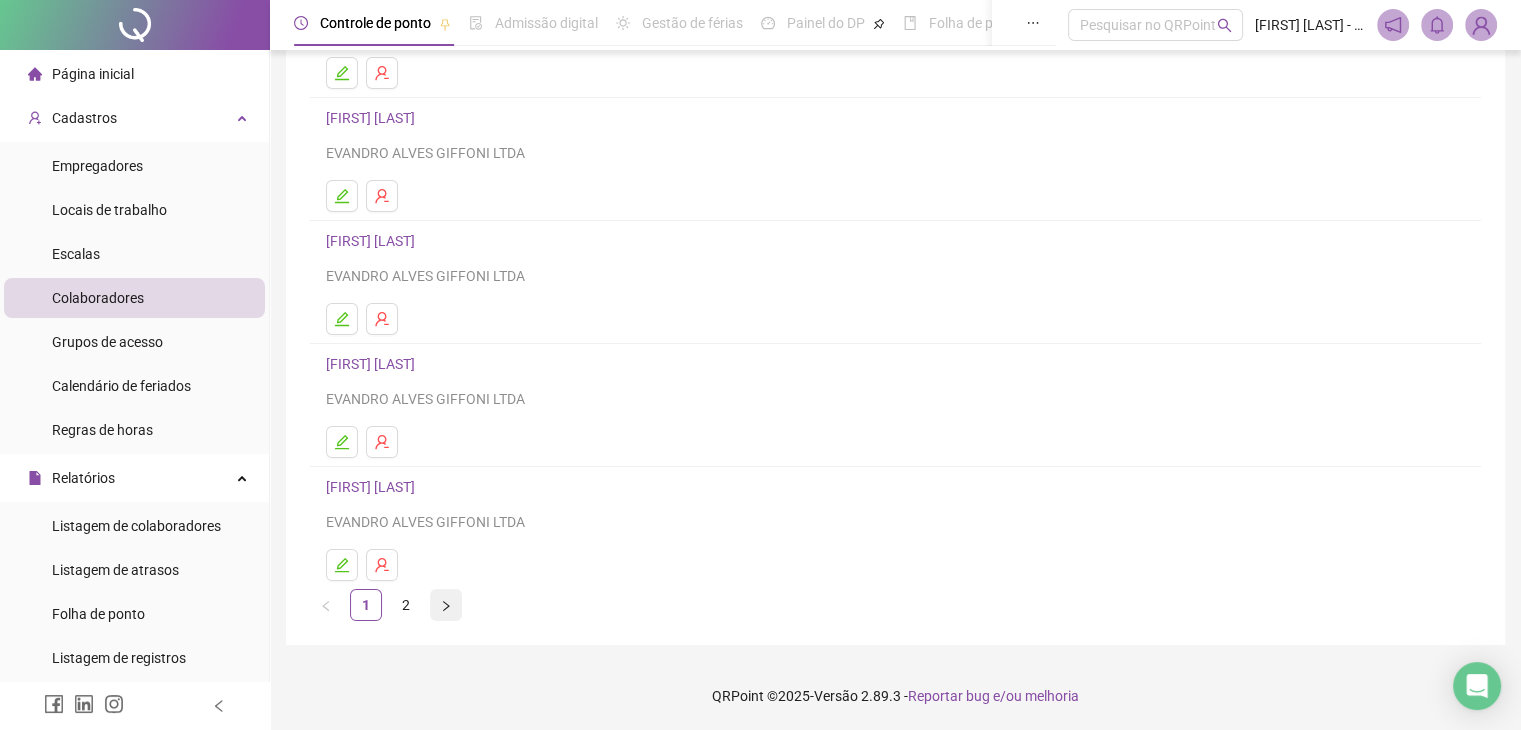click 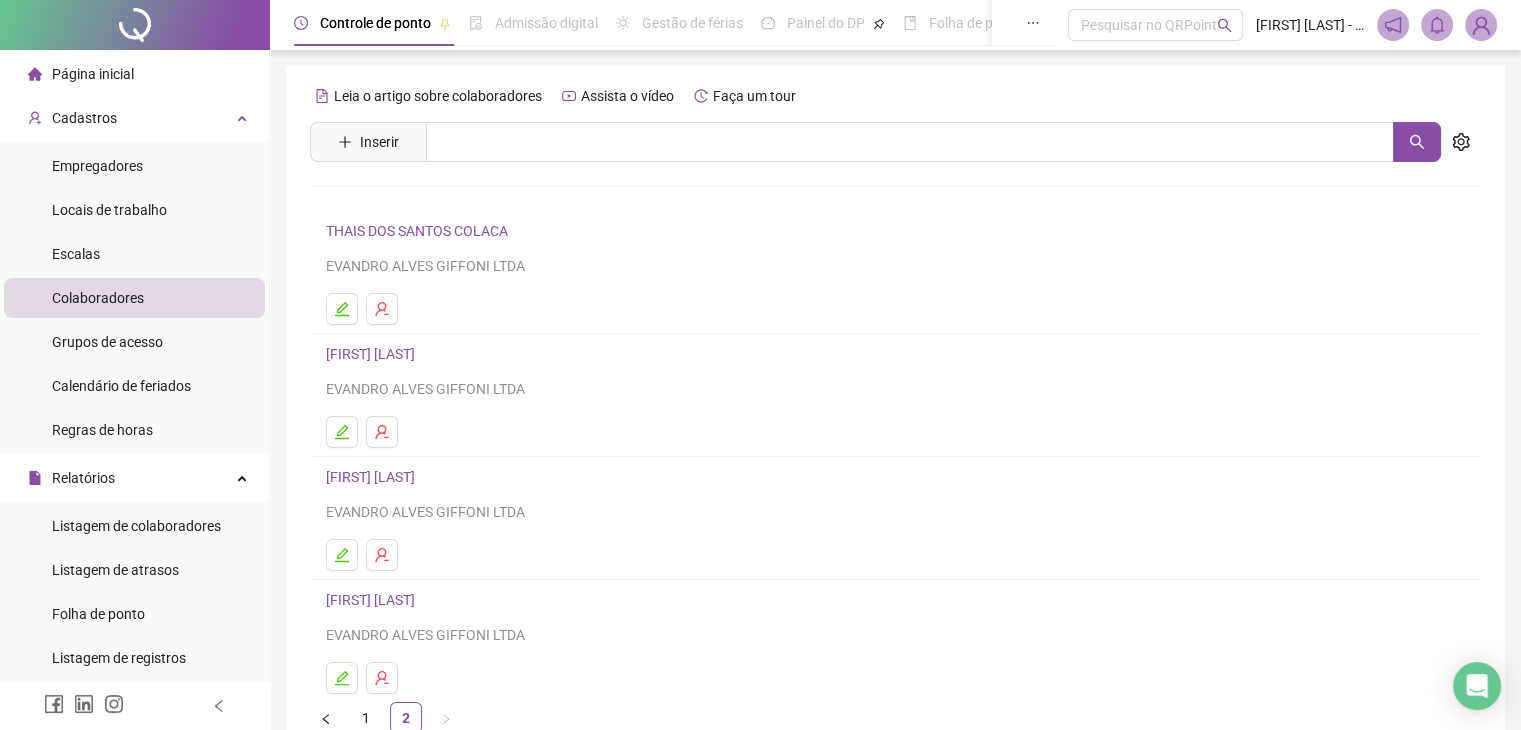 click on "THAIS DOS SANTOS COLACA" at bounding box center (420, 231) 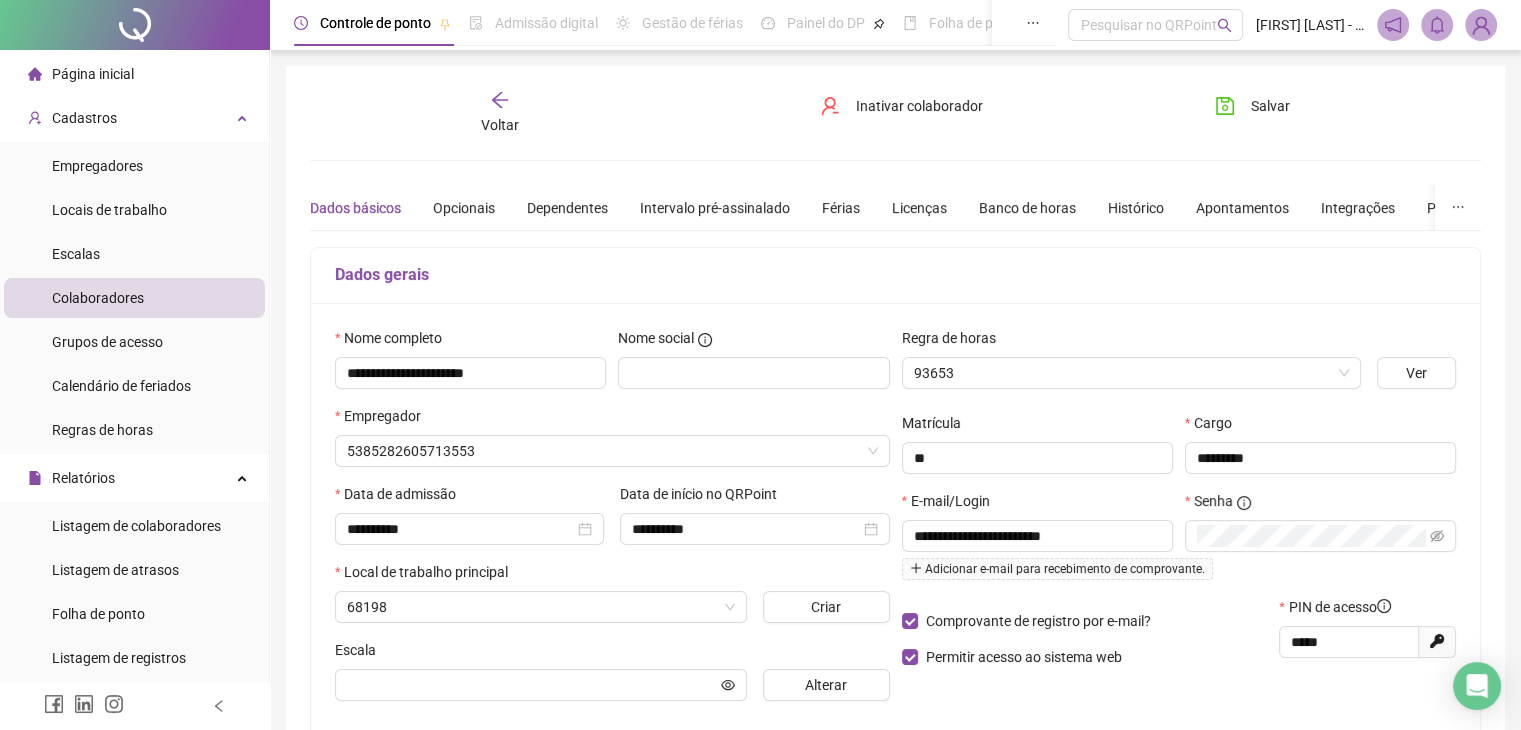 type on "**********" 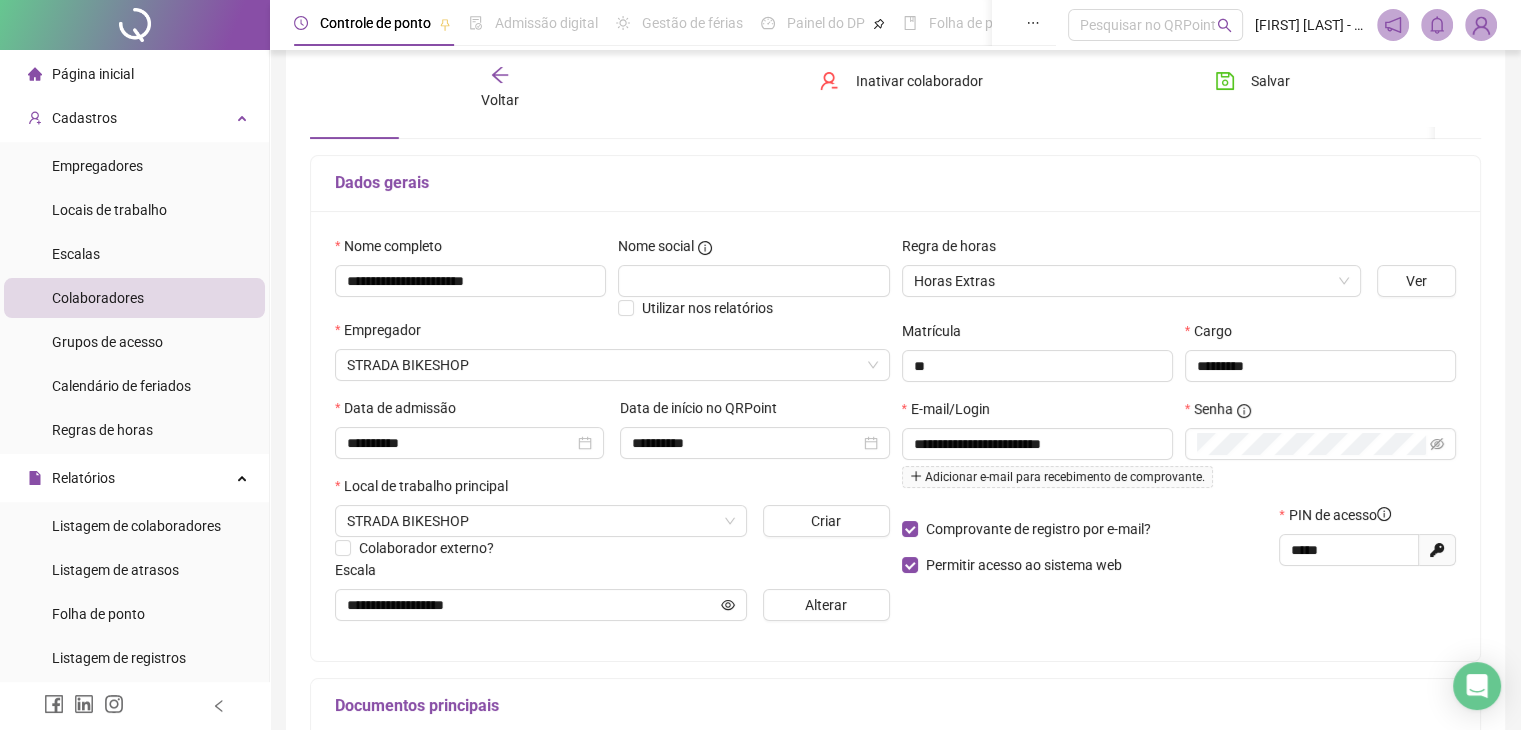 scroll, scrollTop: 200, scrollLeft: 0, axis: vertical 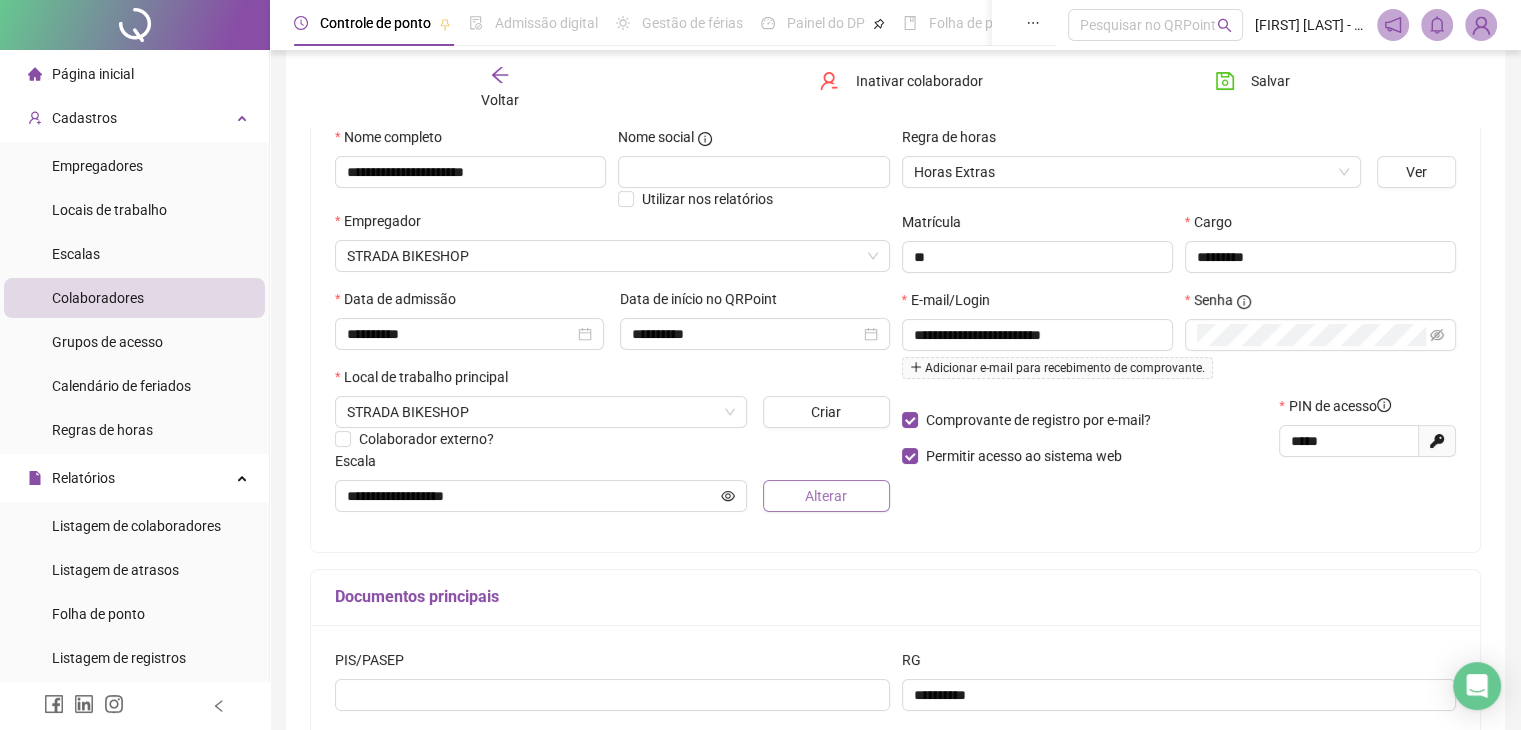 click on "Alterar" at bounding box center (826, 496) 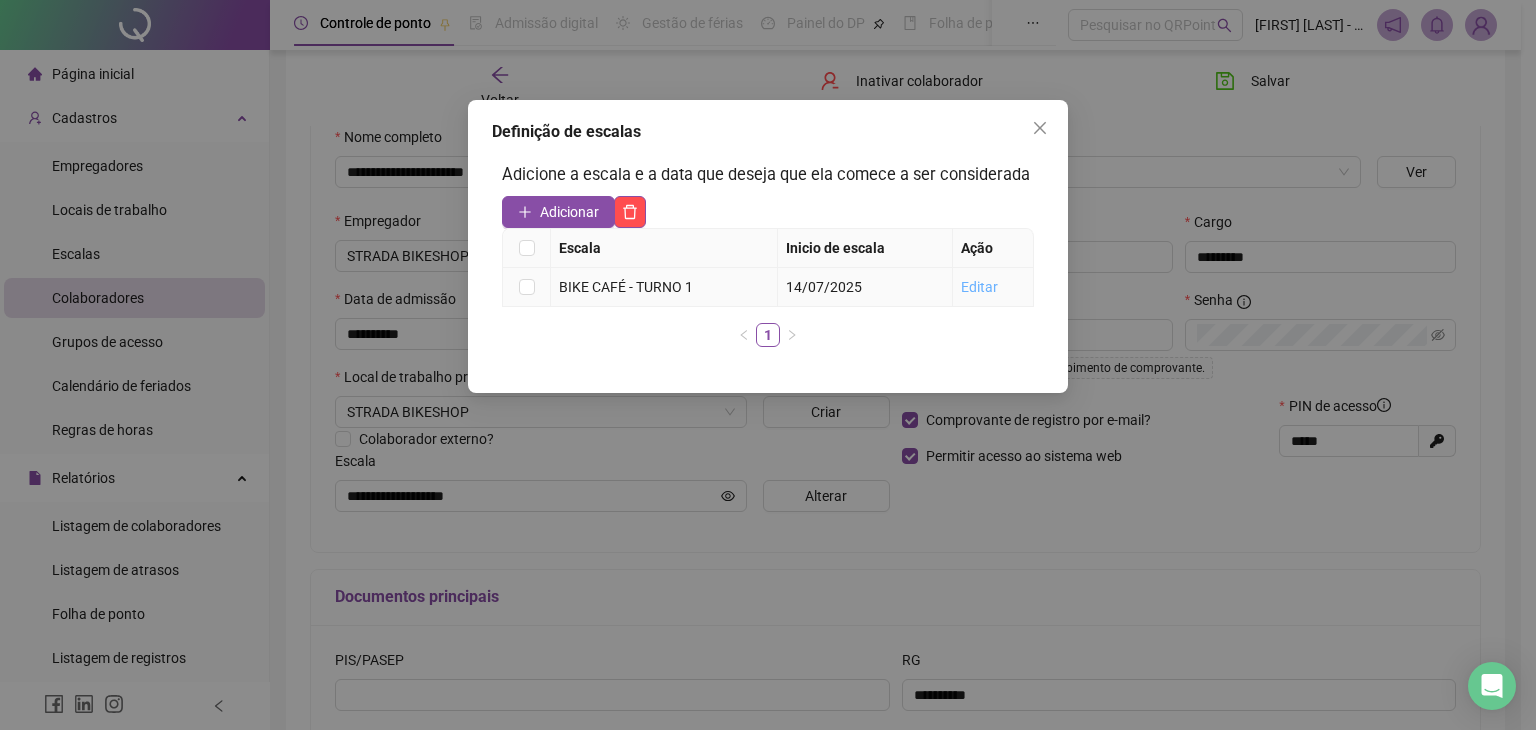click on "Editar" at bounding box center [979, 287] 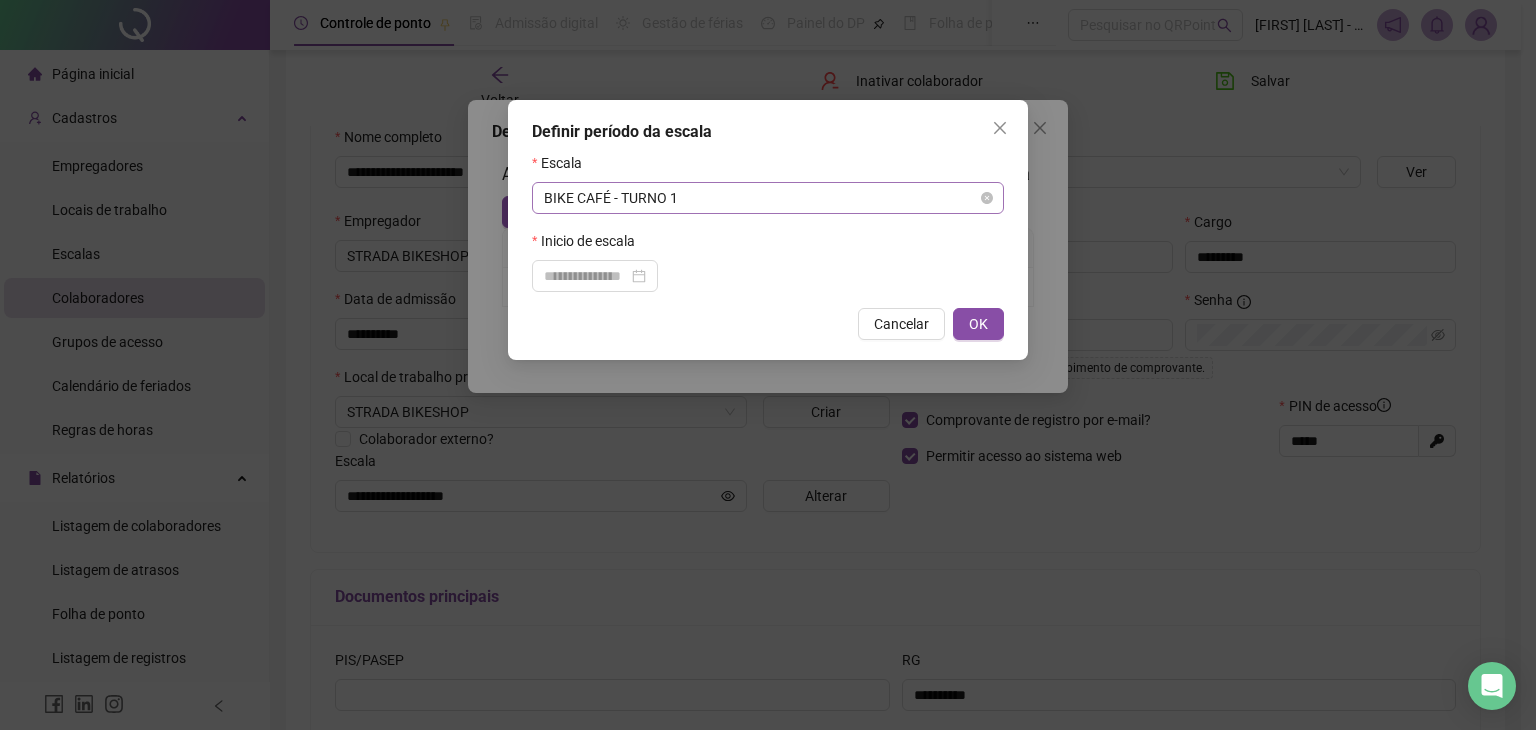 click on "BIKE CAFÉ - TURNO 1" at bounding box center (768, 198) 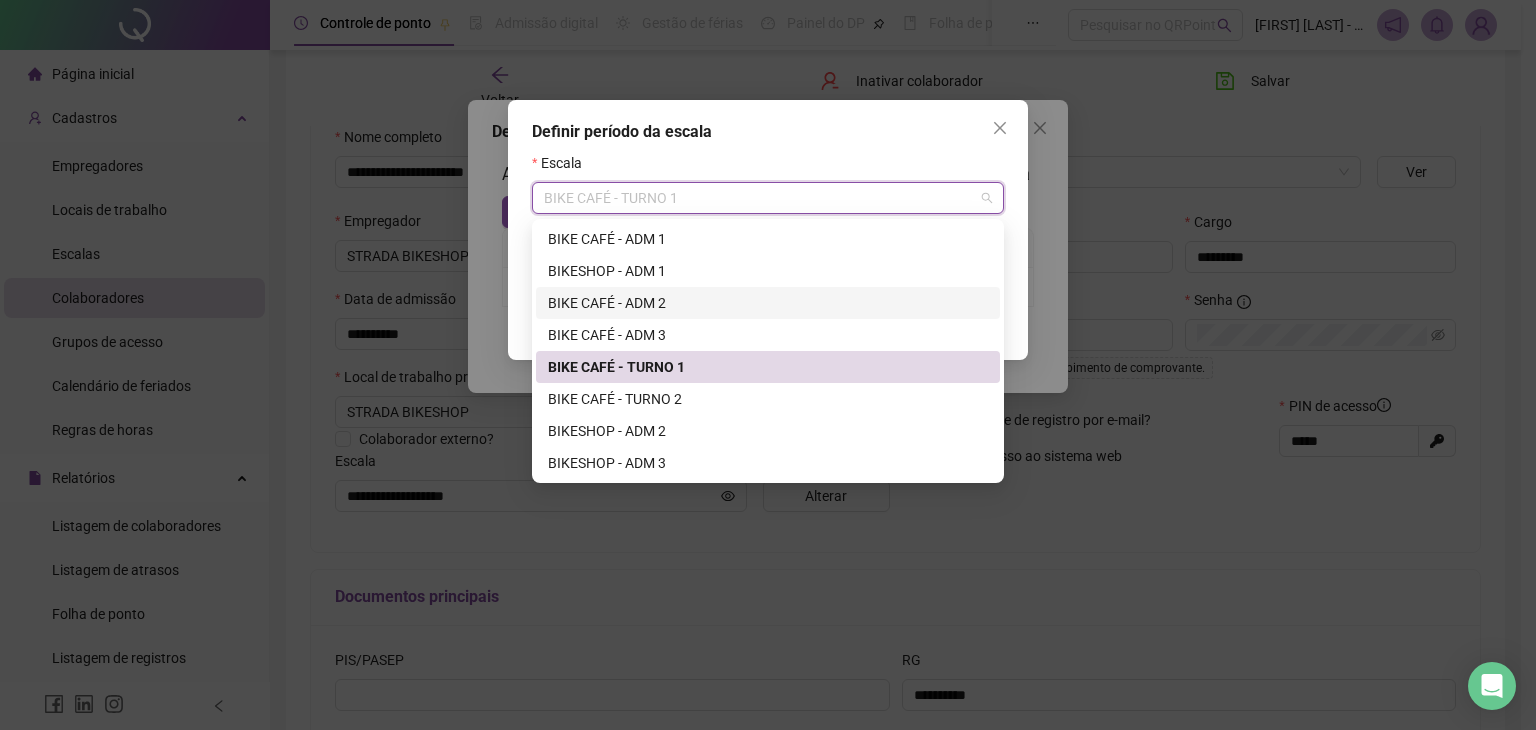 click on "BIKE CAFÉ - ADM 2" at bounding box center (768, 303) 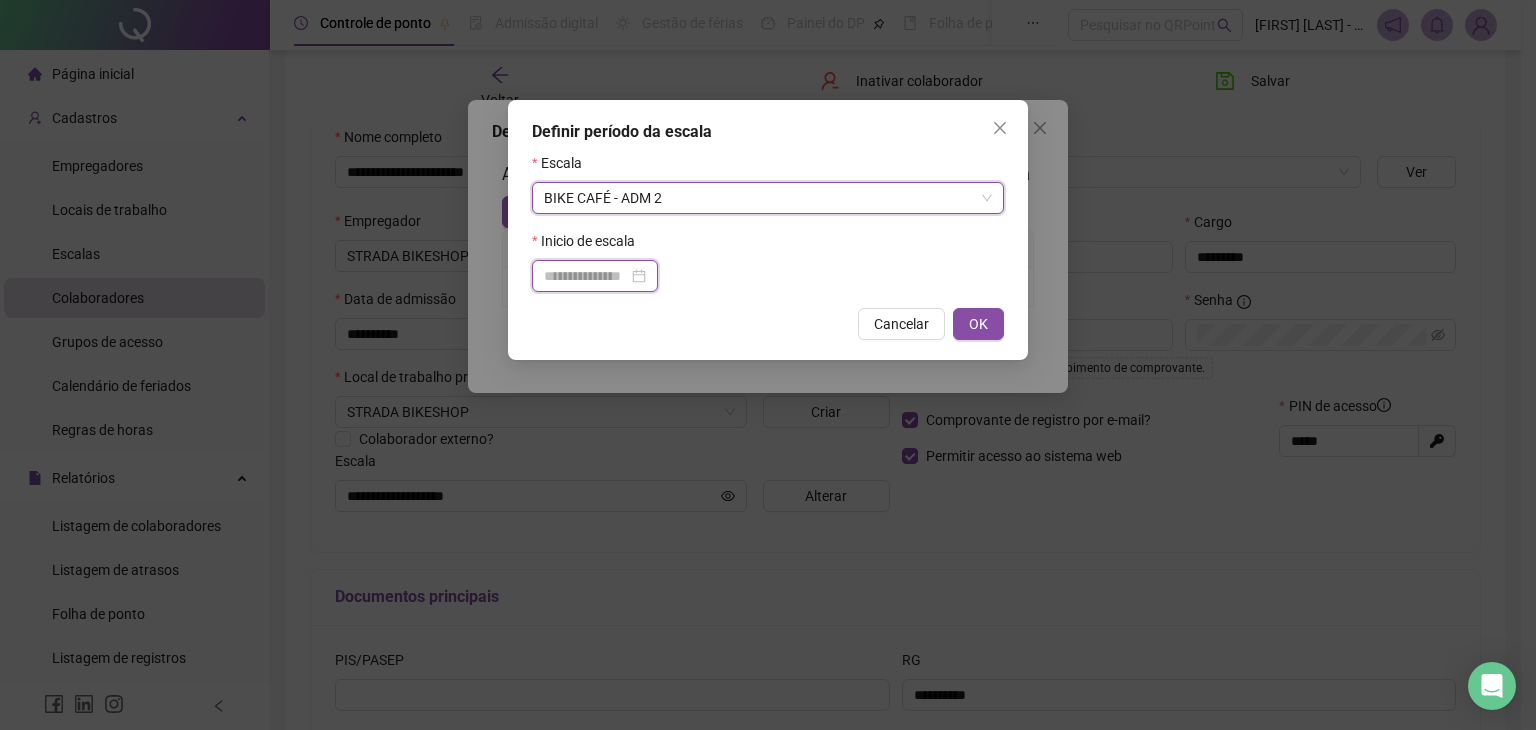 click at bounding box center [586, 276] 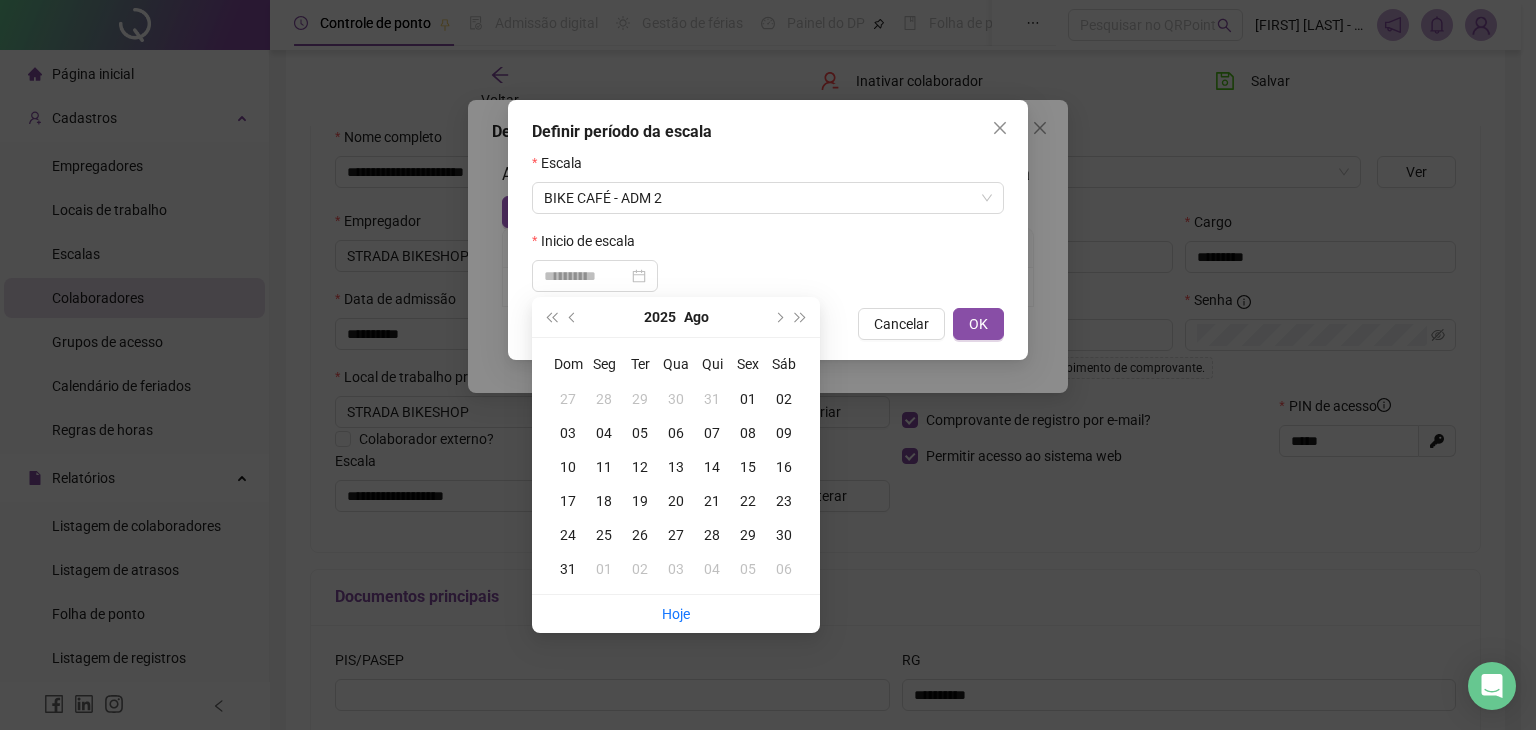 click on "04" at bounding box center (604, 433) 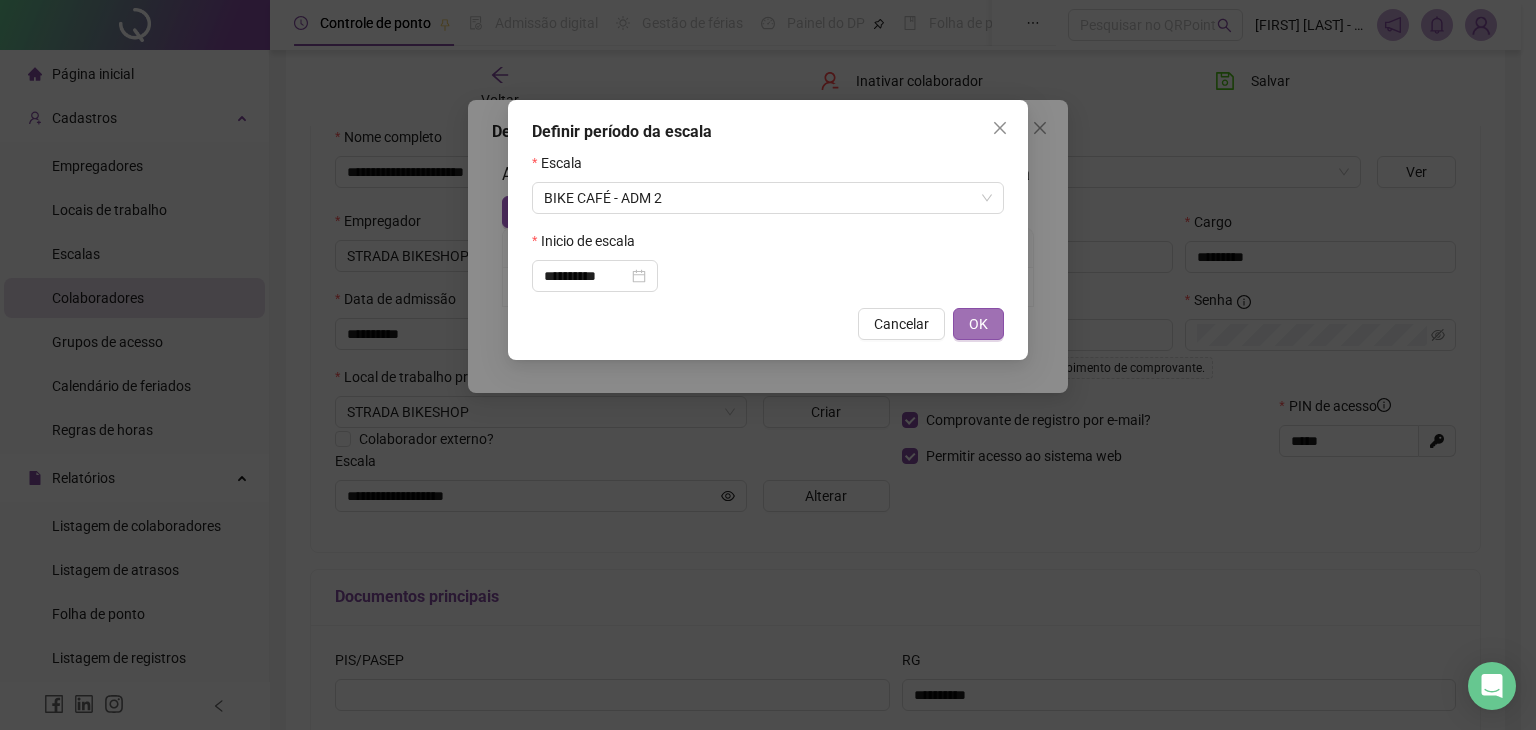 click on "OK" at bounding box center [978, 324] 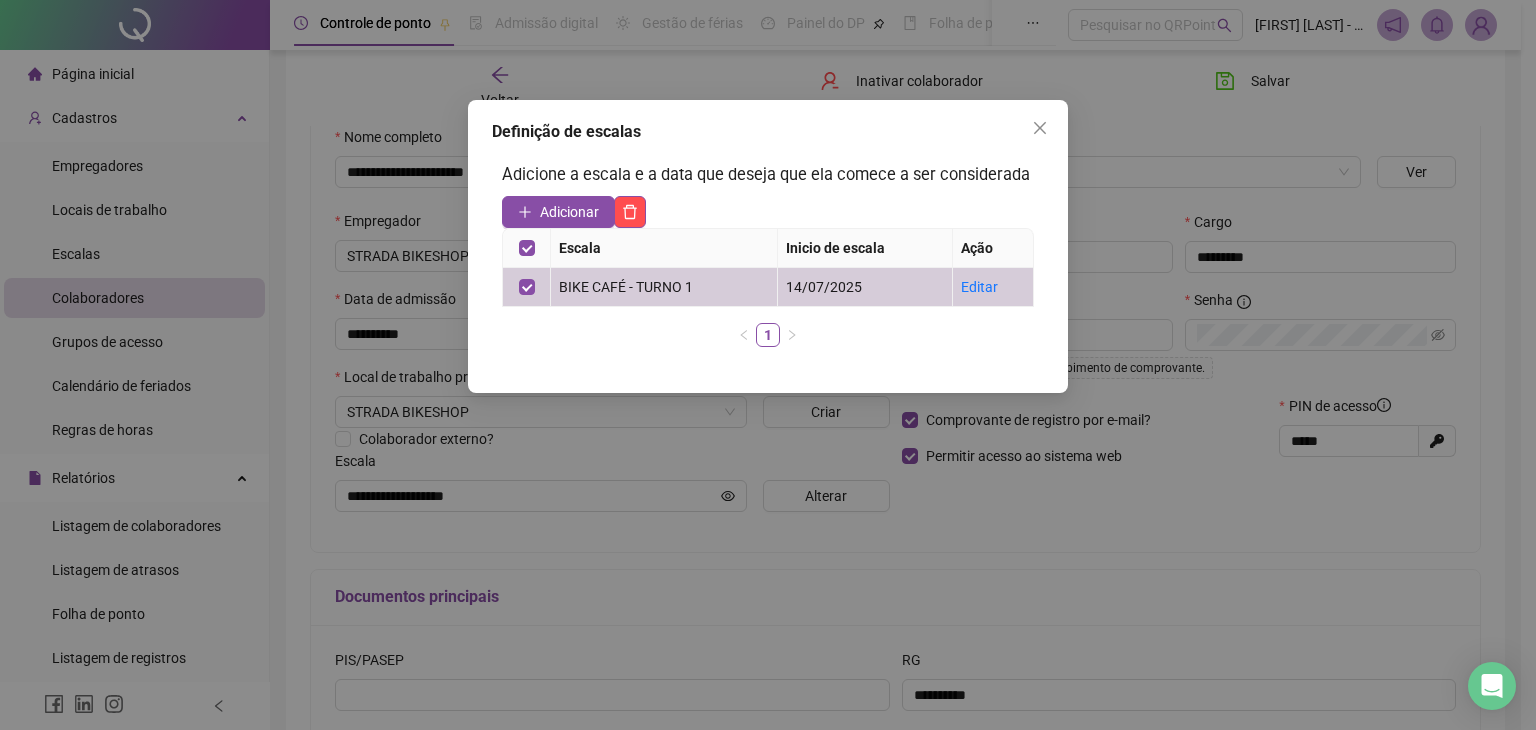 click on "Editar" at bounding box center [979, 287] 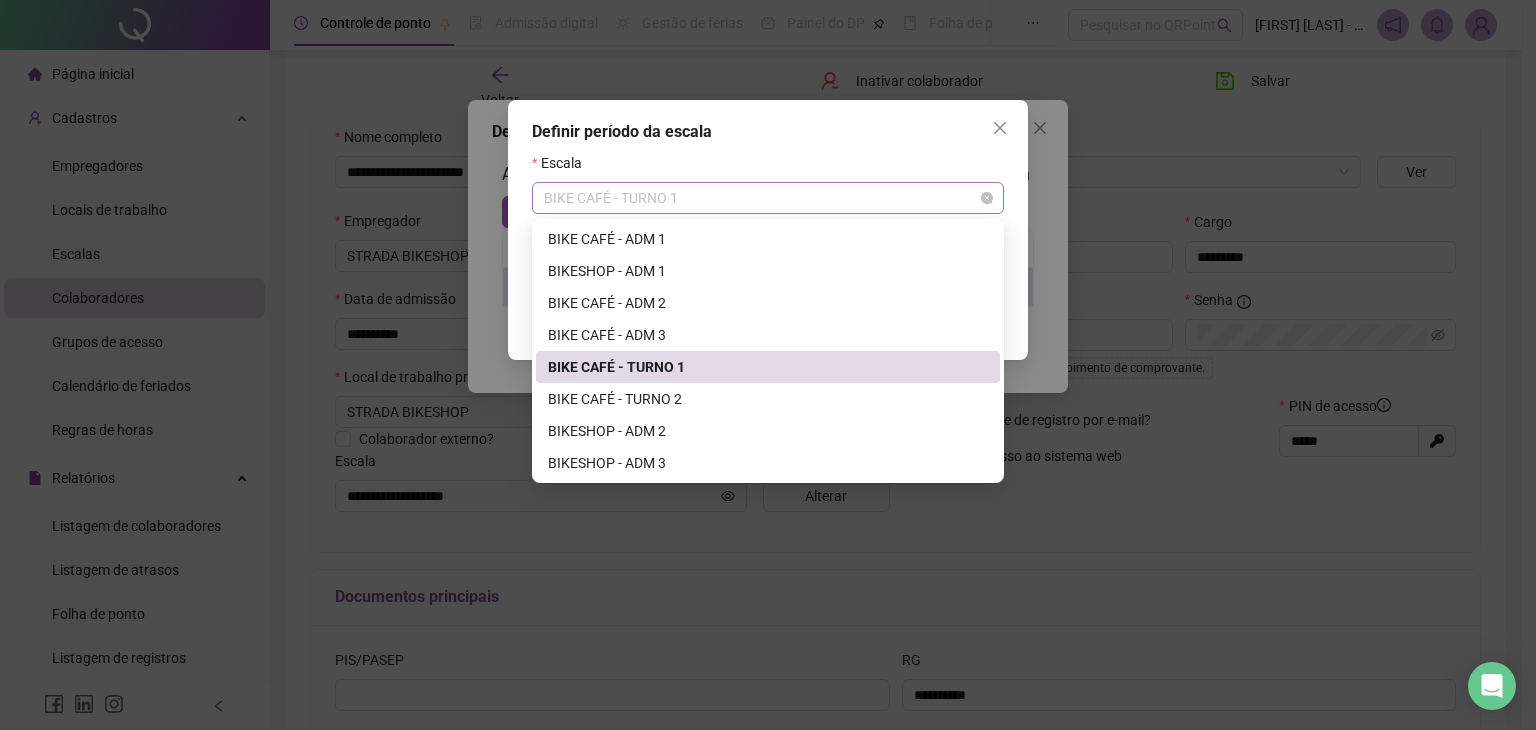 click on "BIKE CAFÉ - TURNO 1" at bounding box center [768, 198] 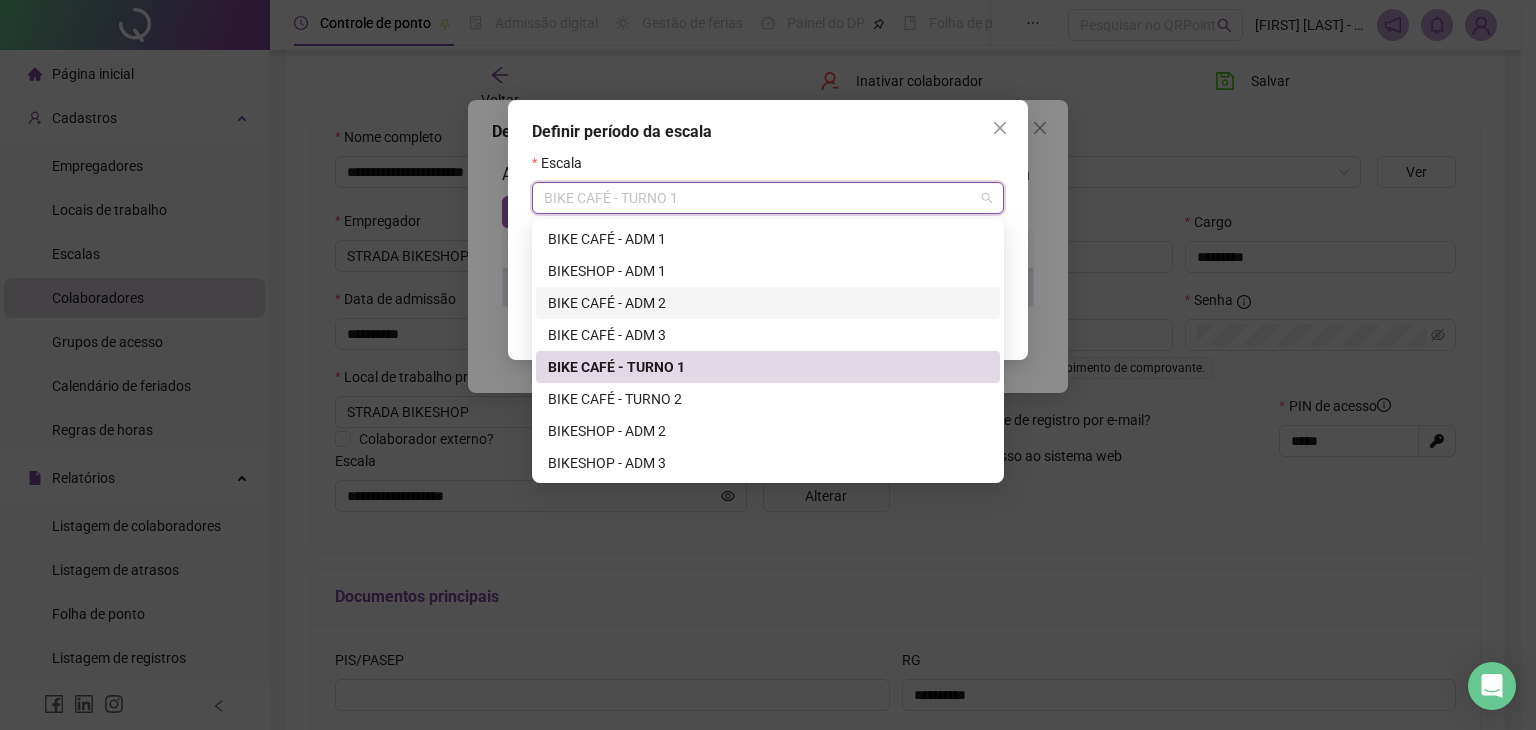 click on "BIKE CAFÉ - ADM 2" at bounding box center [768, 303] 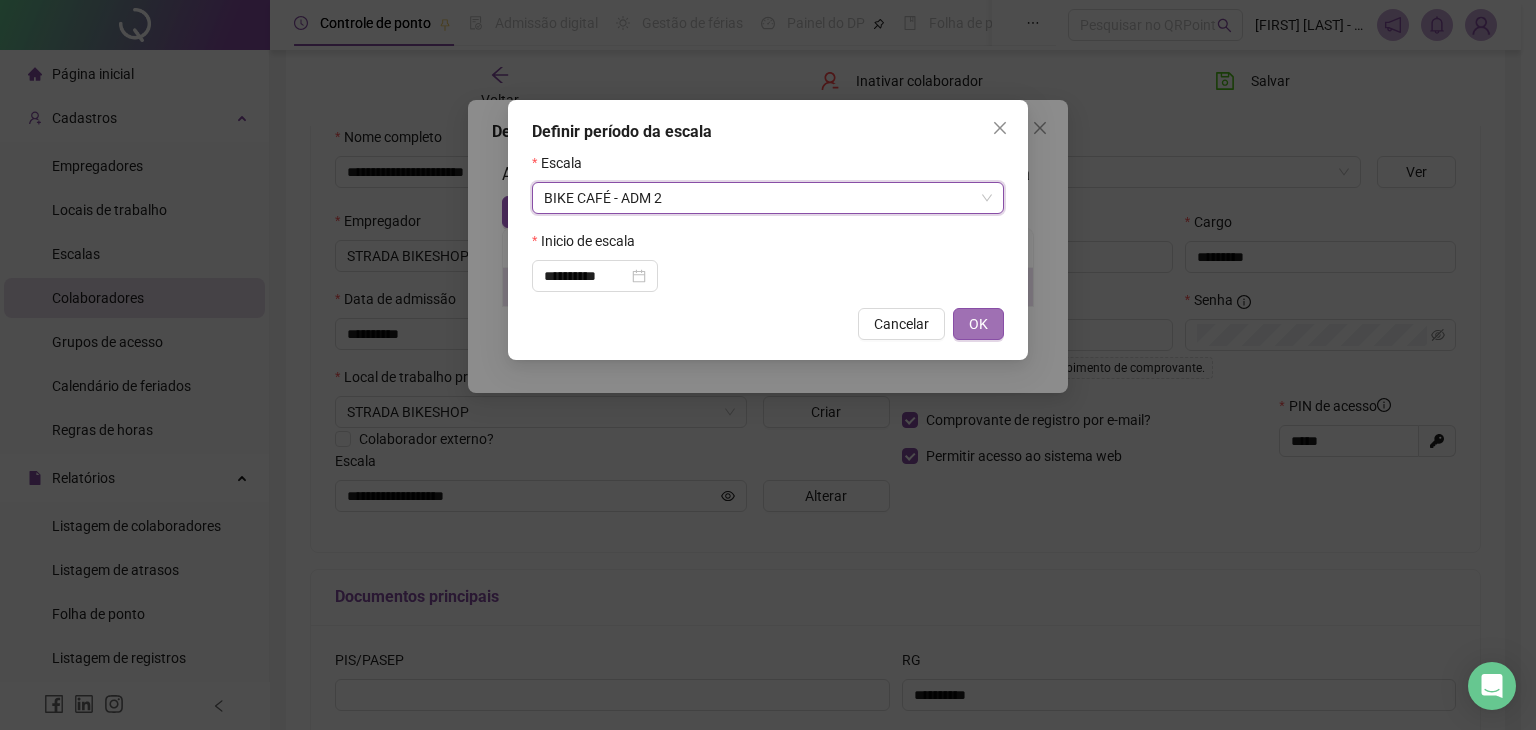 click on "OK" at bounding box center (978, 324) 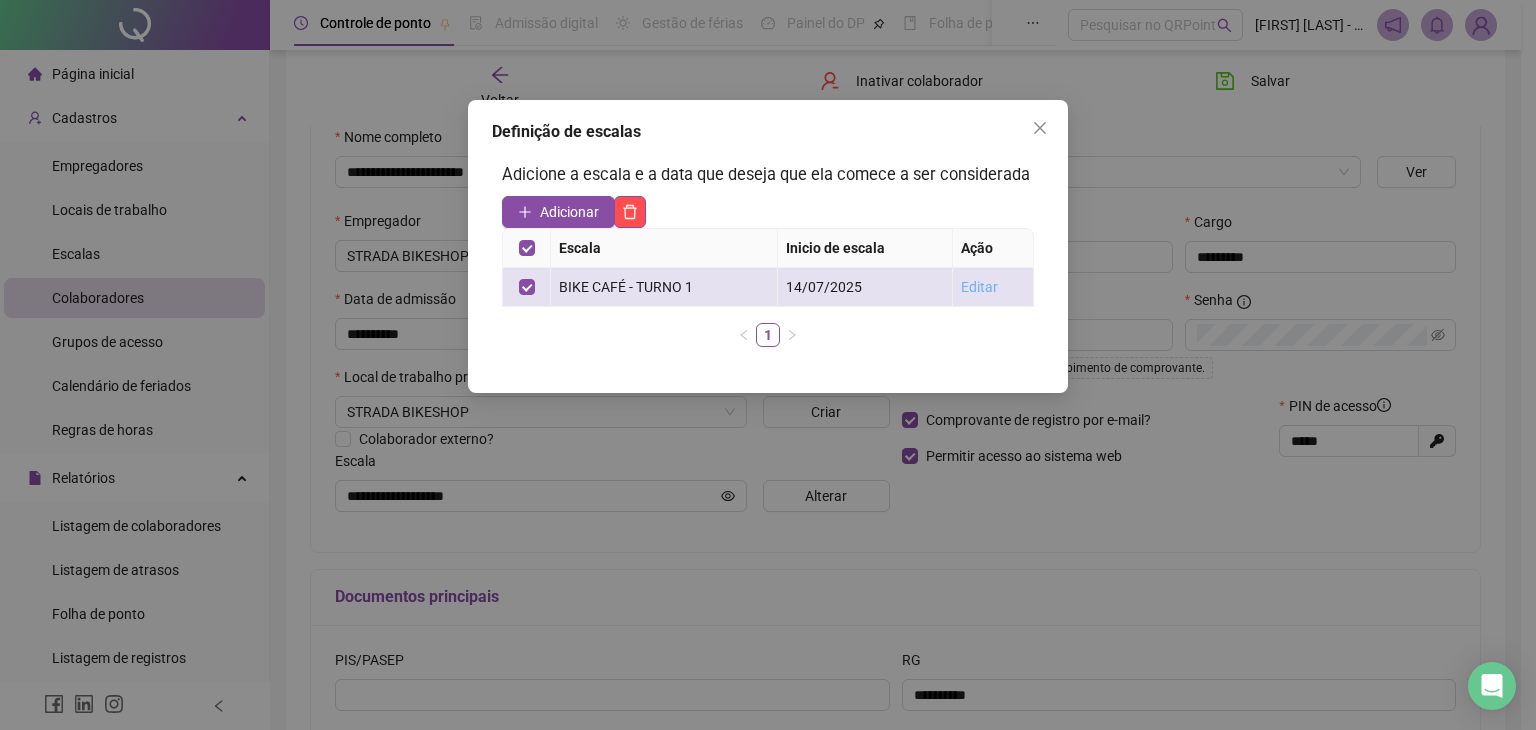 click on "Editar" at bounding box center [979, 287] 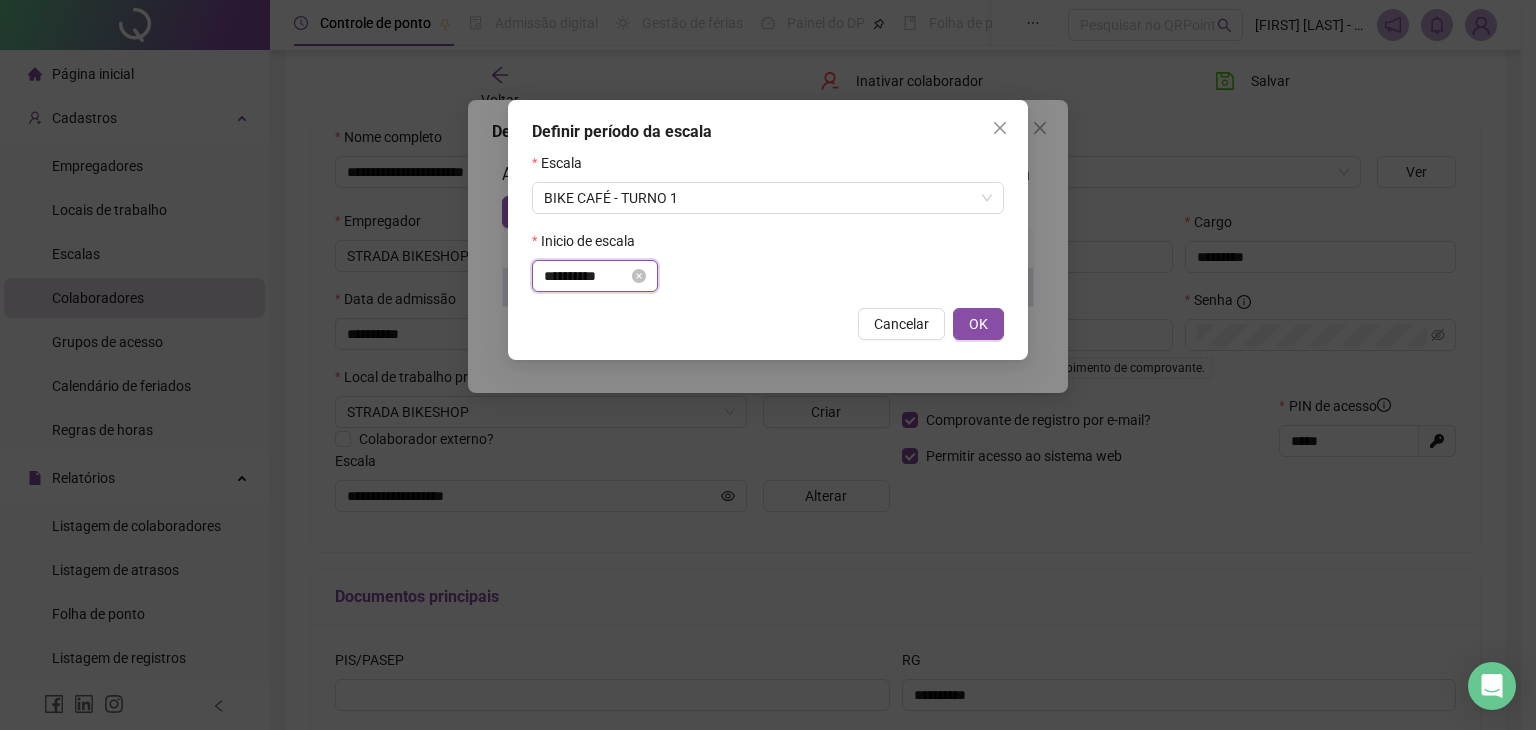 click on "**********" at bounding box center [586, 276] 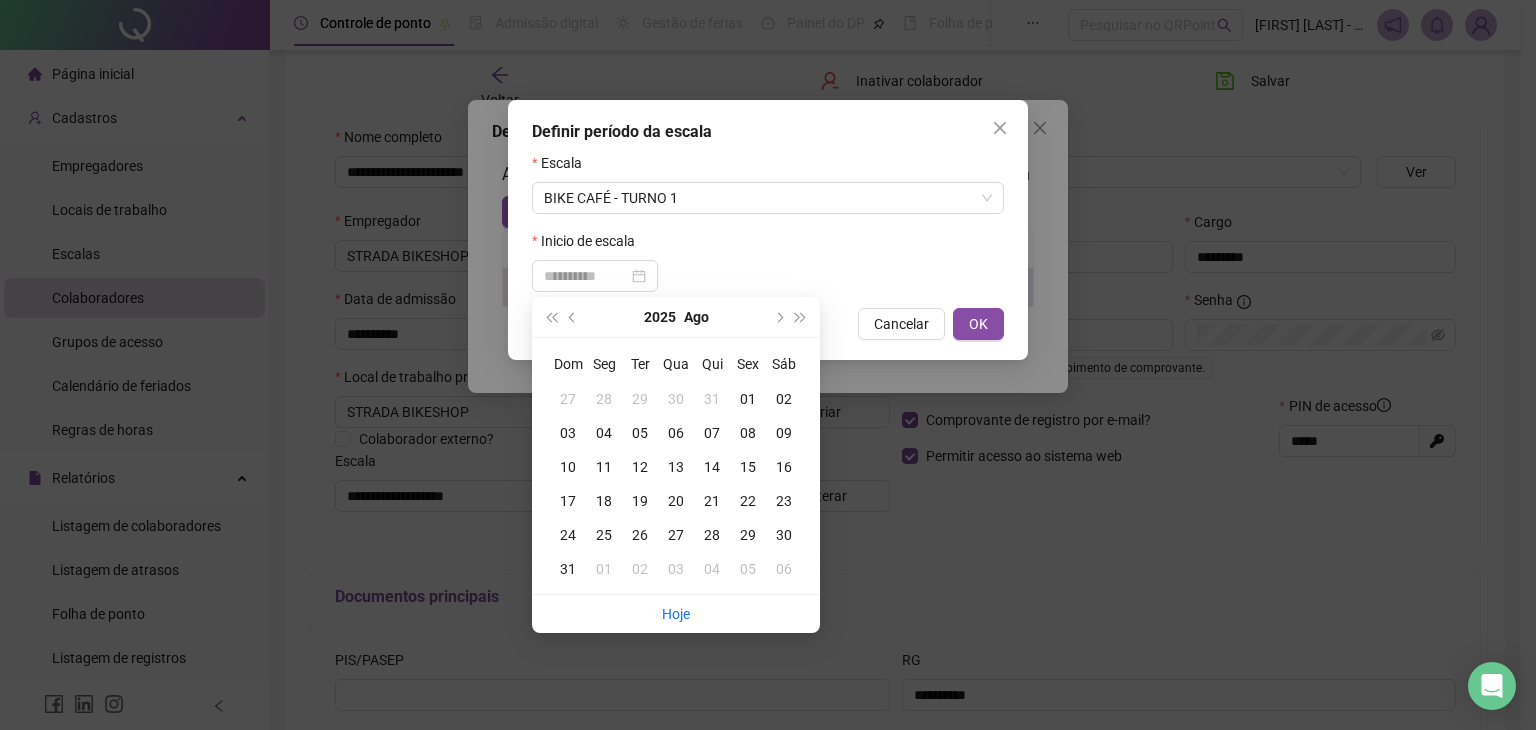 click on "01" at bounding box center [748, 399] 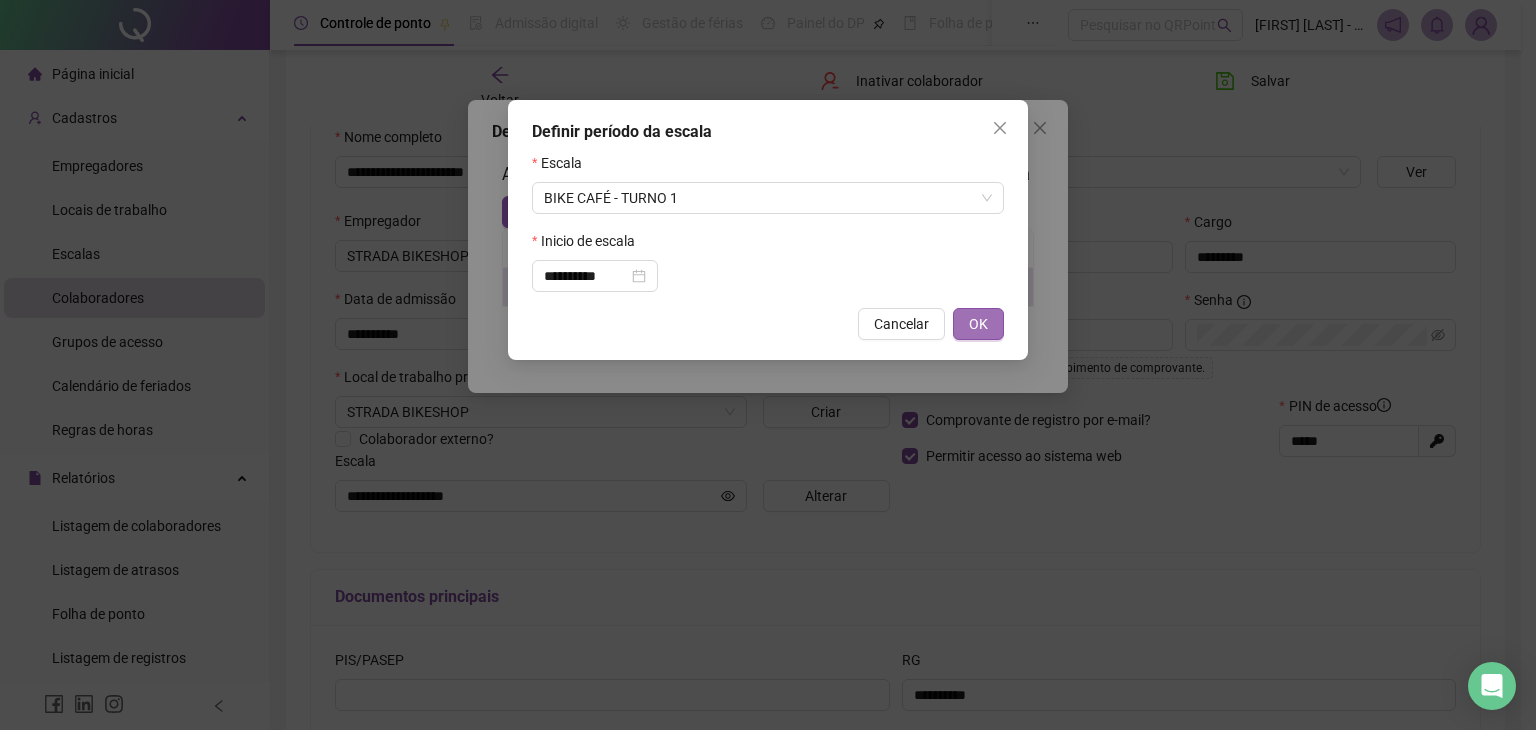 click on "OK" at bounding box center (978, 324) 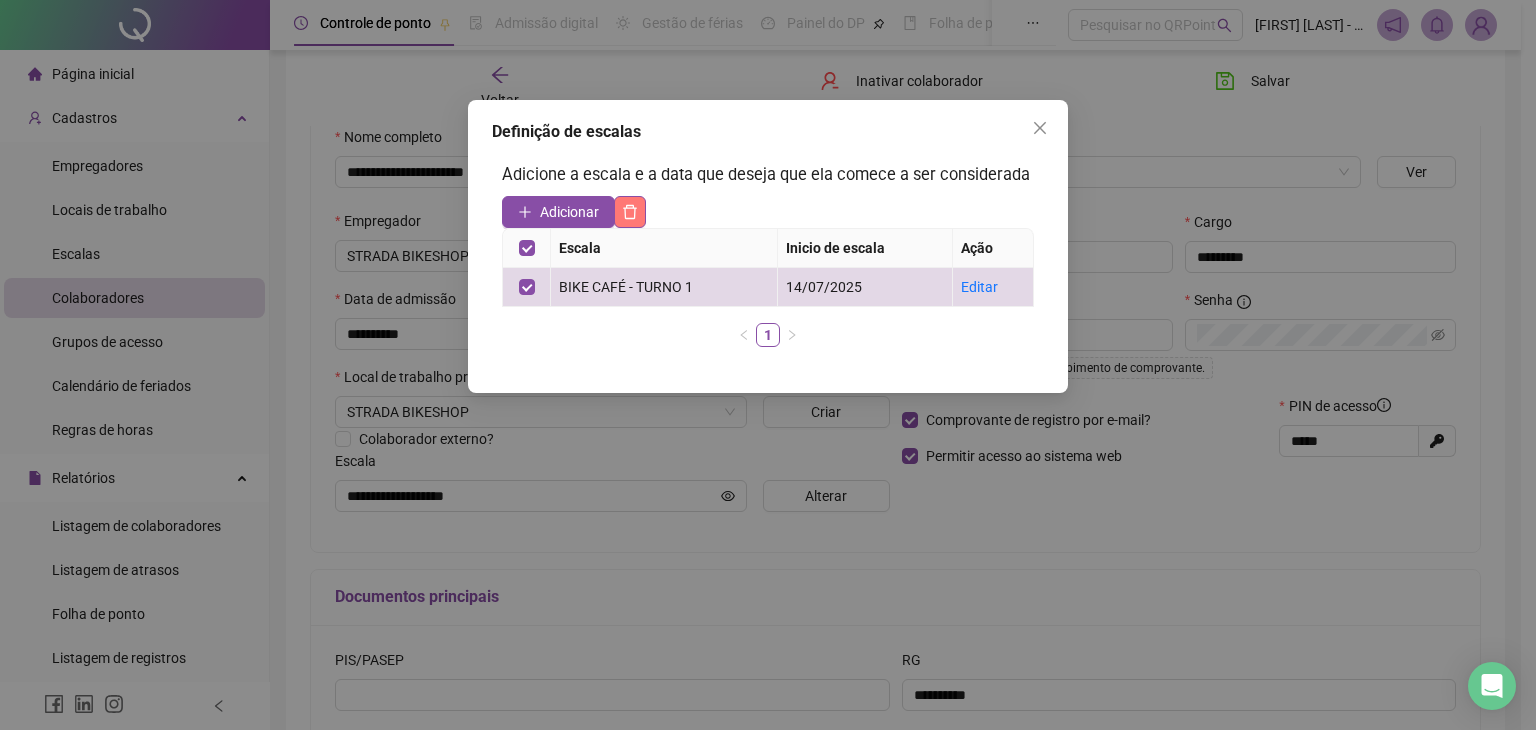 click 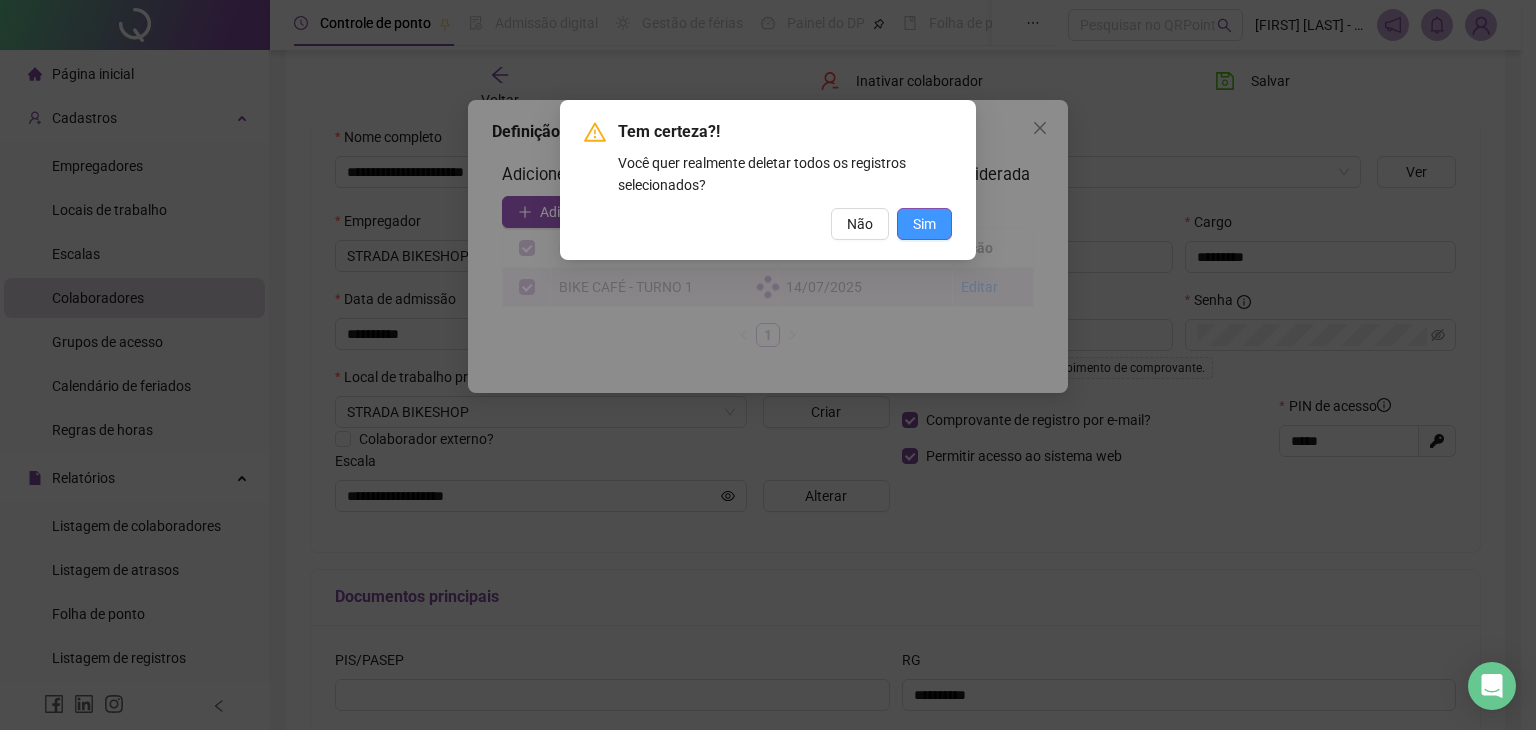 click on "Sim" at bounding box center [924, 224] 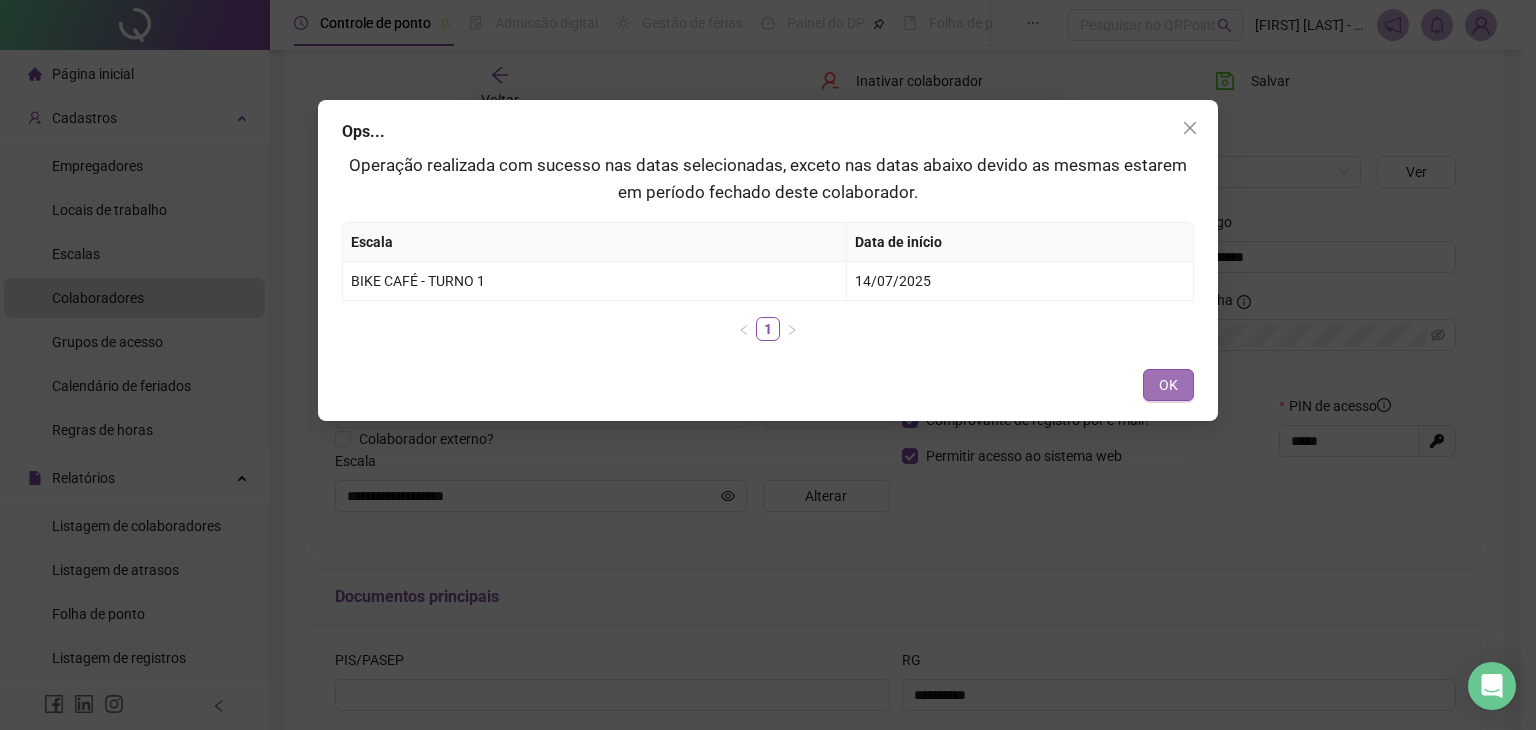 click on "OK" at bounding box center (1168, 385) 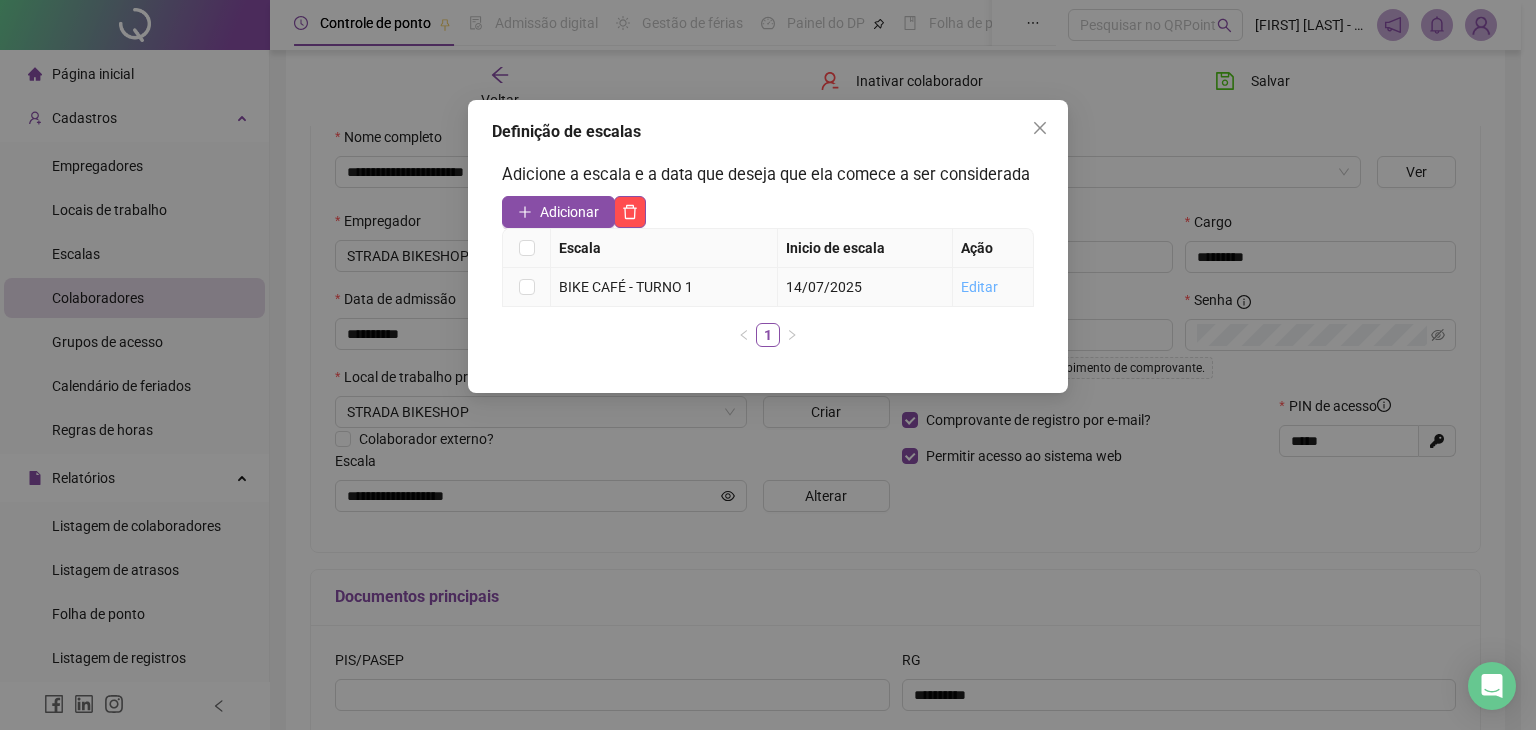 click on "Editar" at bounding box center [979, 287] 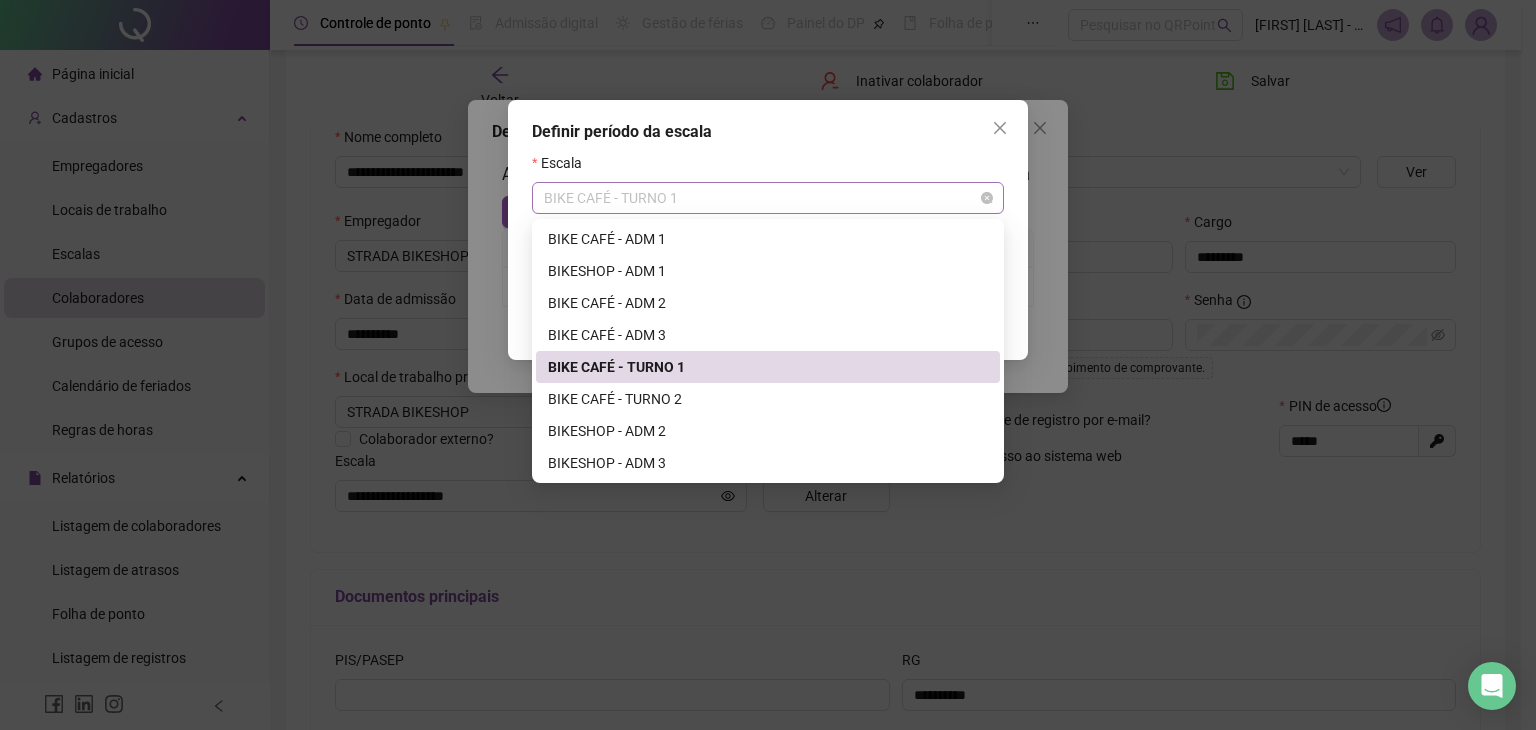 click on "BIKE CAFÉ - TURNO 1" at bounding box center (768, 198) 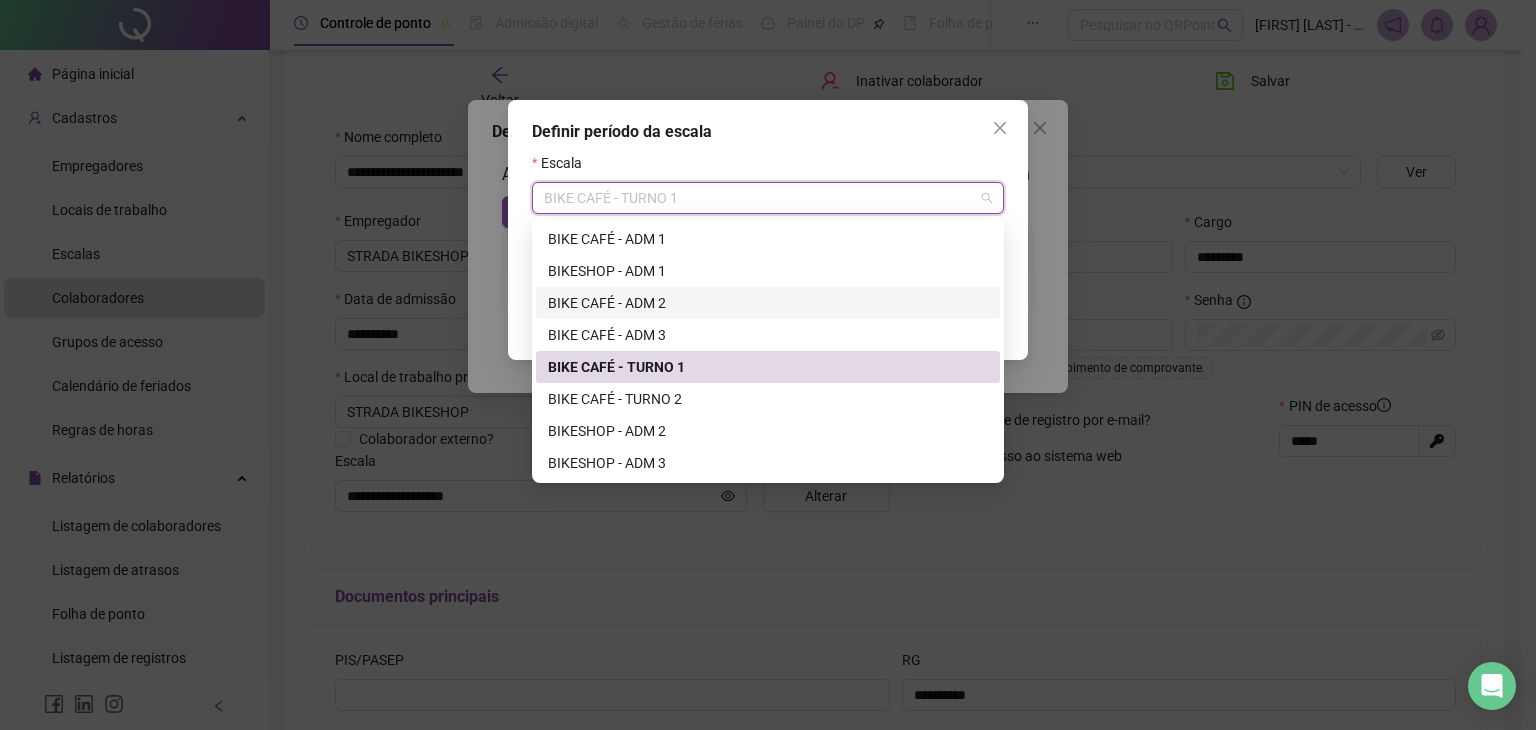 click on "BIKE CAFÉ - ADM 2" at bounding box center (768, 303) 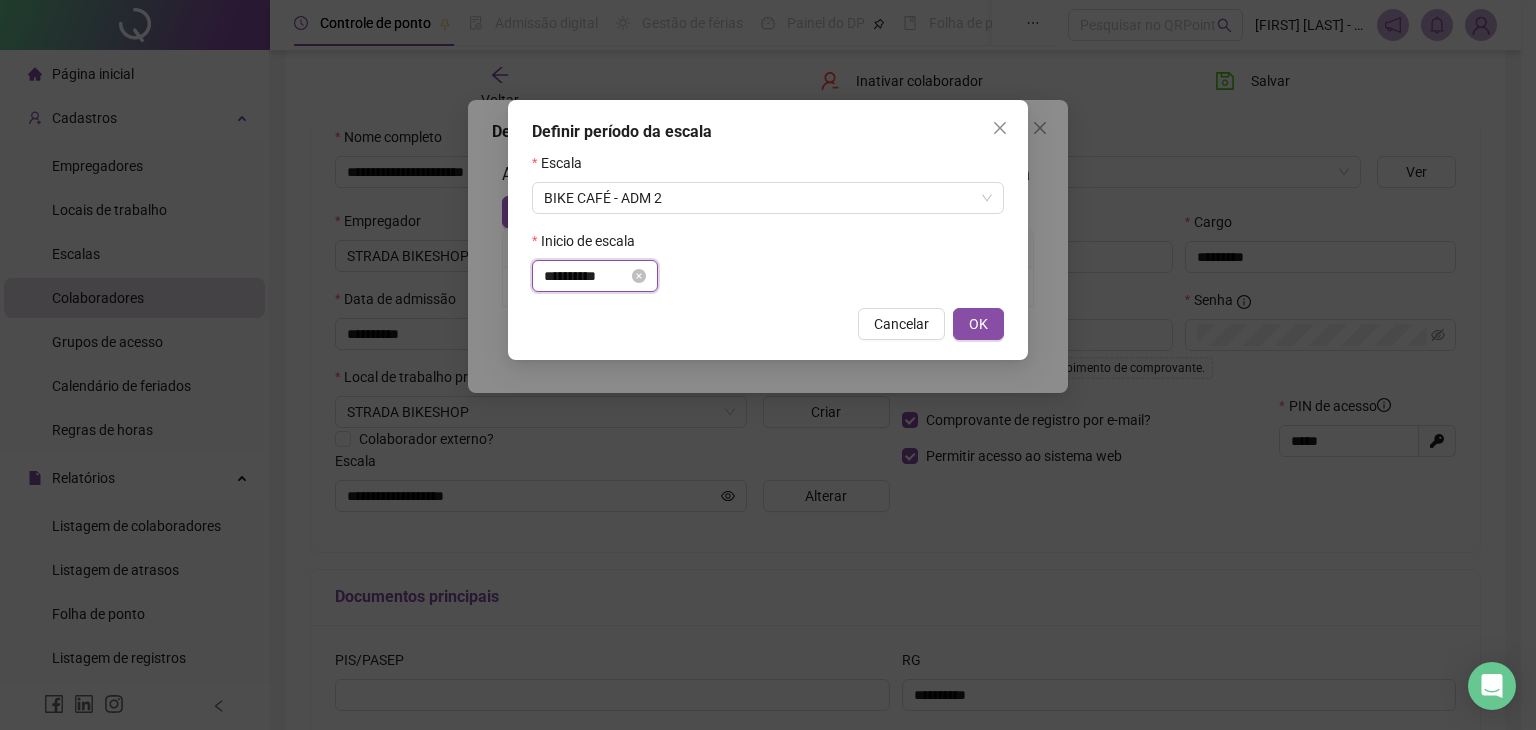 click on "**********" at bounding box center (586, 276) 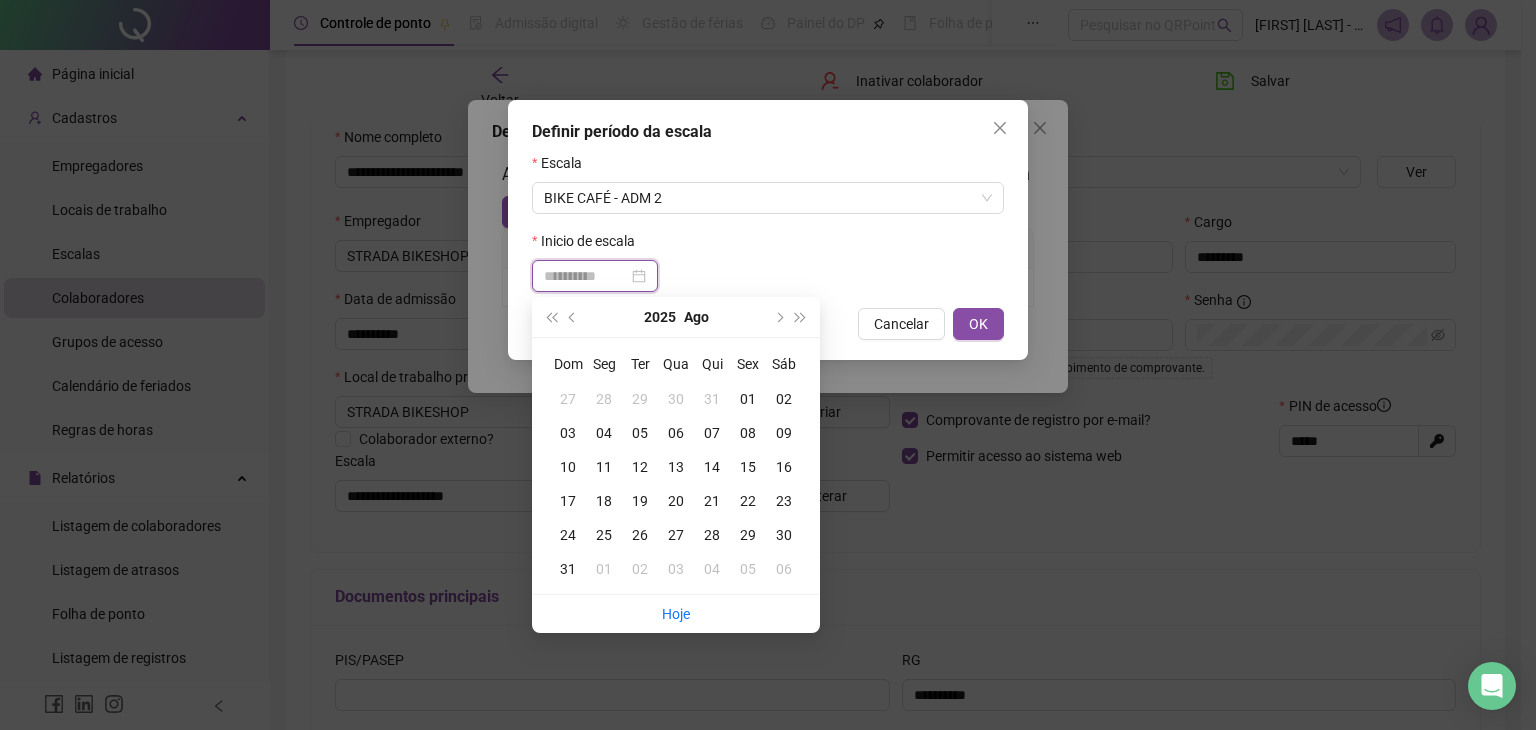 type on "**********" 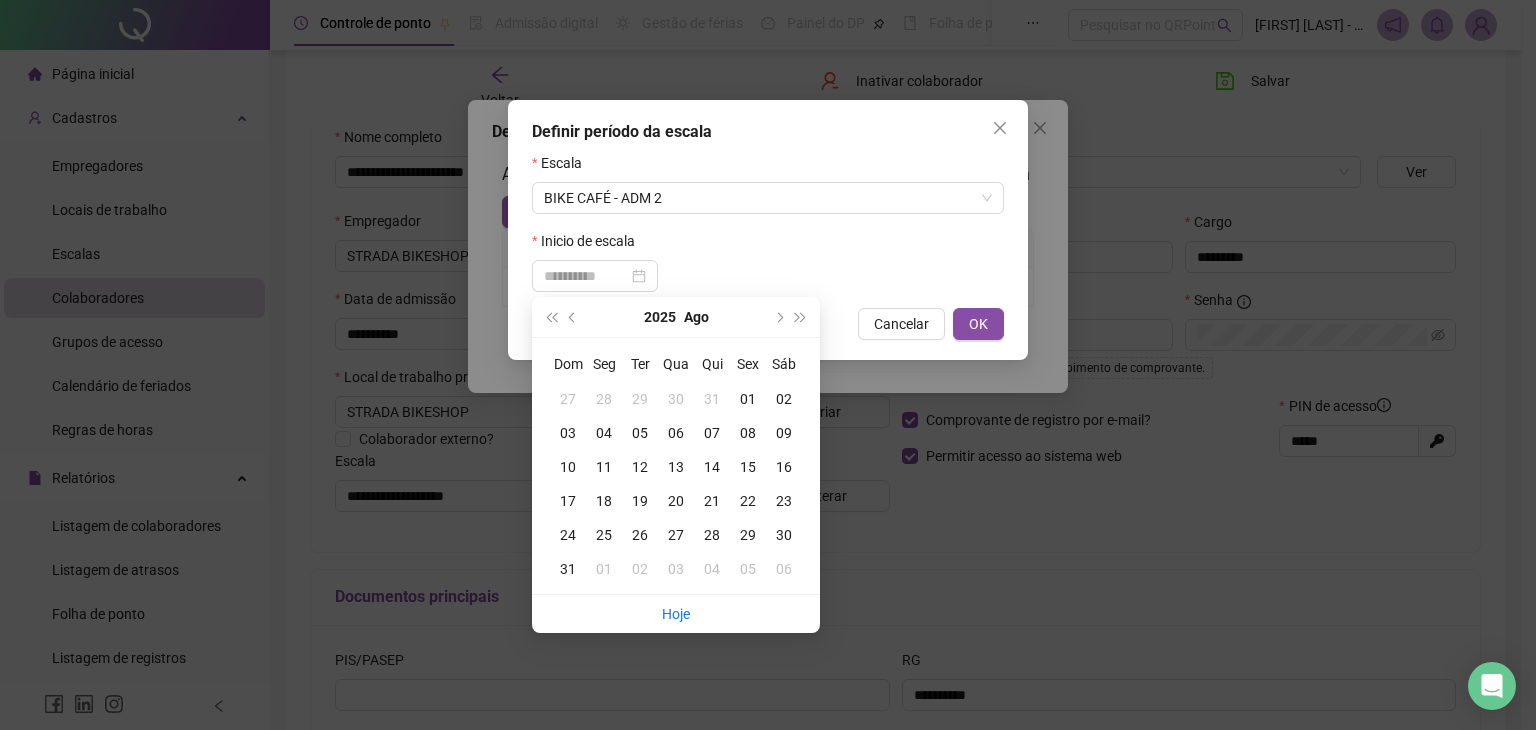 click on "04" at bounding box center [604, 433] 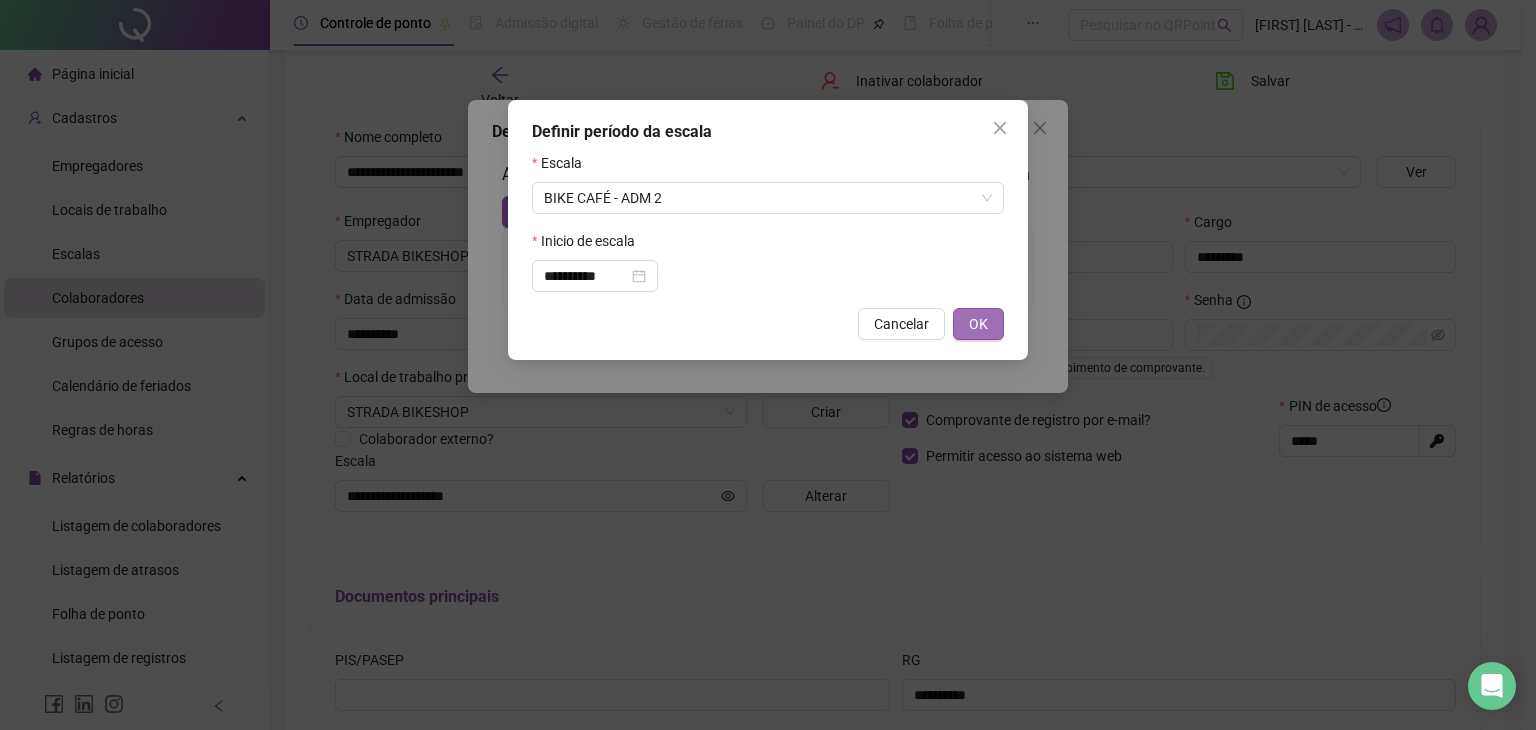 click on "OK" at bounding box center (978, 324) 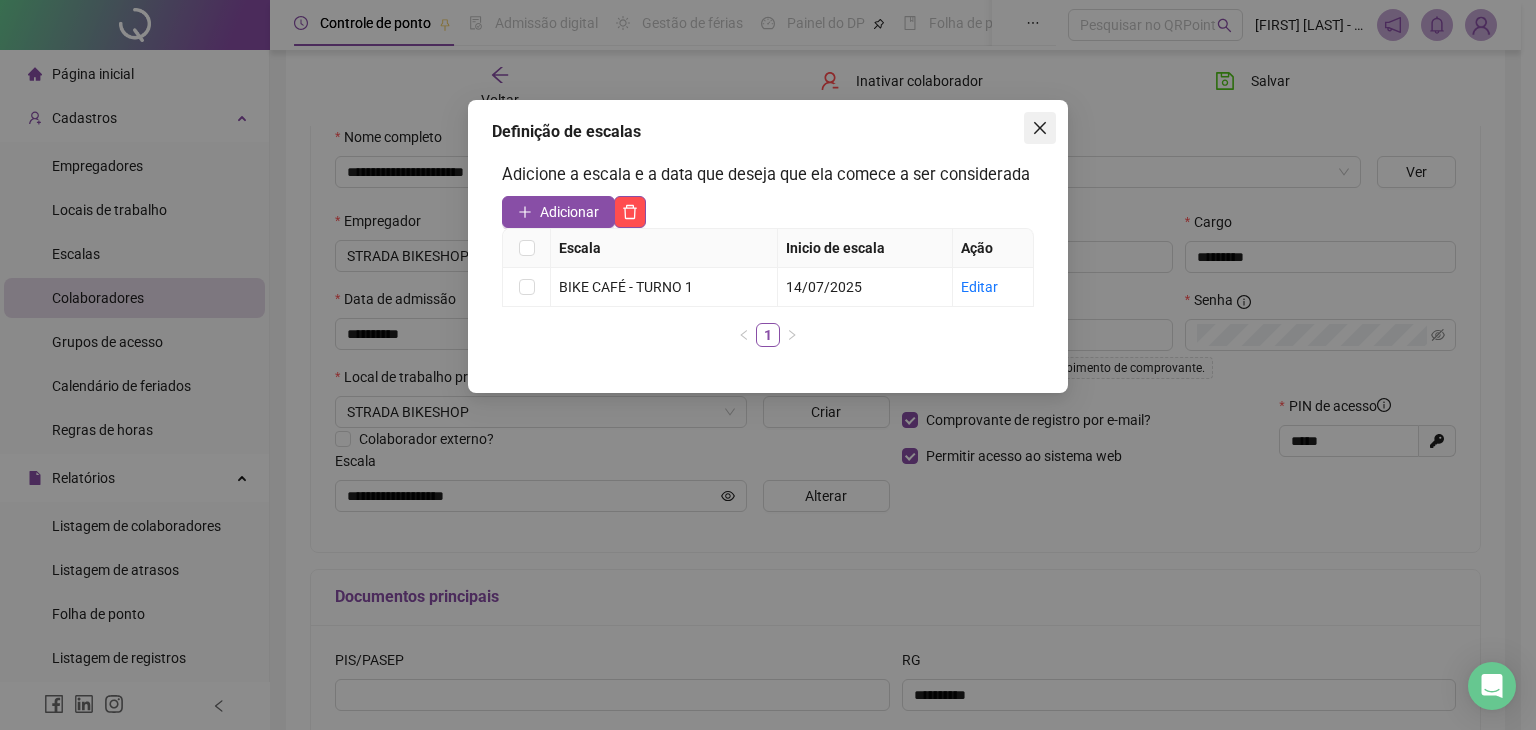 click 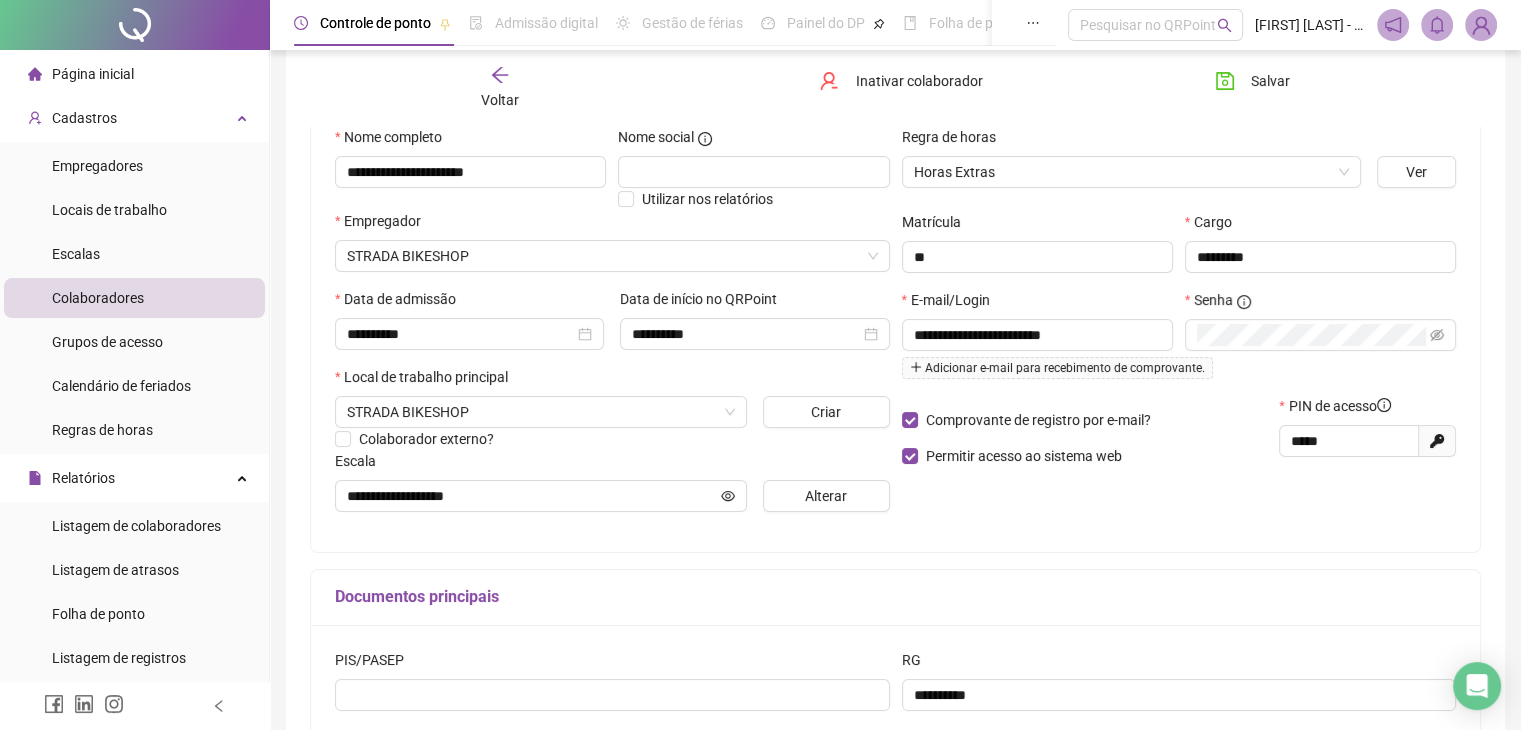 click on "Escala" at bounding box center [612, 465] 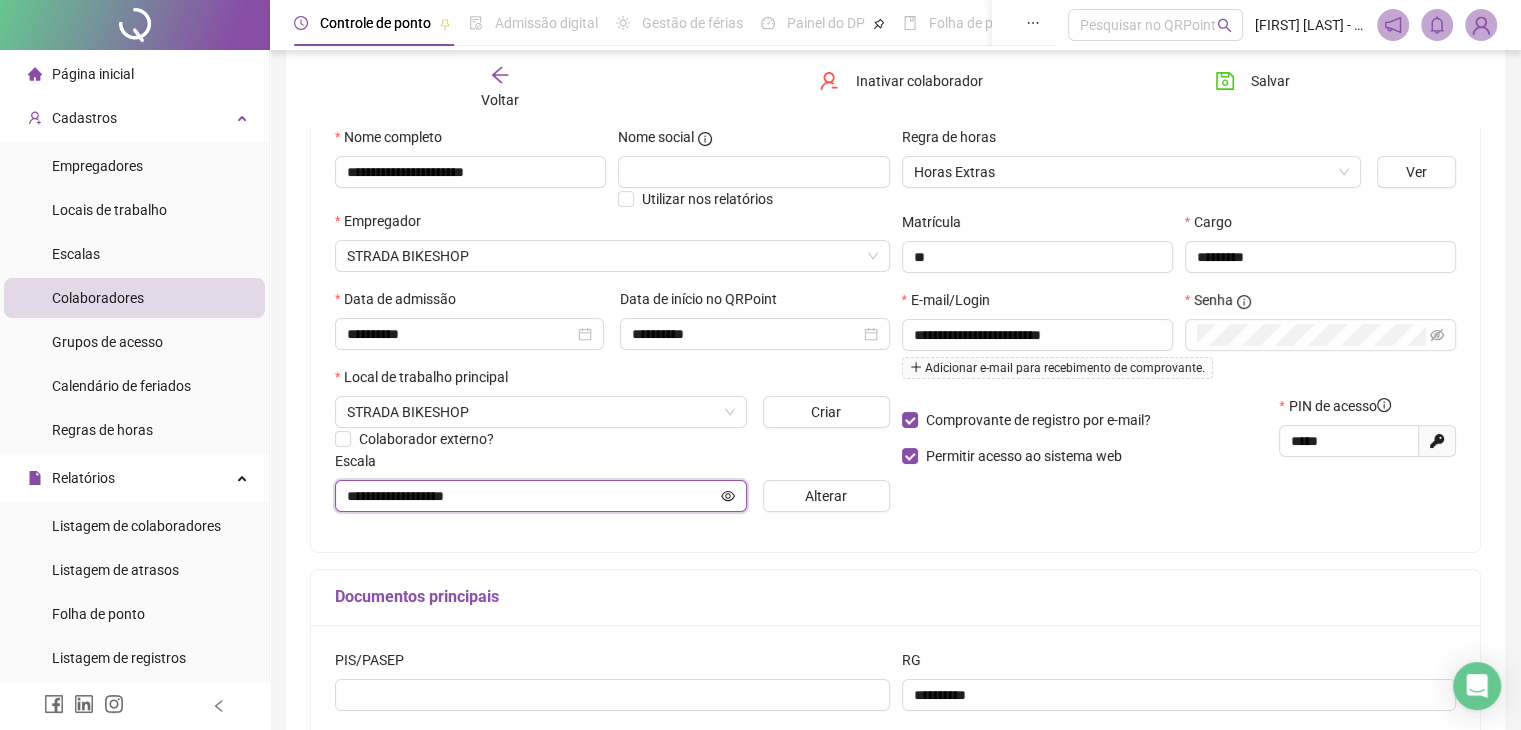 click on "**********" at bounding box center [532, 496] 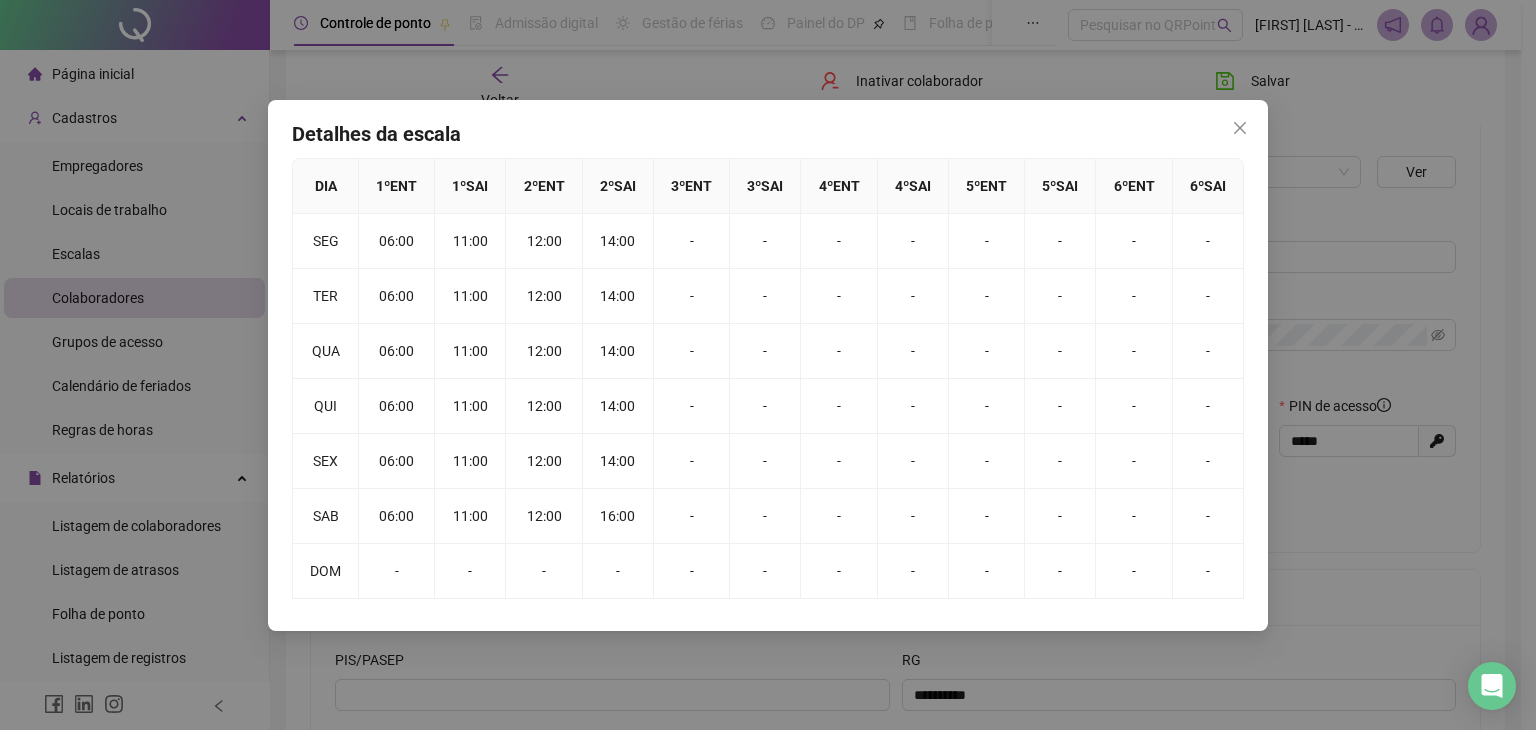 click on "Detalhes da escala" at bounding box center [768, 134] 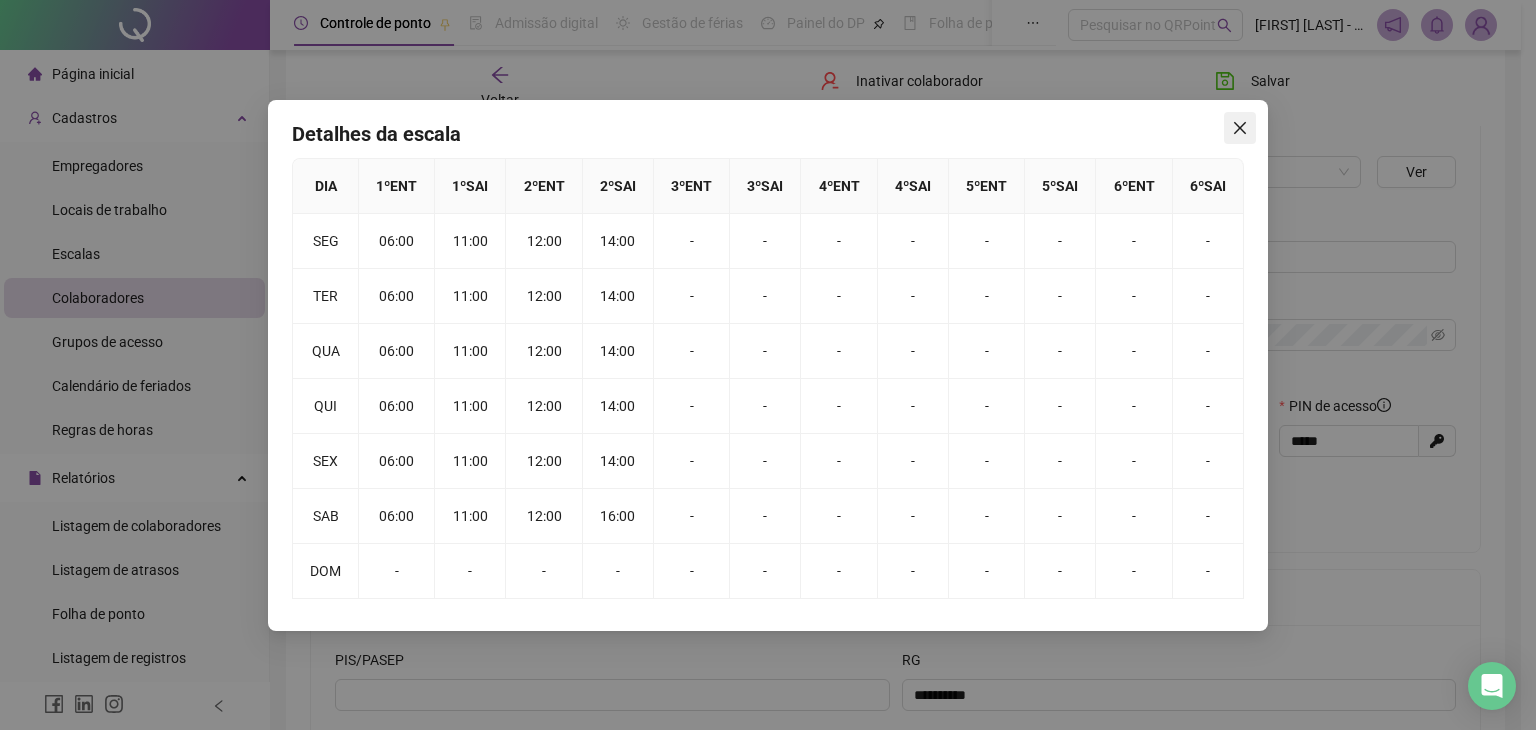click 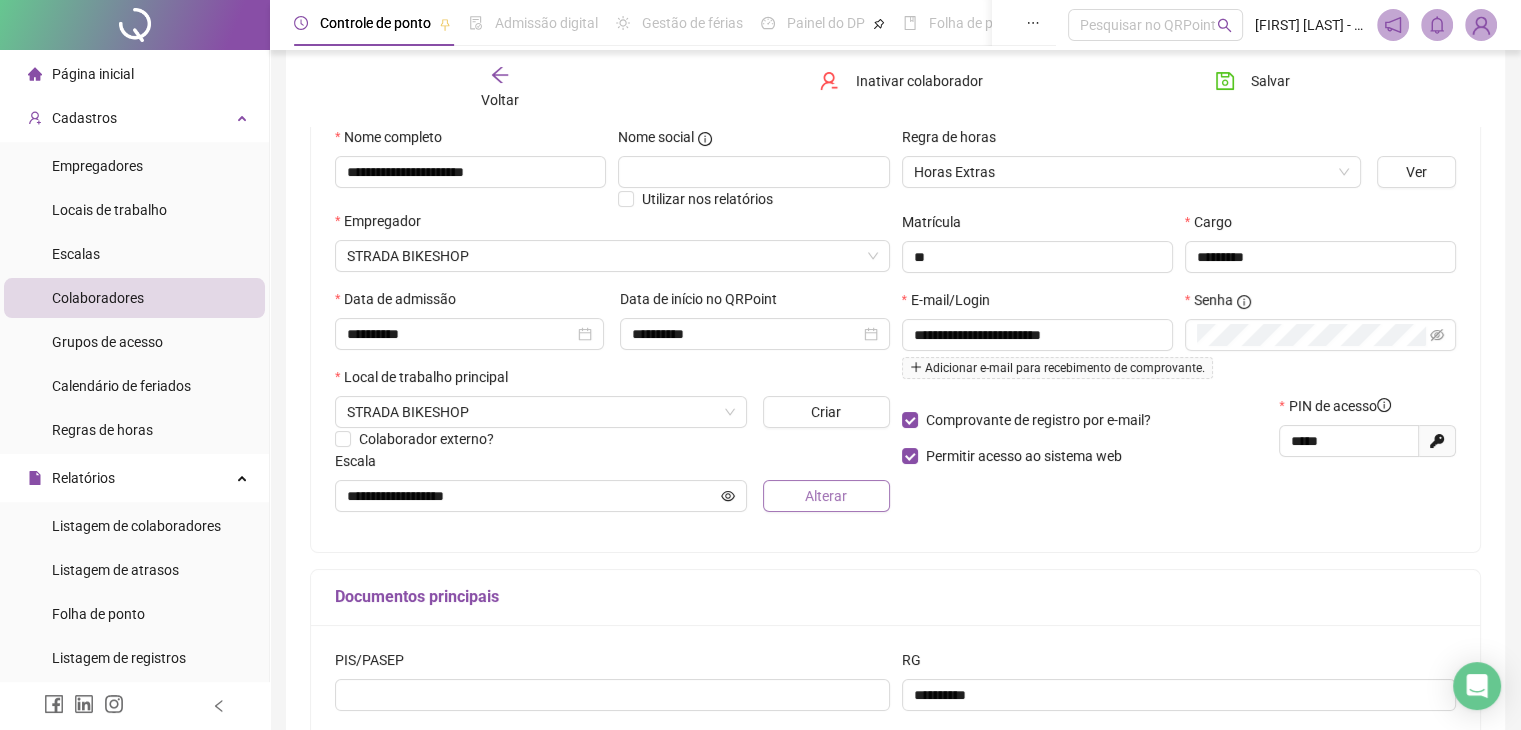 click on "Alterar" at bounding box center (826, 496) 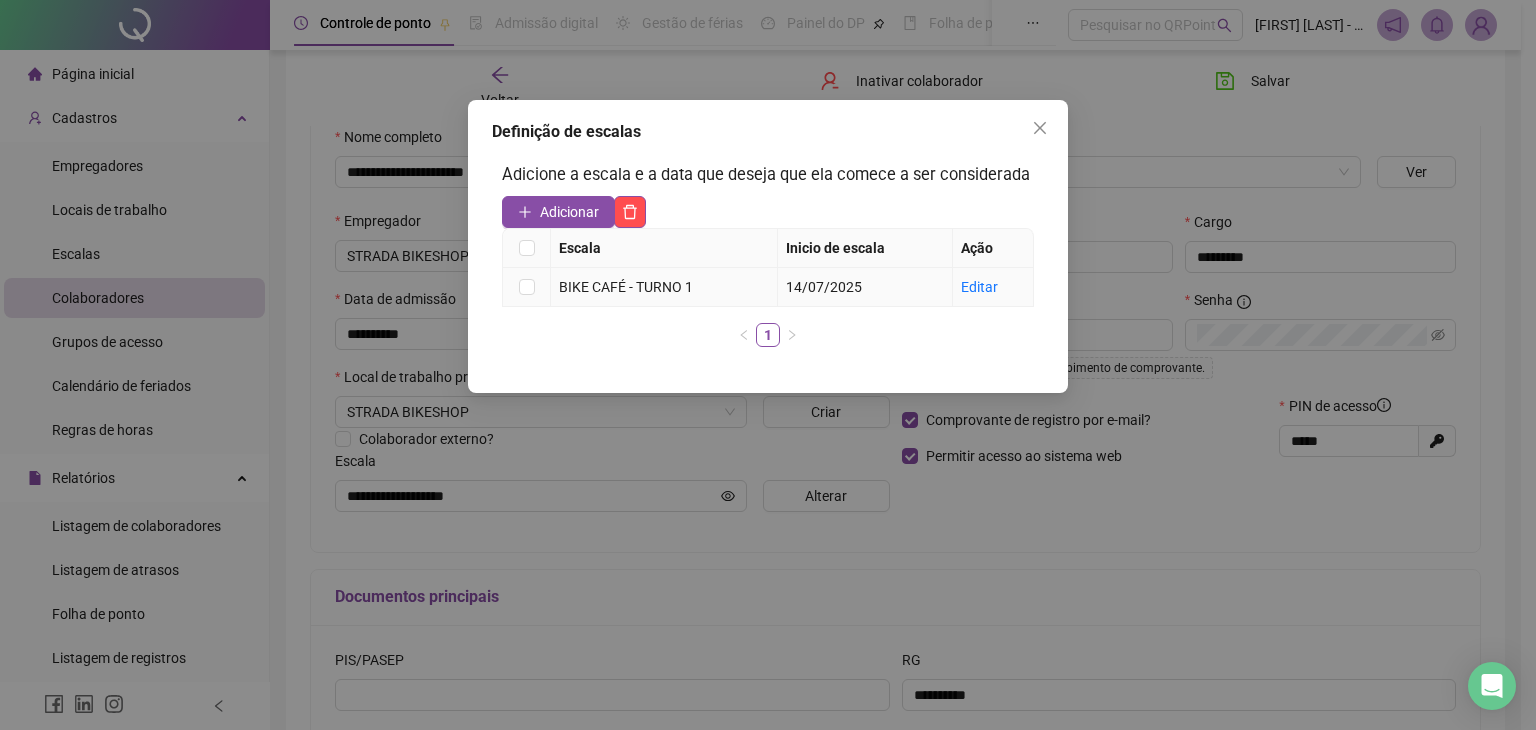 click on "14/07/2025" at bounding box center [865, 287] 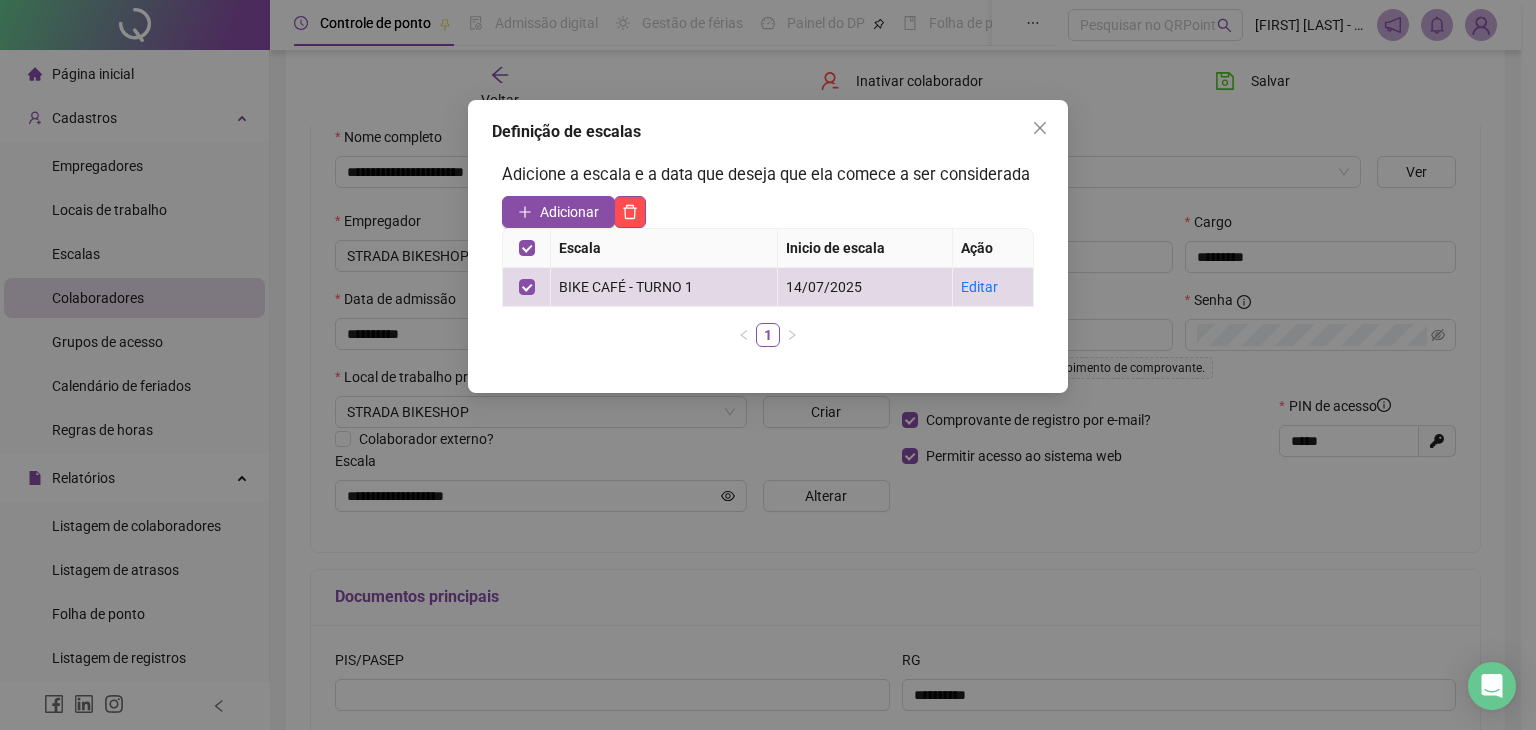 drag, startPoint x: 972, startPoint y: 333, endPoint x: 943, endPoint y: 333, distance: 29 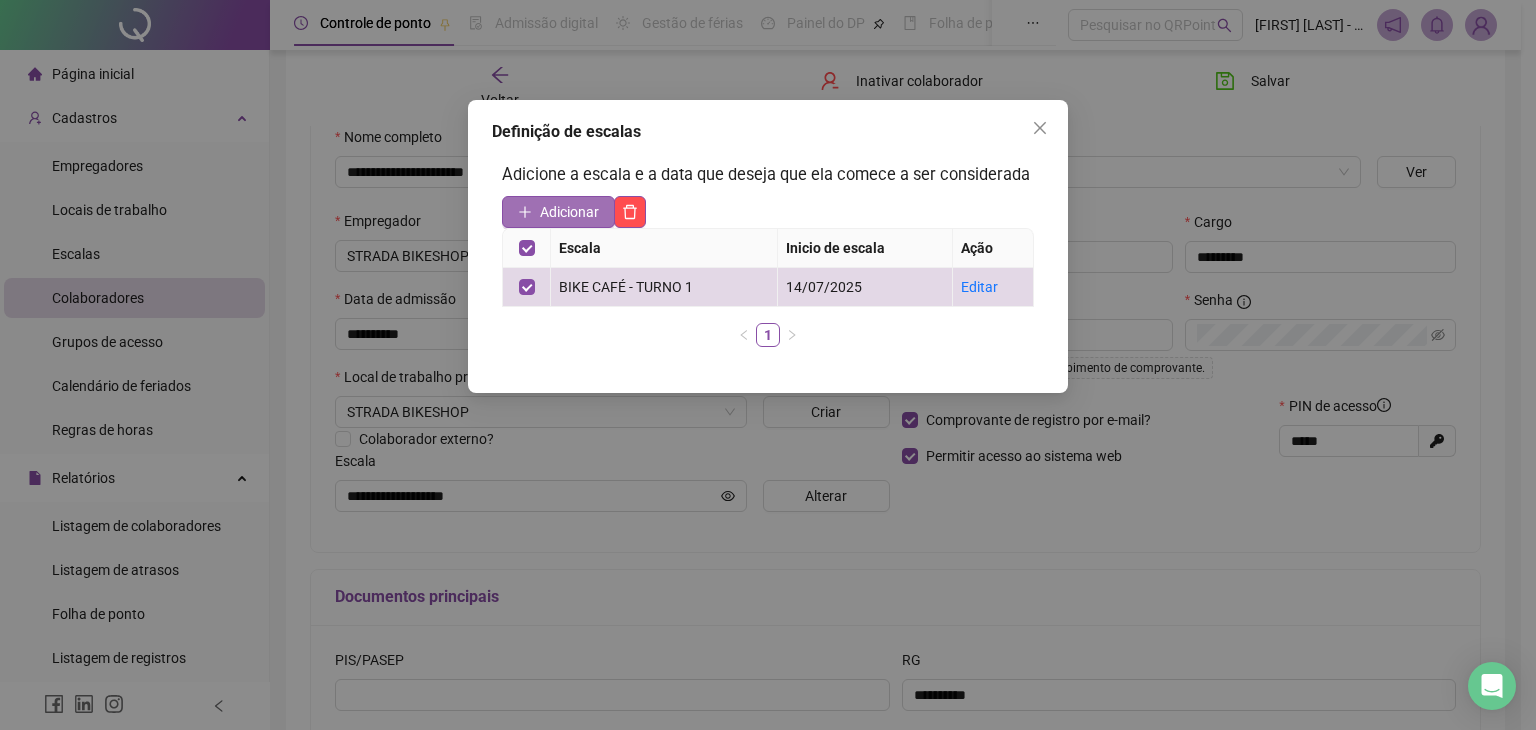 click on "Adicionar" at bounding box center (569, 212) 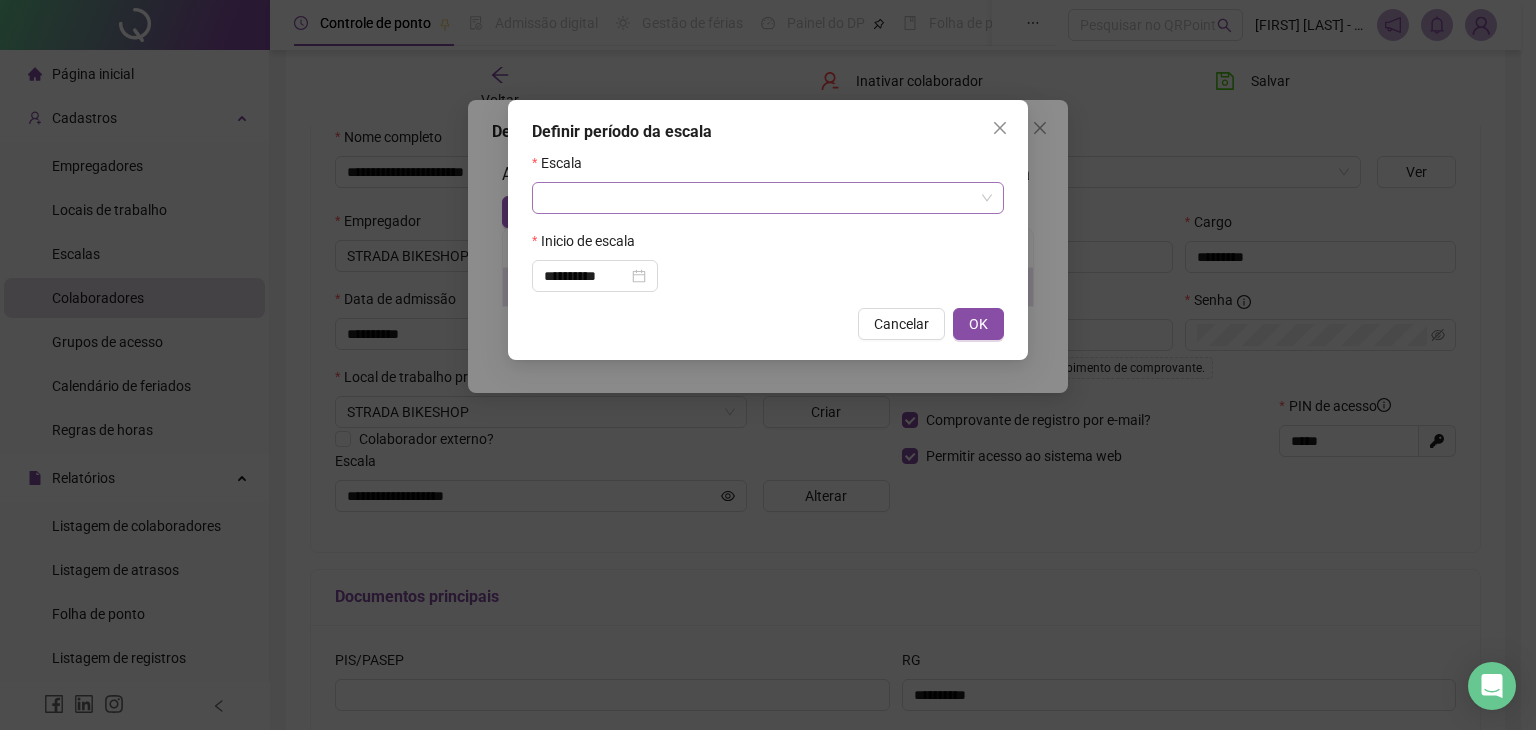click at bounding box center [759, 198] 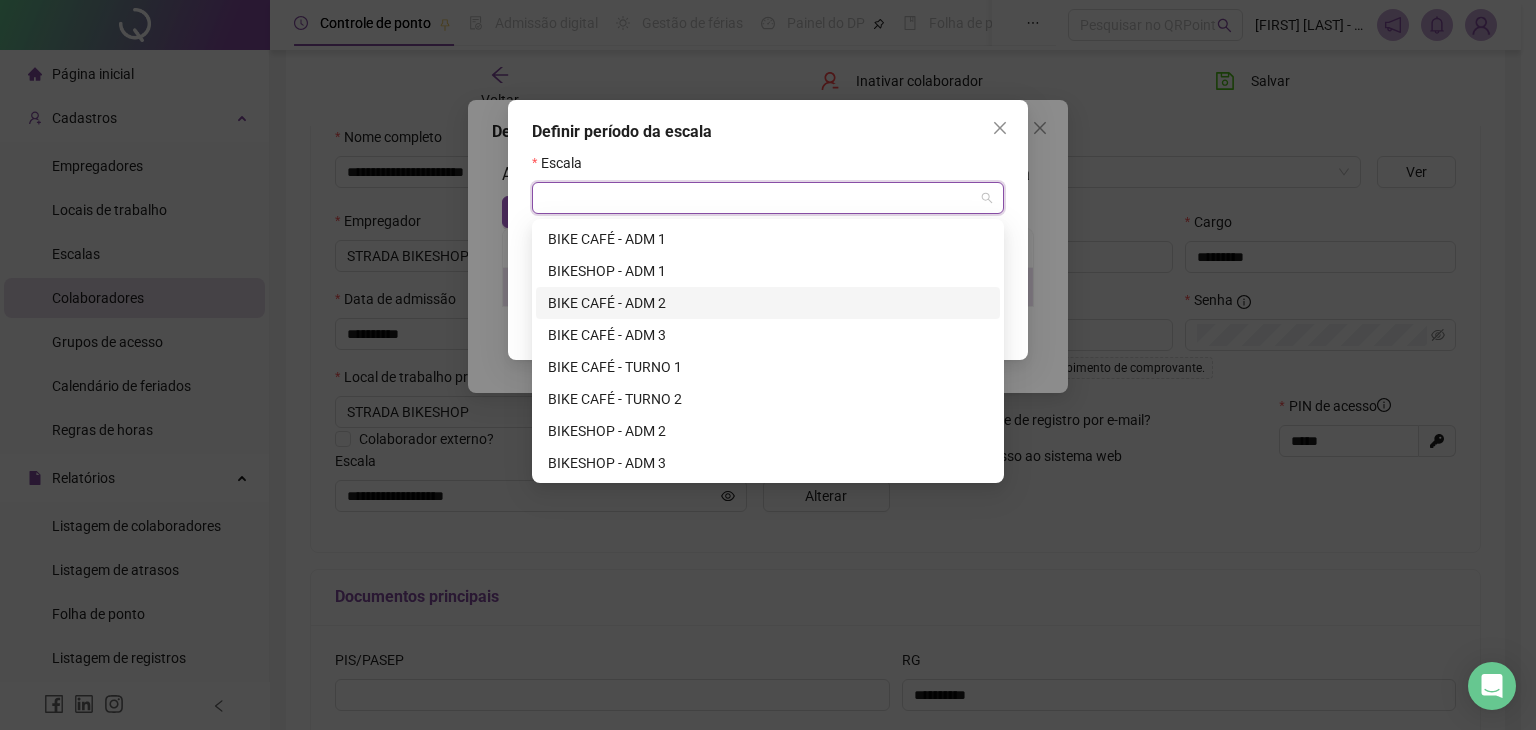 click on "BIKE CAFÉ - ADM 2" at bounding box center [768, 303] 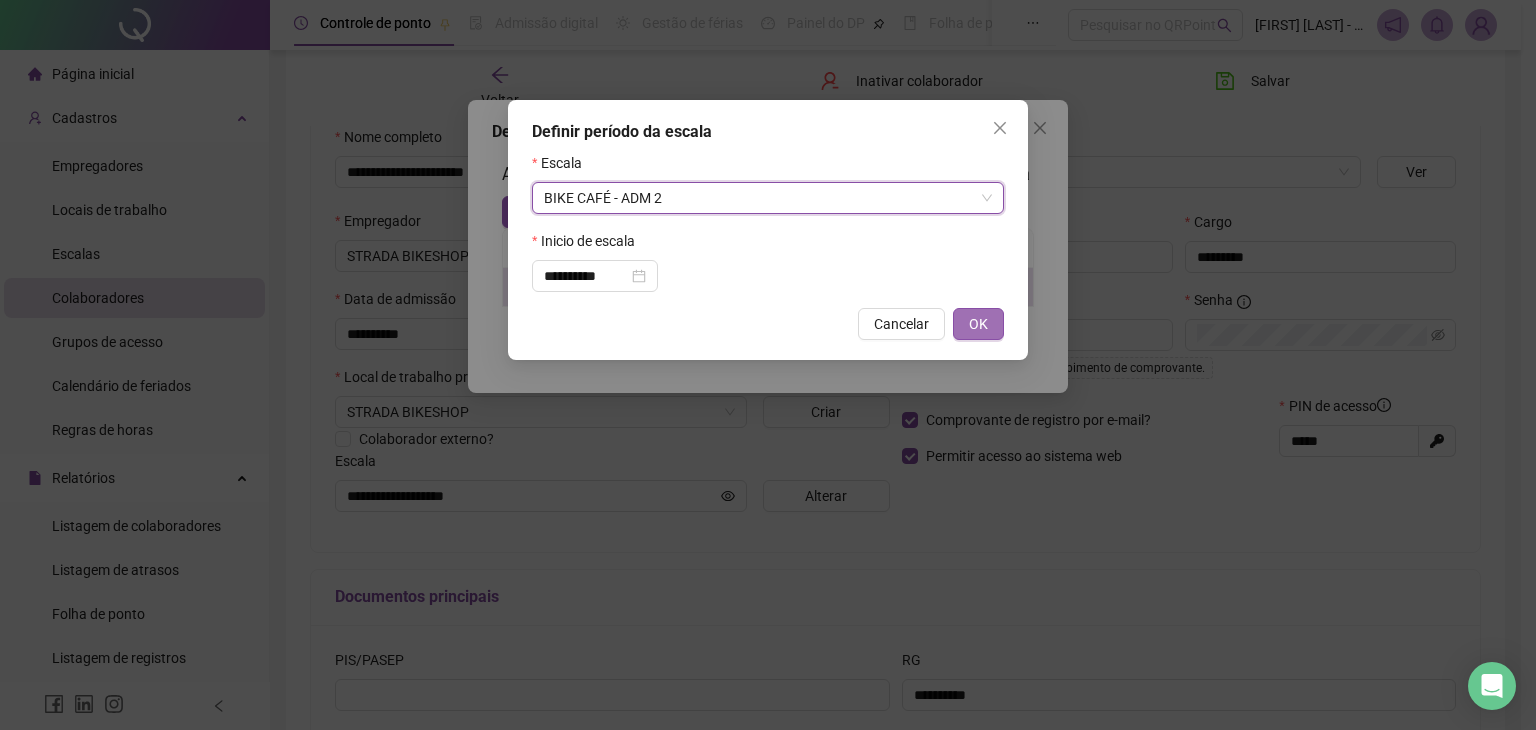 click on "OK" at bounding box center [978, 324] 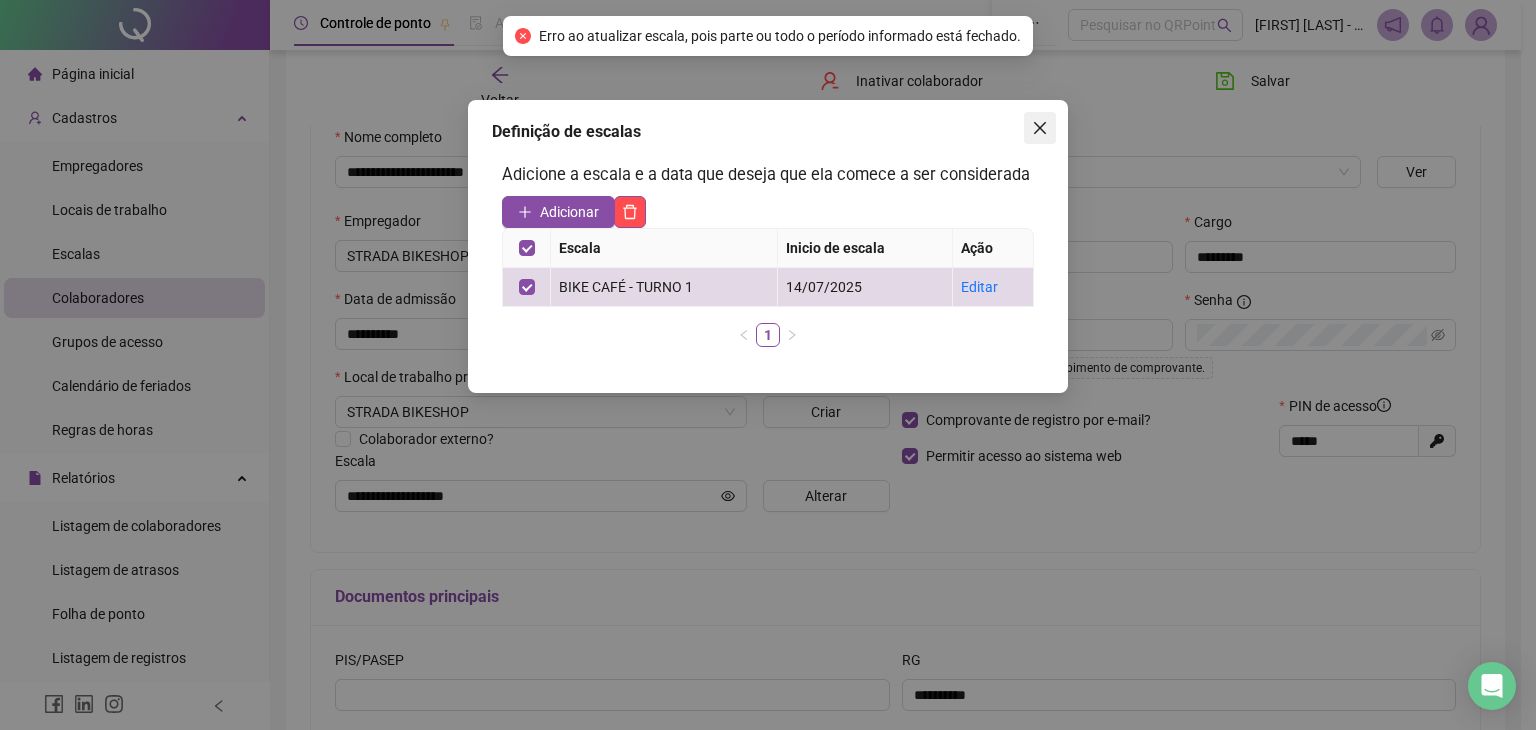 click 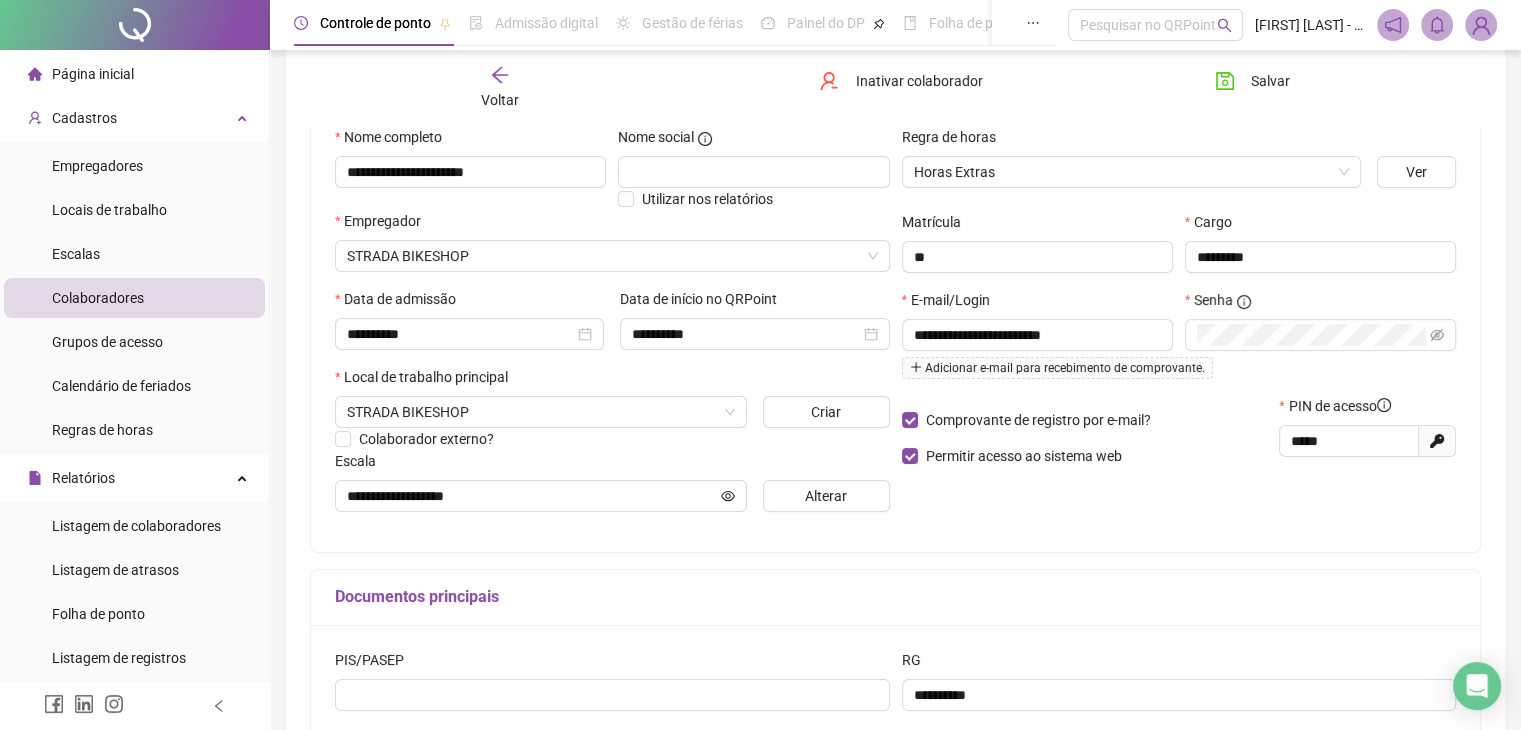 click on "Voltar" at bounding box center (500, 88) 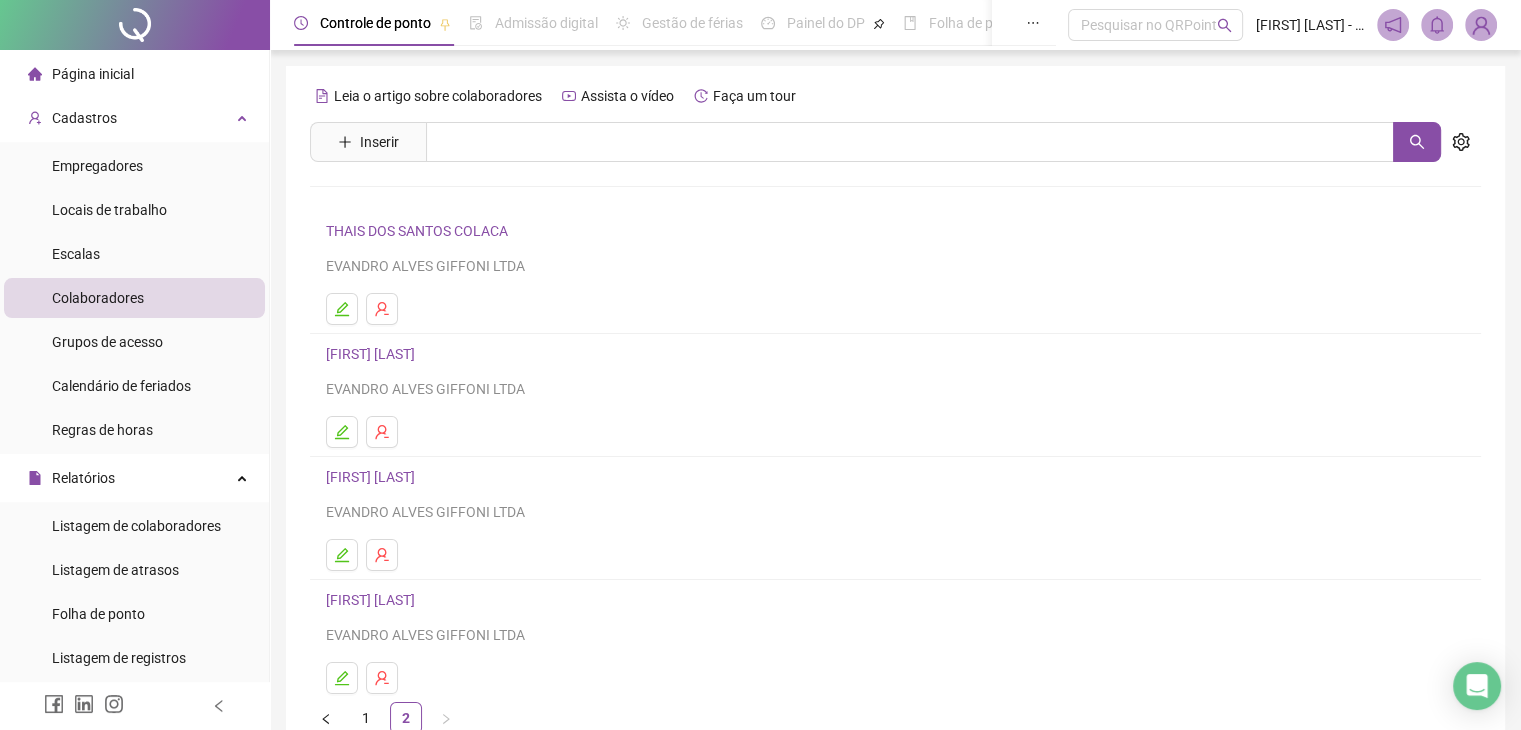 click on "THAIS DOS SANTOS COLACA" at bounding box center (420, 231) 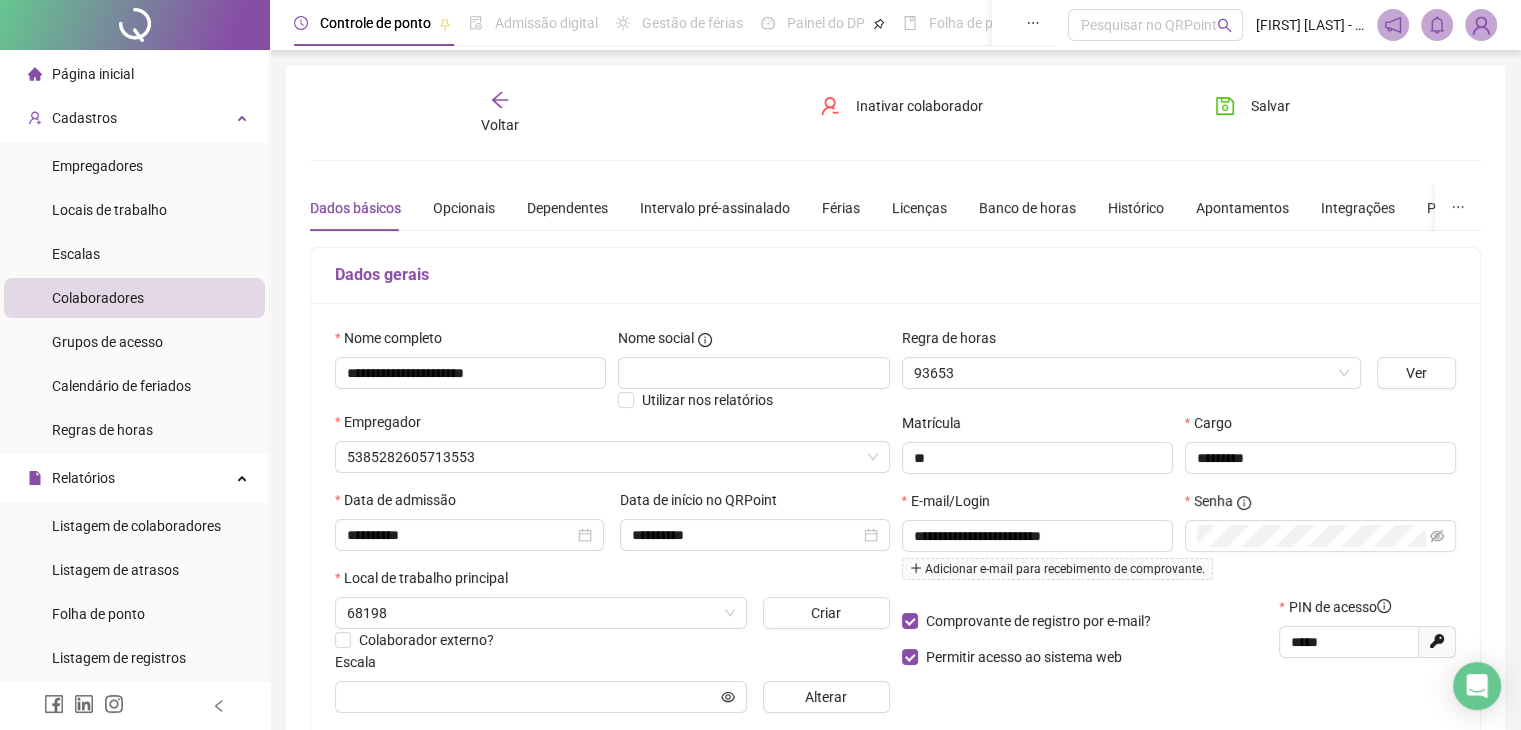 type on "**********" 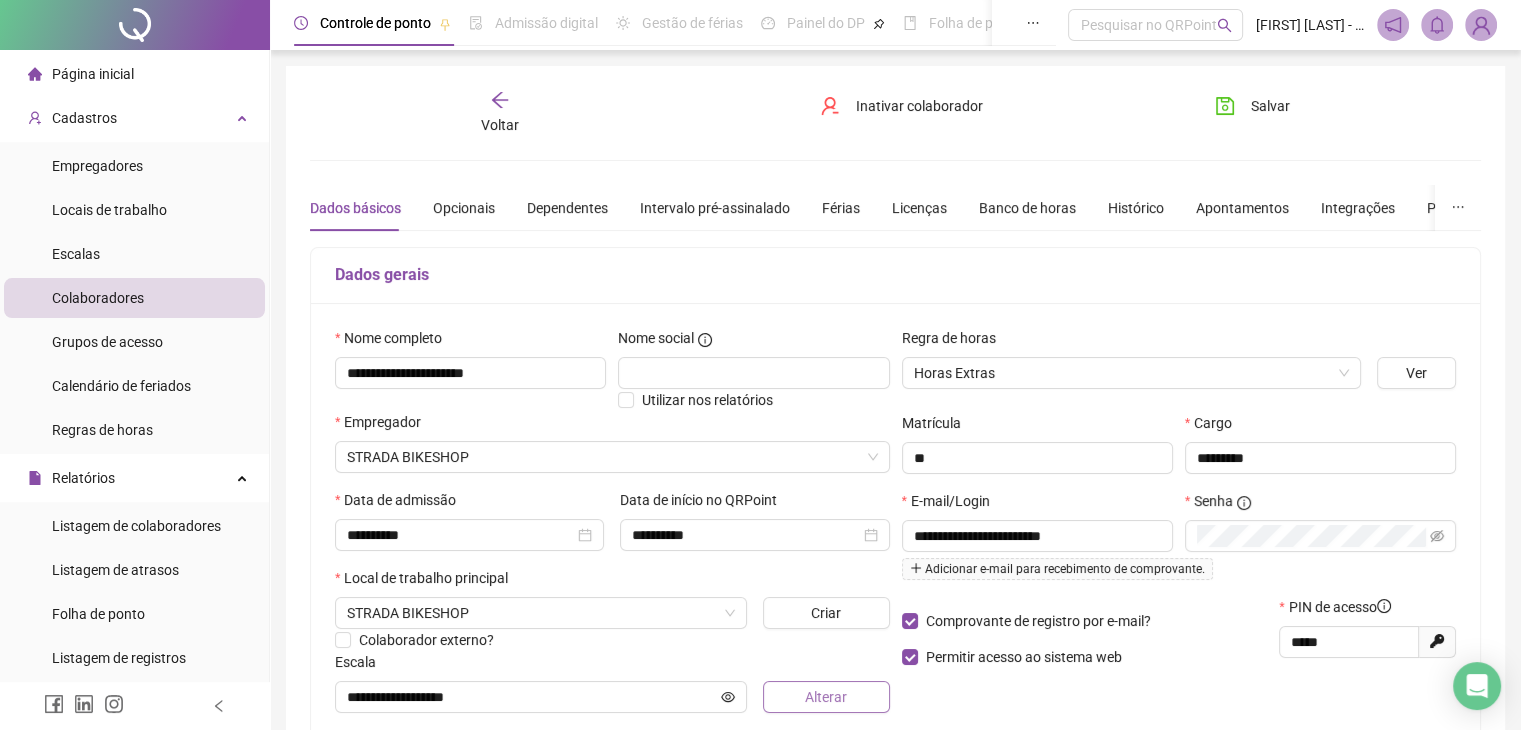 click on "Alterar" at bounding box center [826, 697] 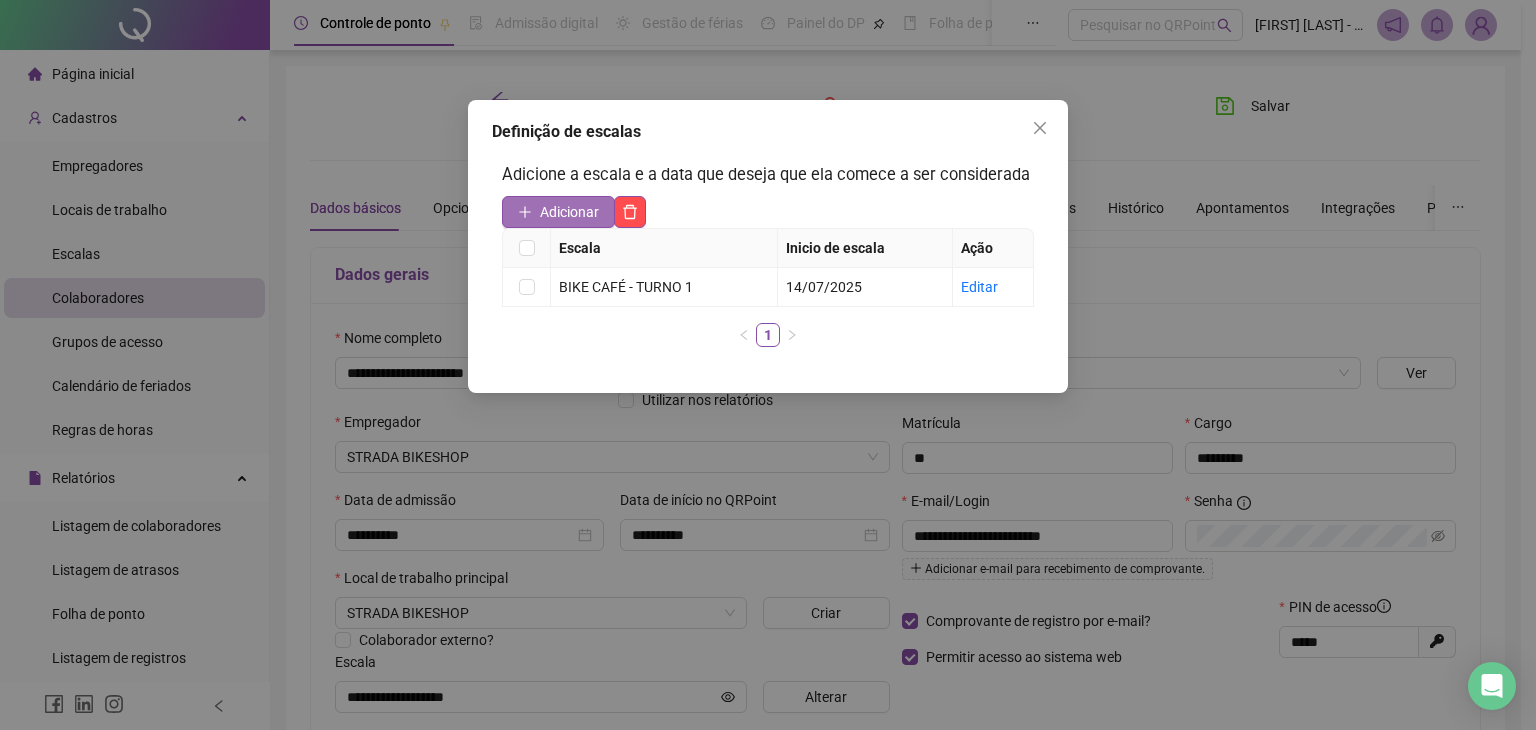 click on "Adicionar" at bounding box center (569, 212) 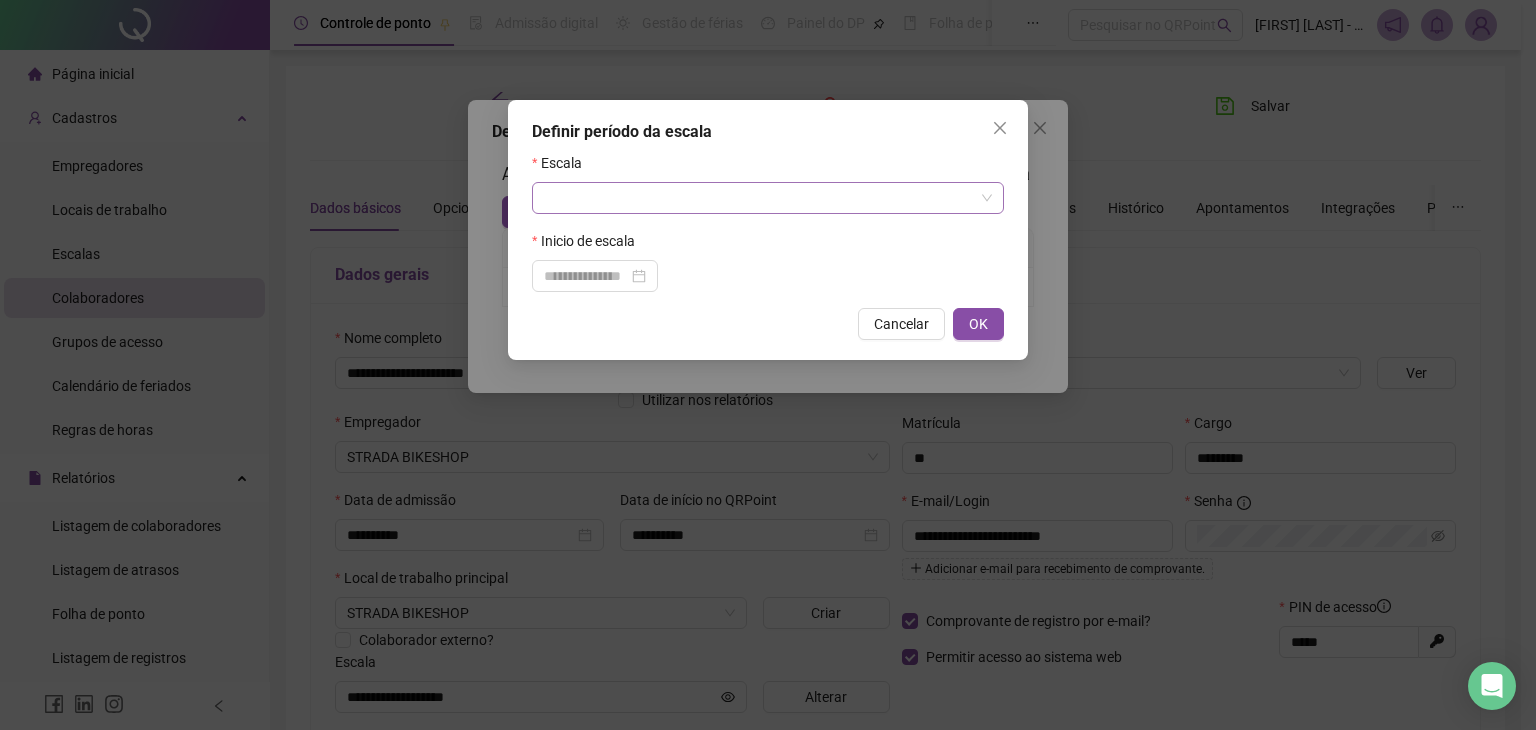click at bounding box center (759, 198) 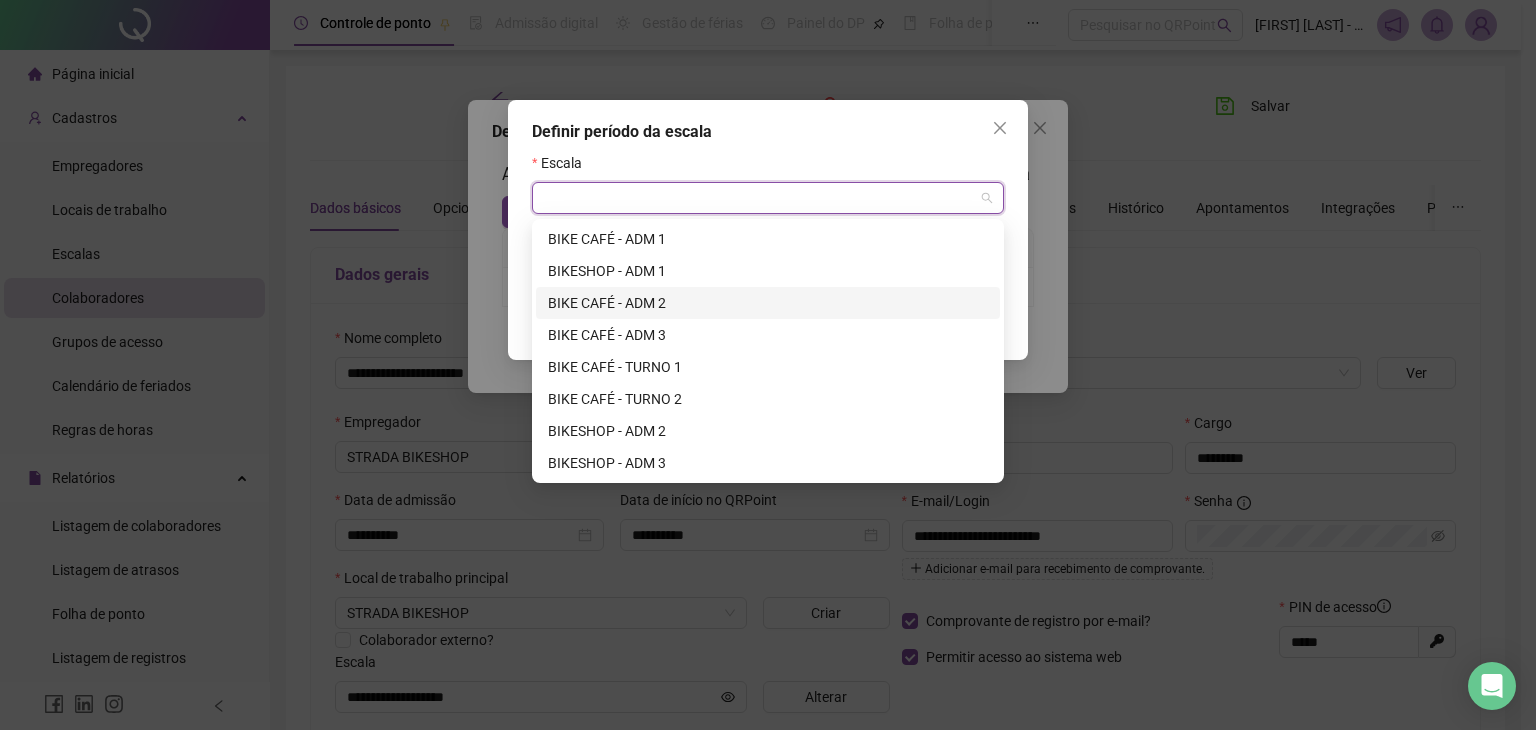 click on "BIKE CAFÉ - ADM 2" at bounding box center (768, 303) 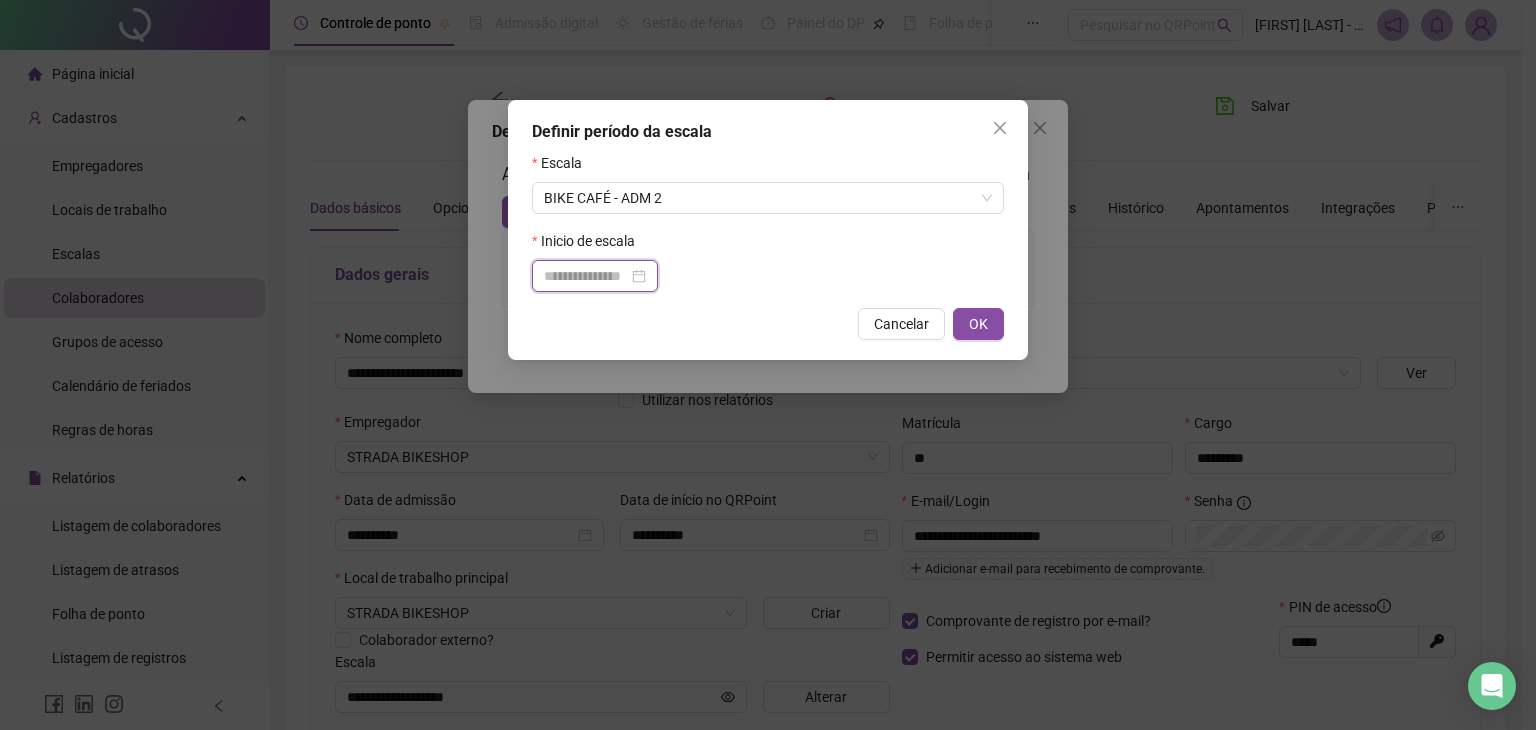 click at bounding box center (586, 276) 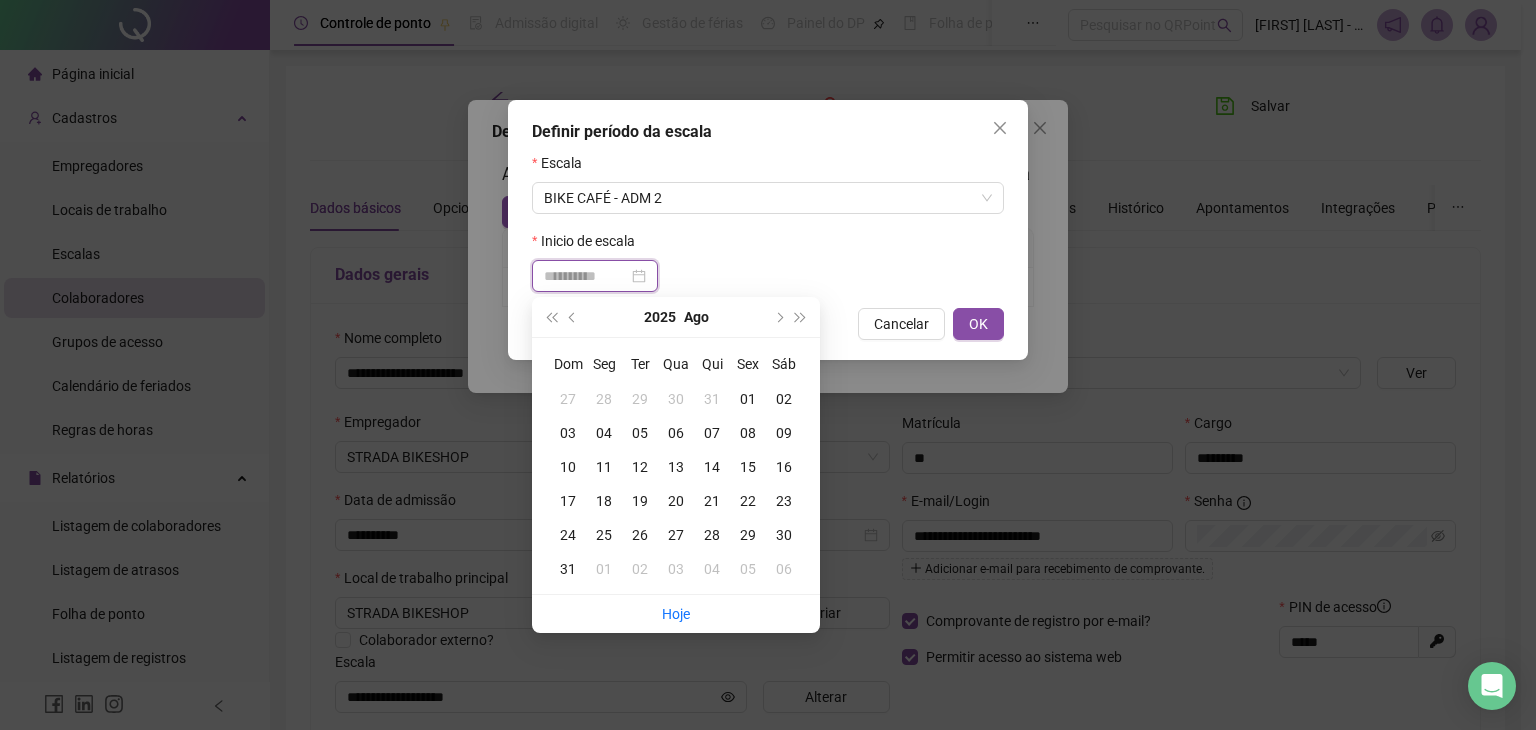 type on "**********" 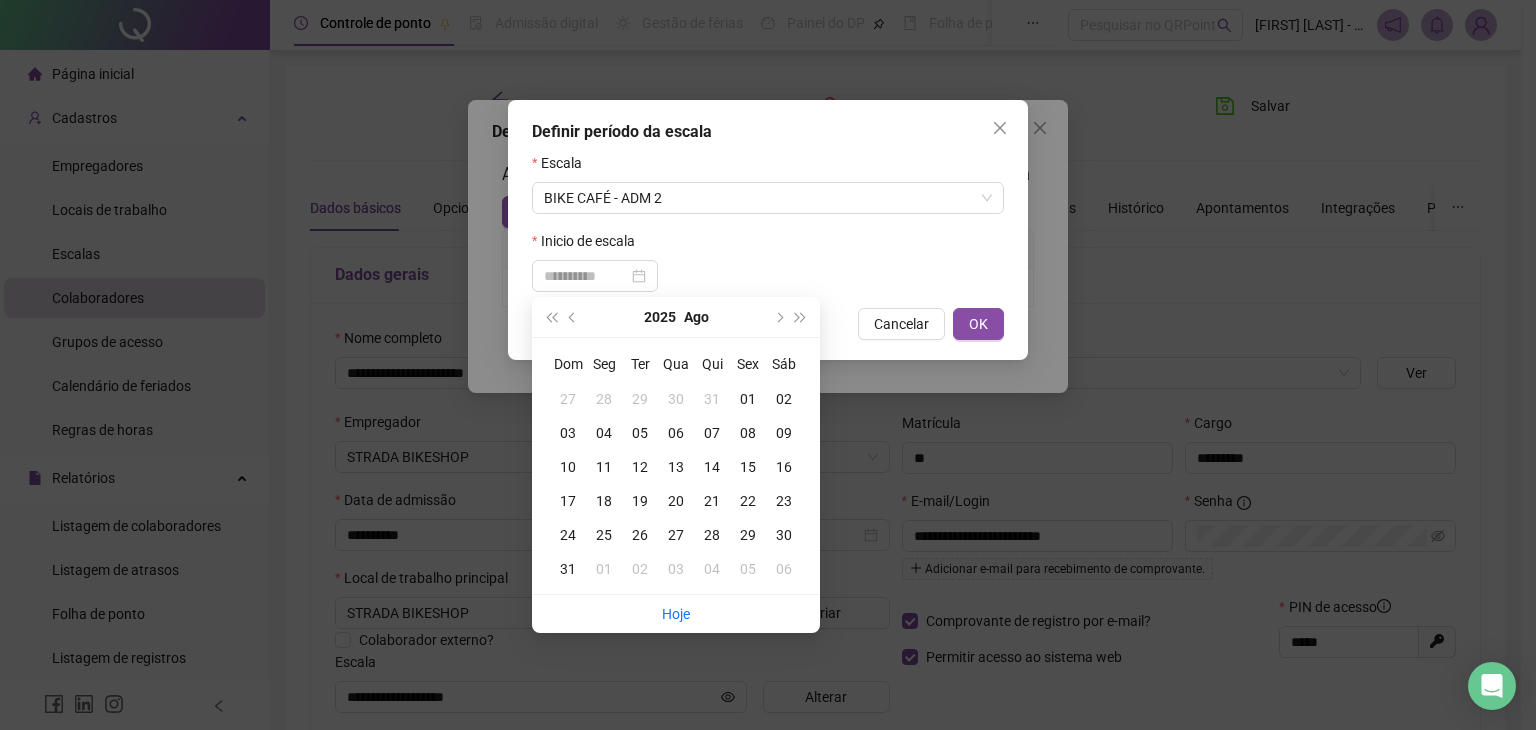 click on "04" at bounding box center [604, 433] 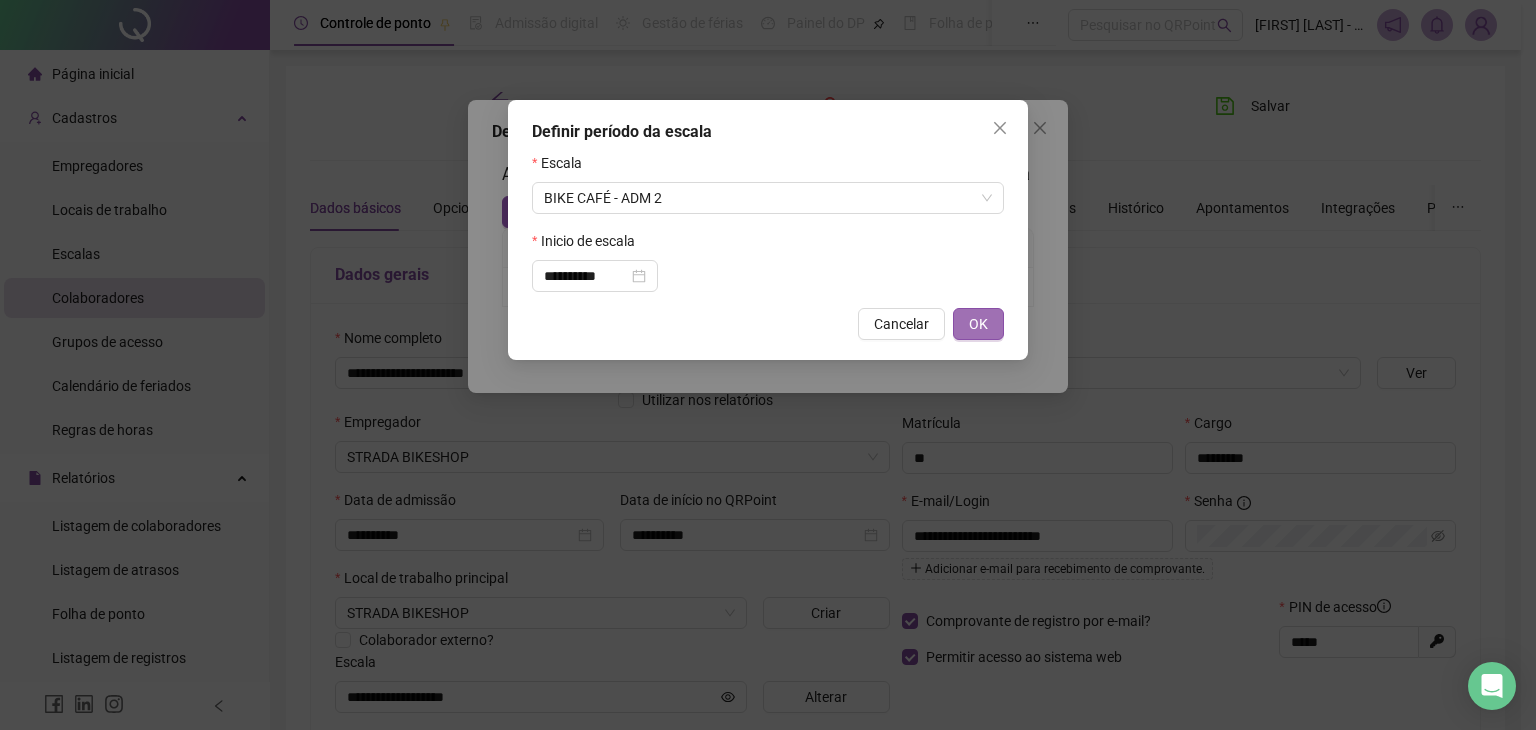 click on "OK" at bounding box center [978, 324] 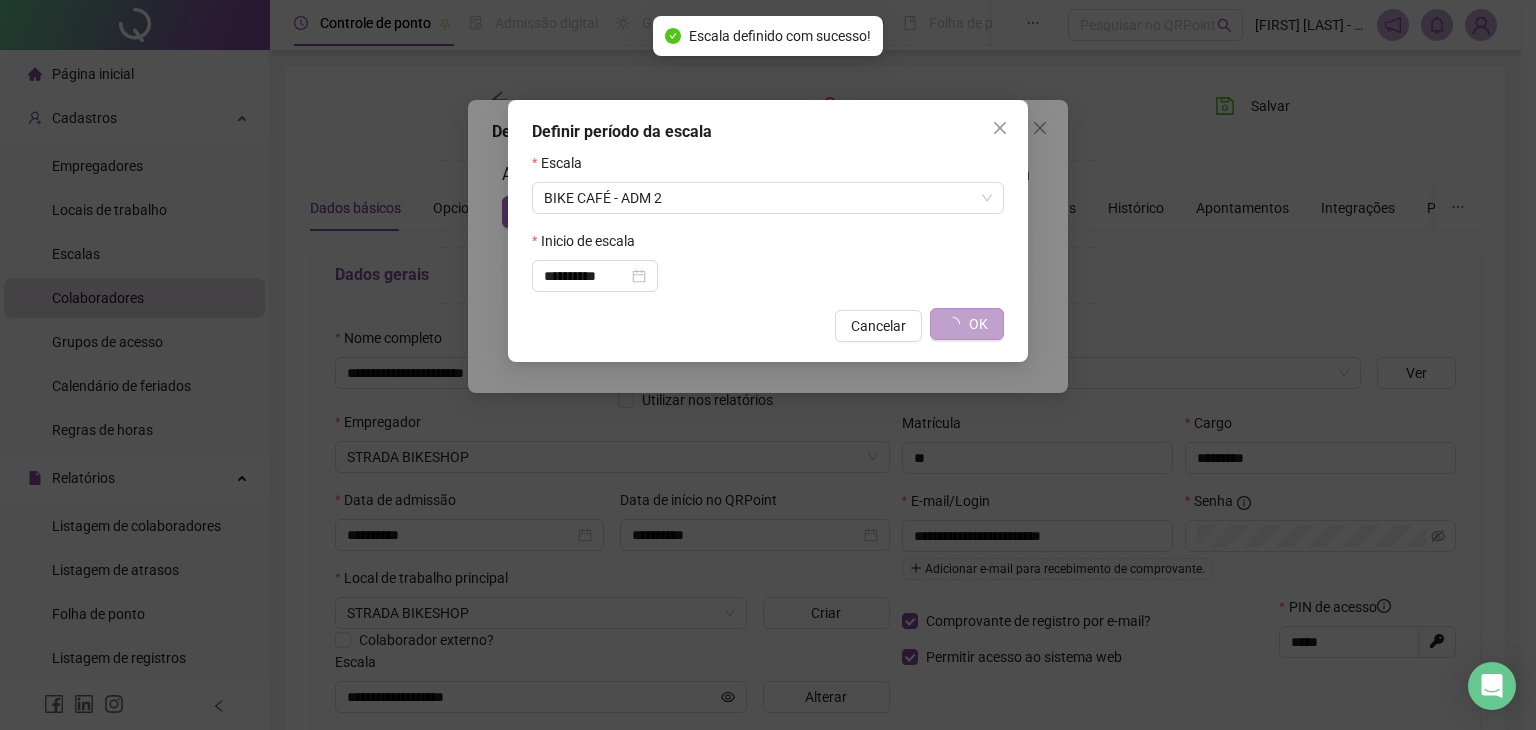 type on "**********" 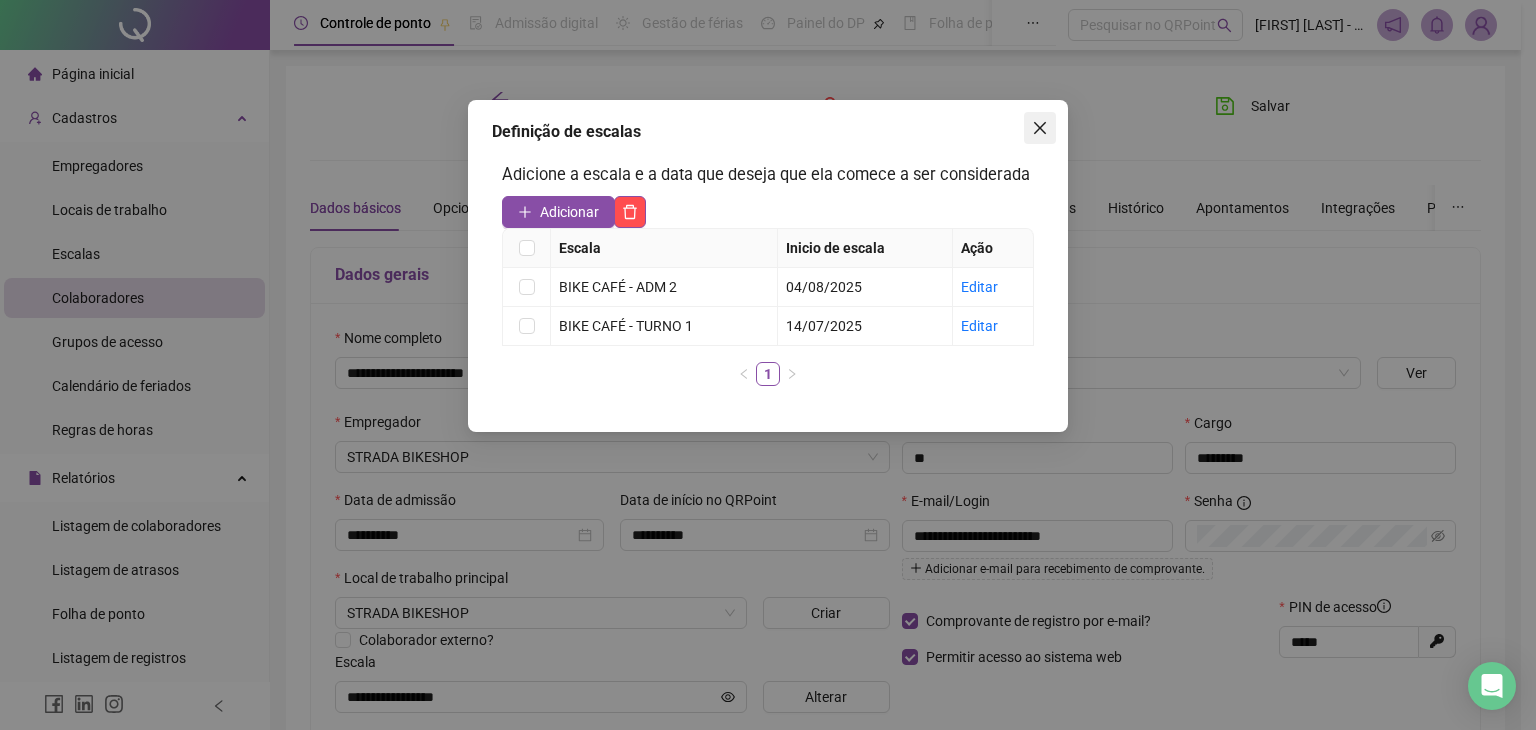 click 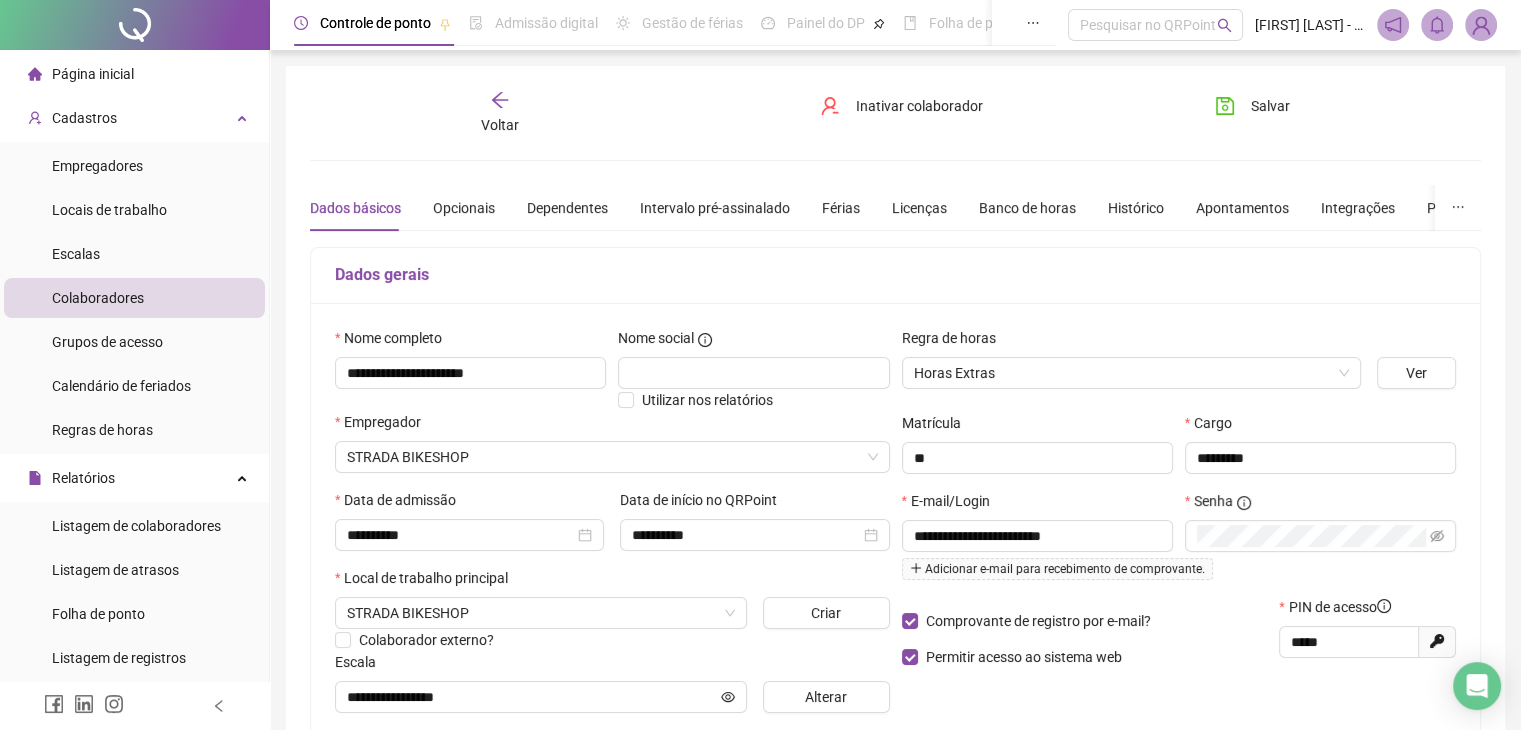 scroll, scrollTop: 100, scrollLeft: 0, axis: vertical 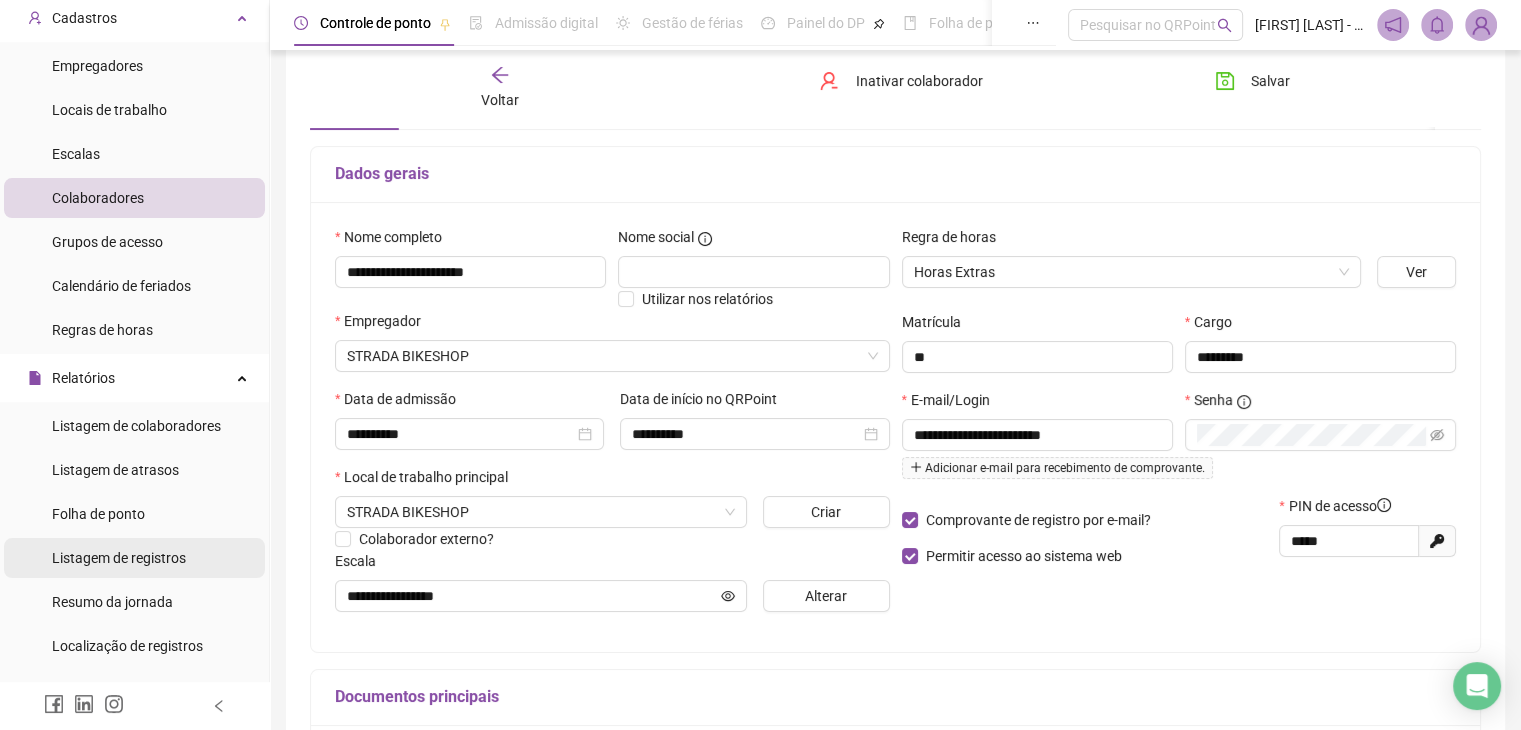 click on "Listagem de registros" at bounding box center [119, 558] 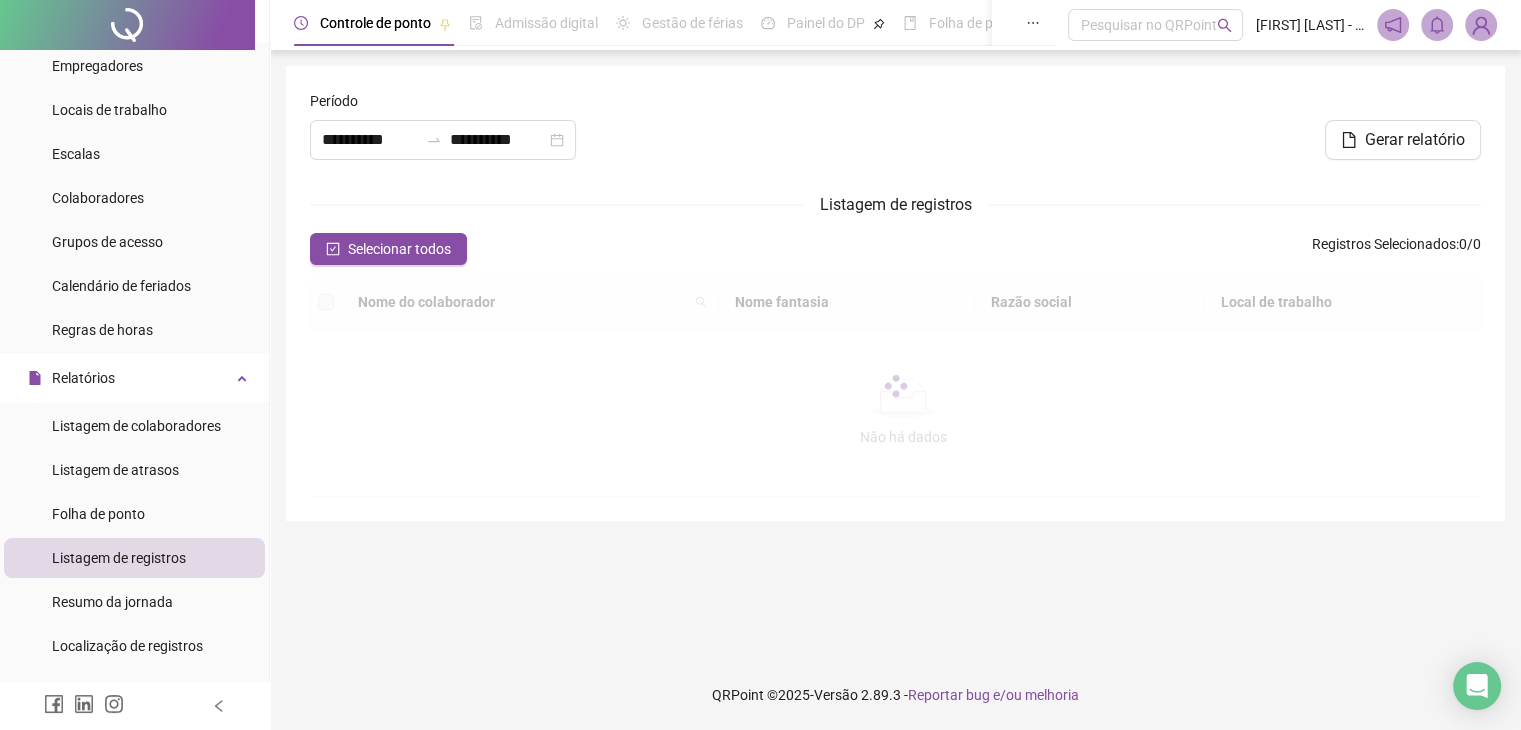 scroll, scrollTop: 0, scrollLeft: 0, axis: both 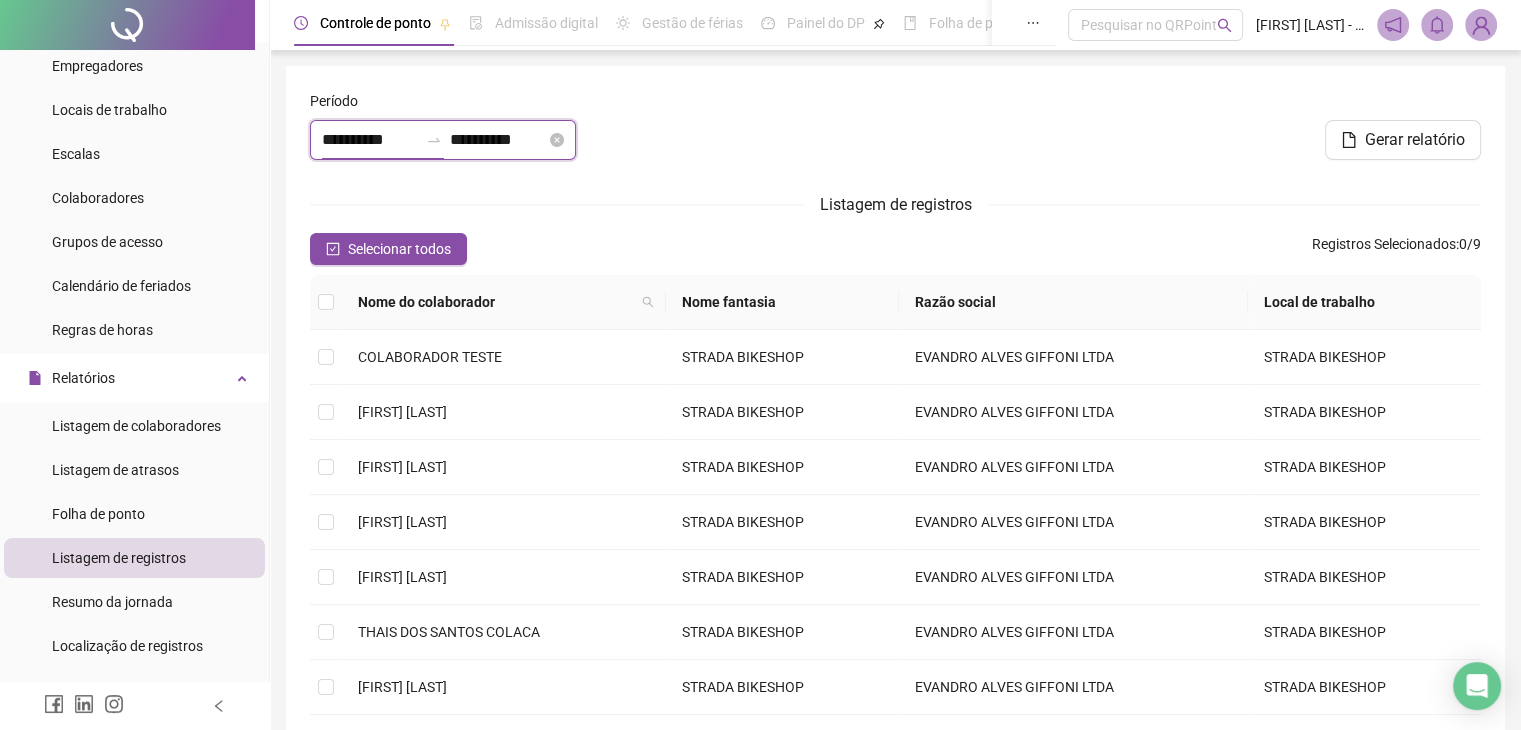 click on "**********" at bounding box center (370, 140) 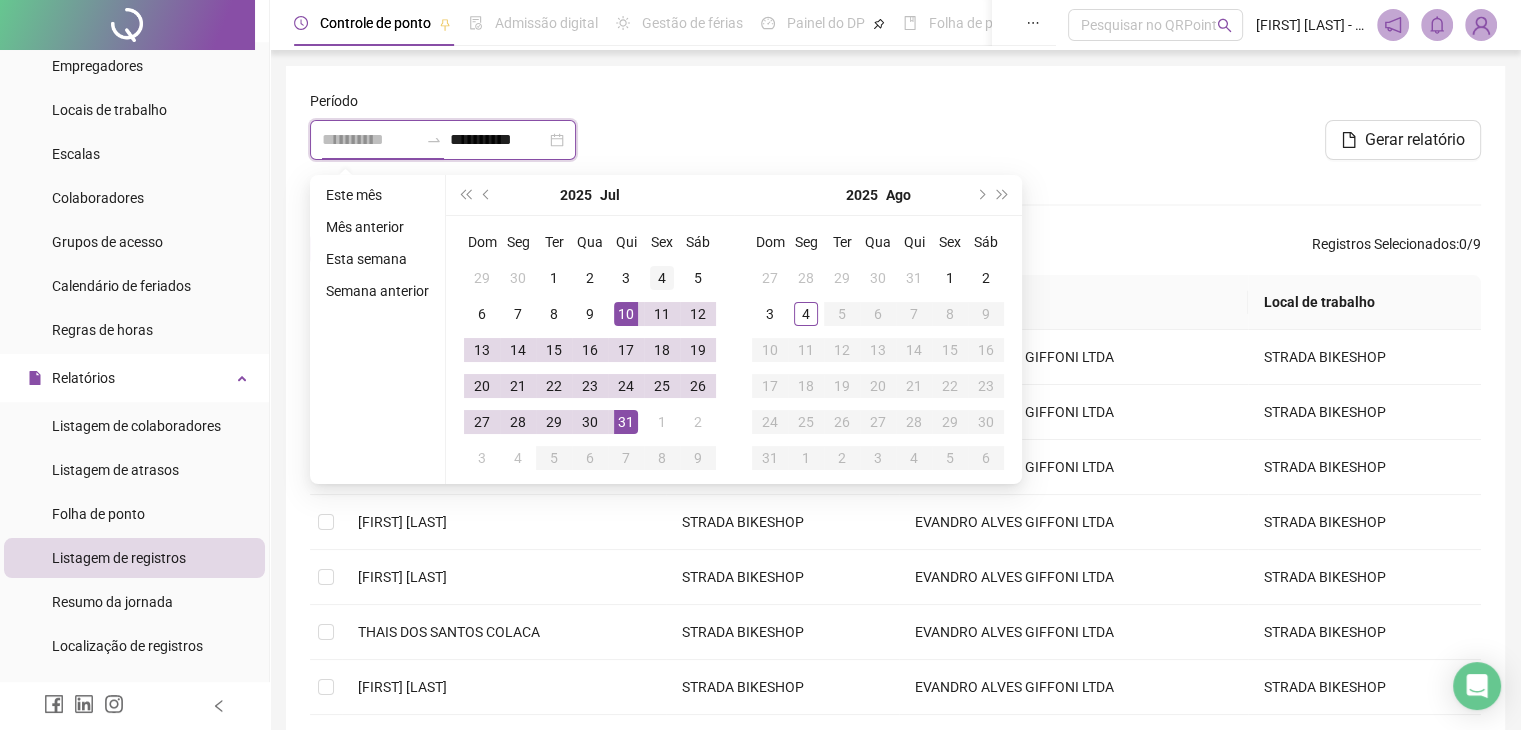 type on "**********" 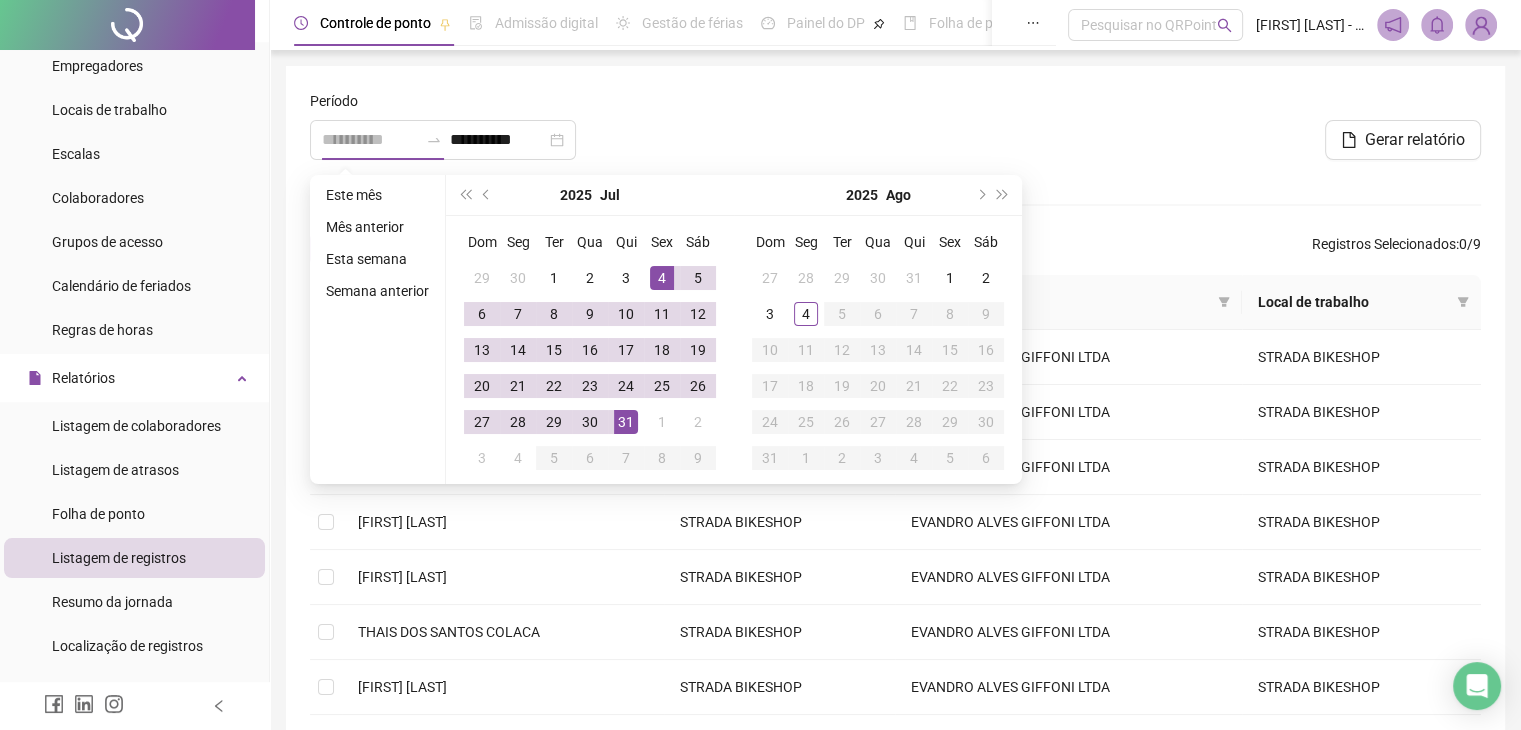 click on "4" at bounding box center [662, 278] 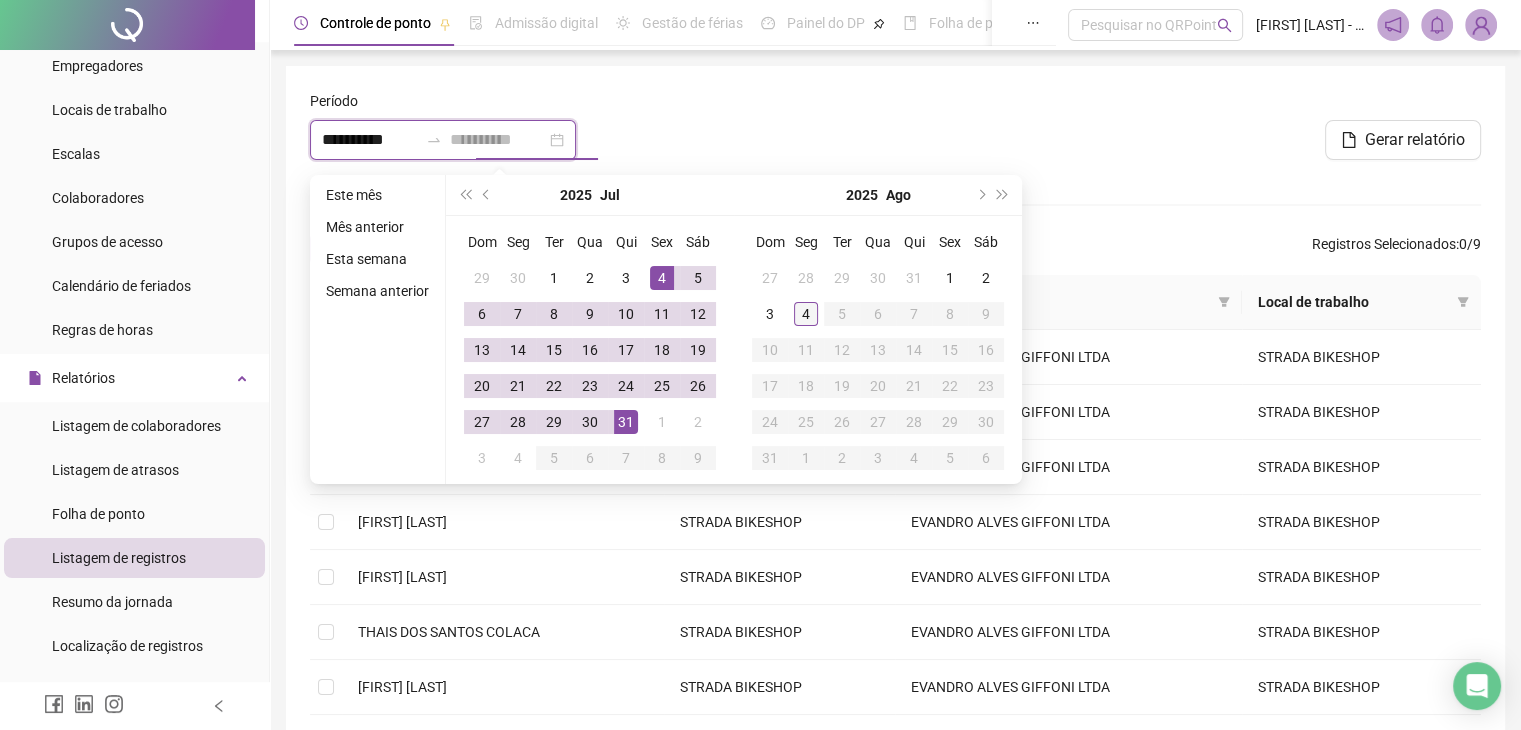 type on "**********" 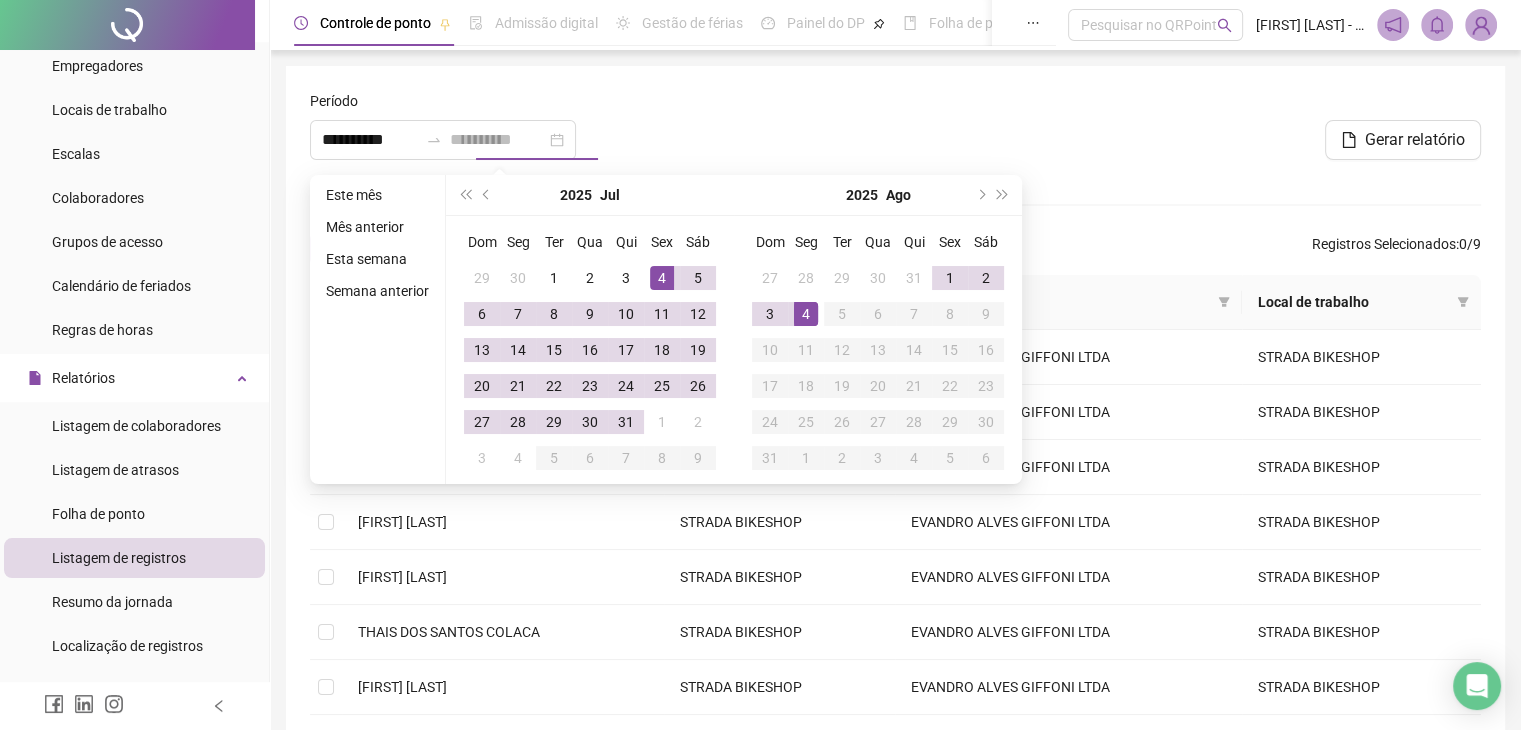 click on "4" at bounding box center (806, 314) 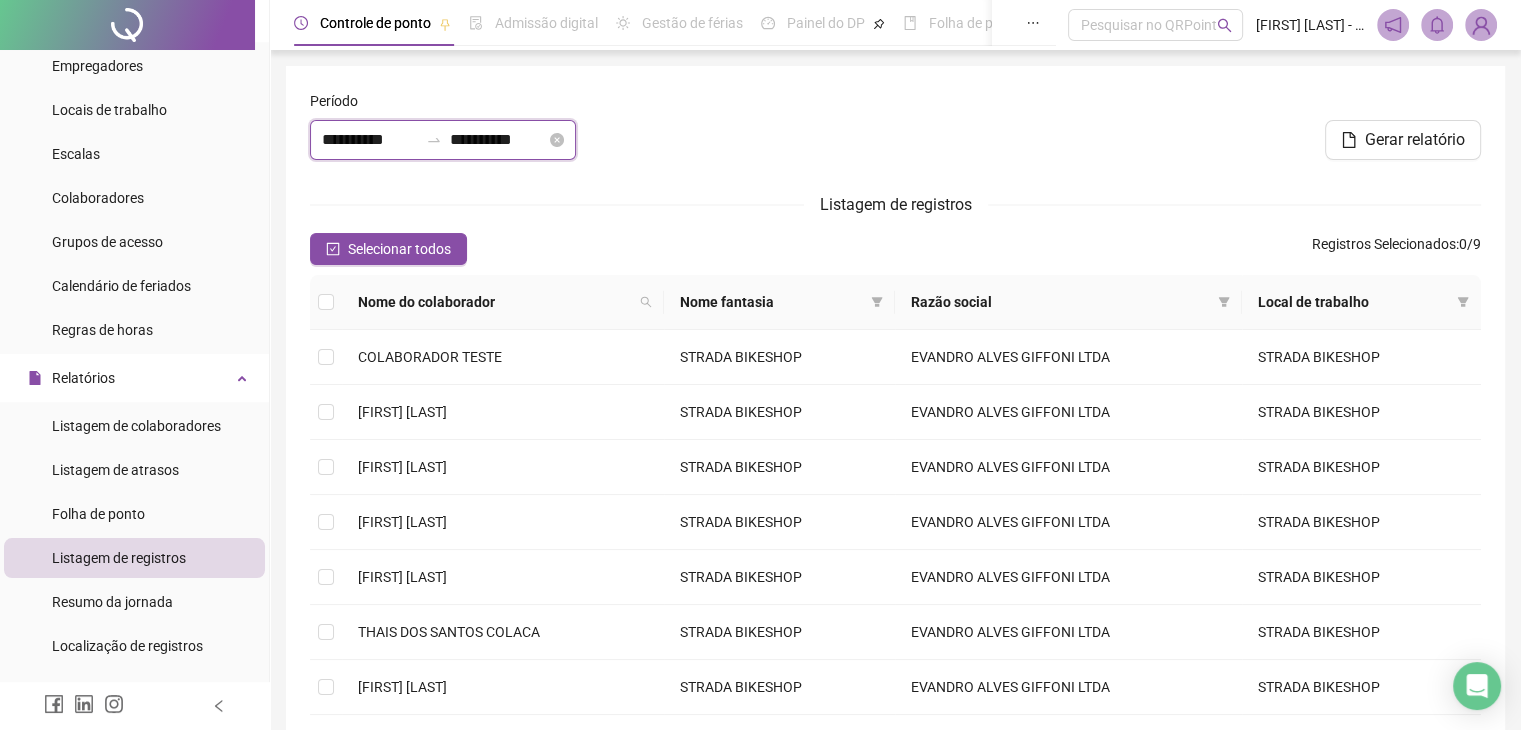 click on "**********" at bounding box center [370, 140] 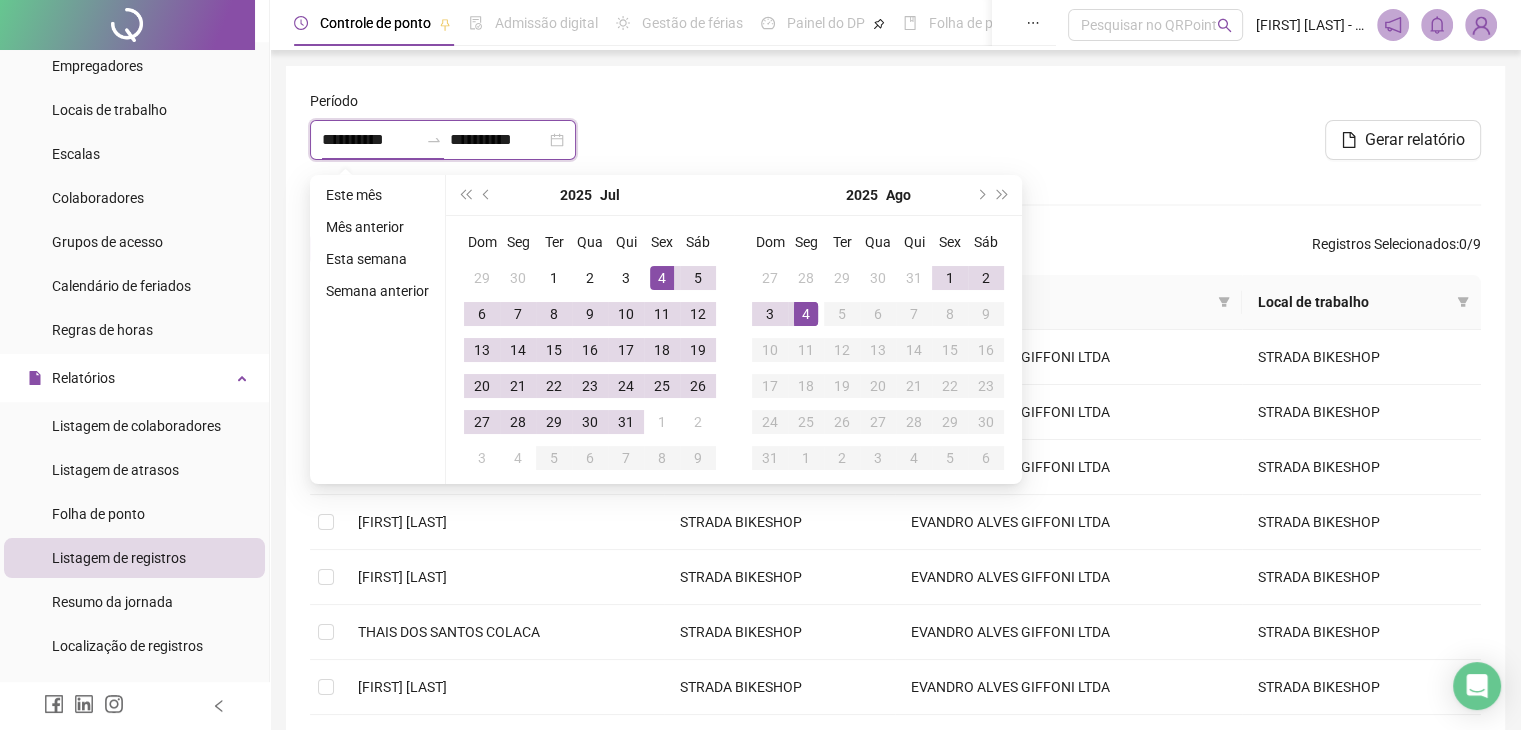 type on "**********" 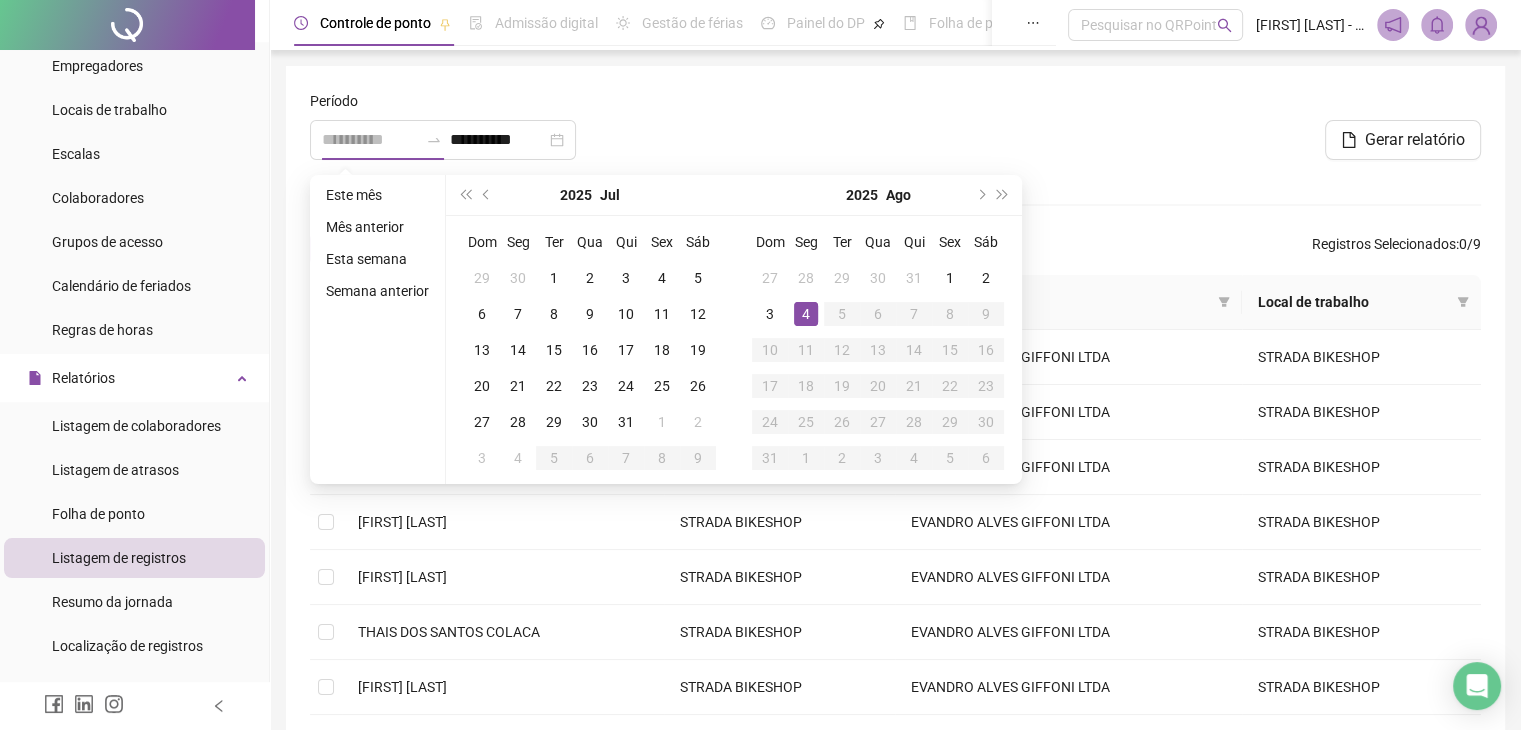 click on "4" at bounding box center [806, 314] 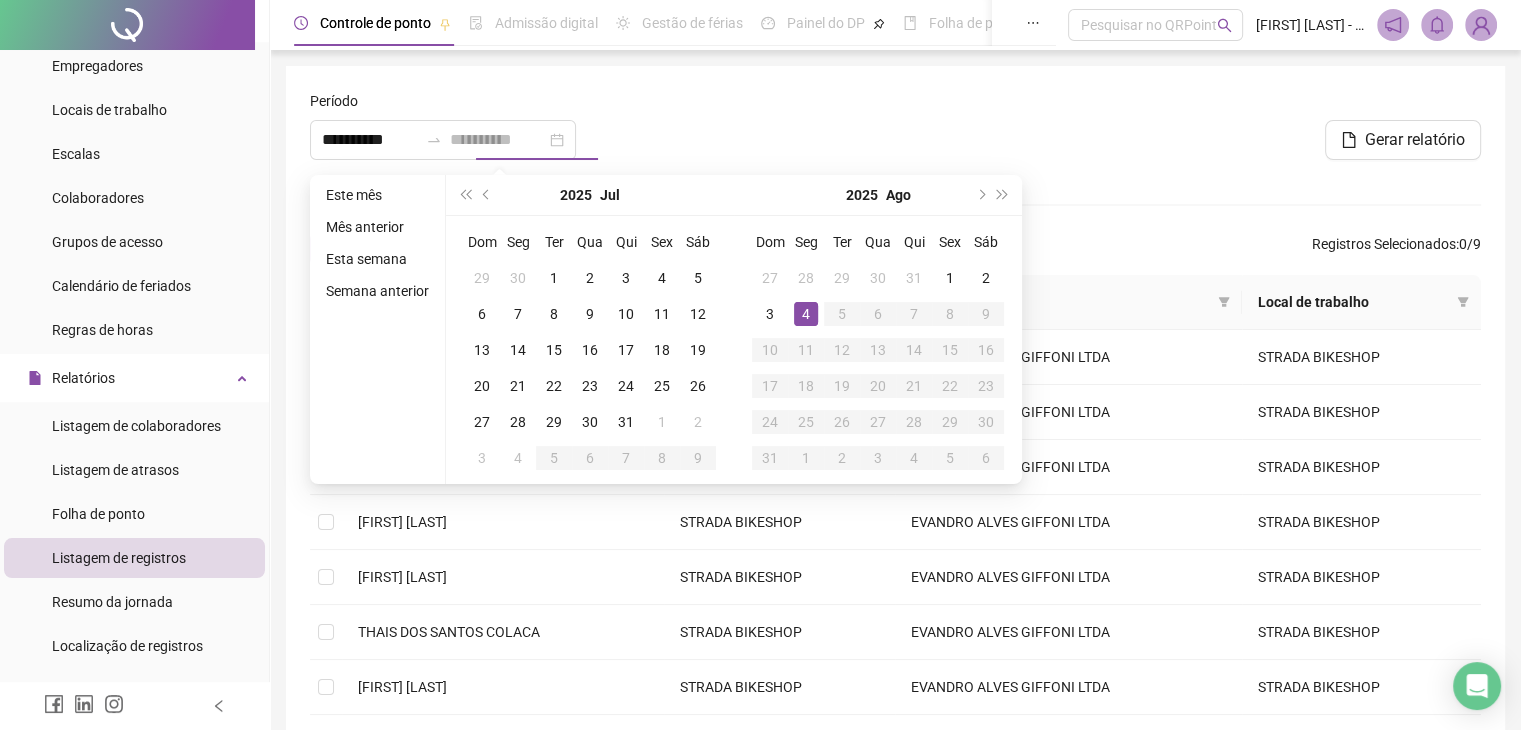 click on "4" at bounding box center [806, 314] 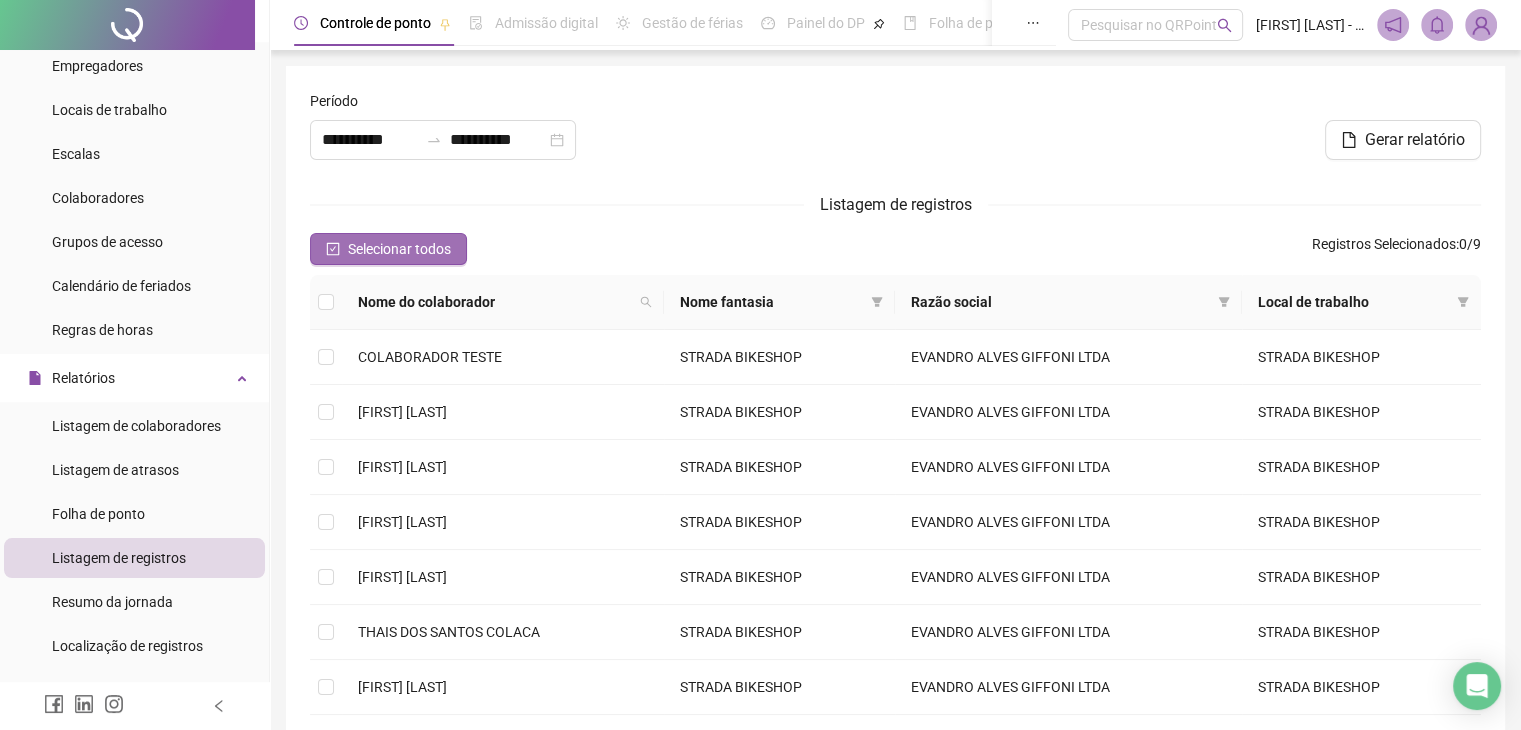 click on "Selecionar todos" at bounding box center [399, 249] 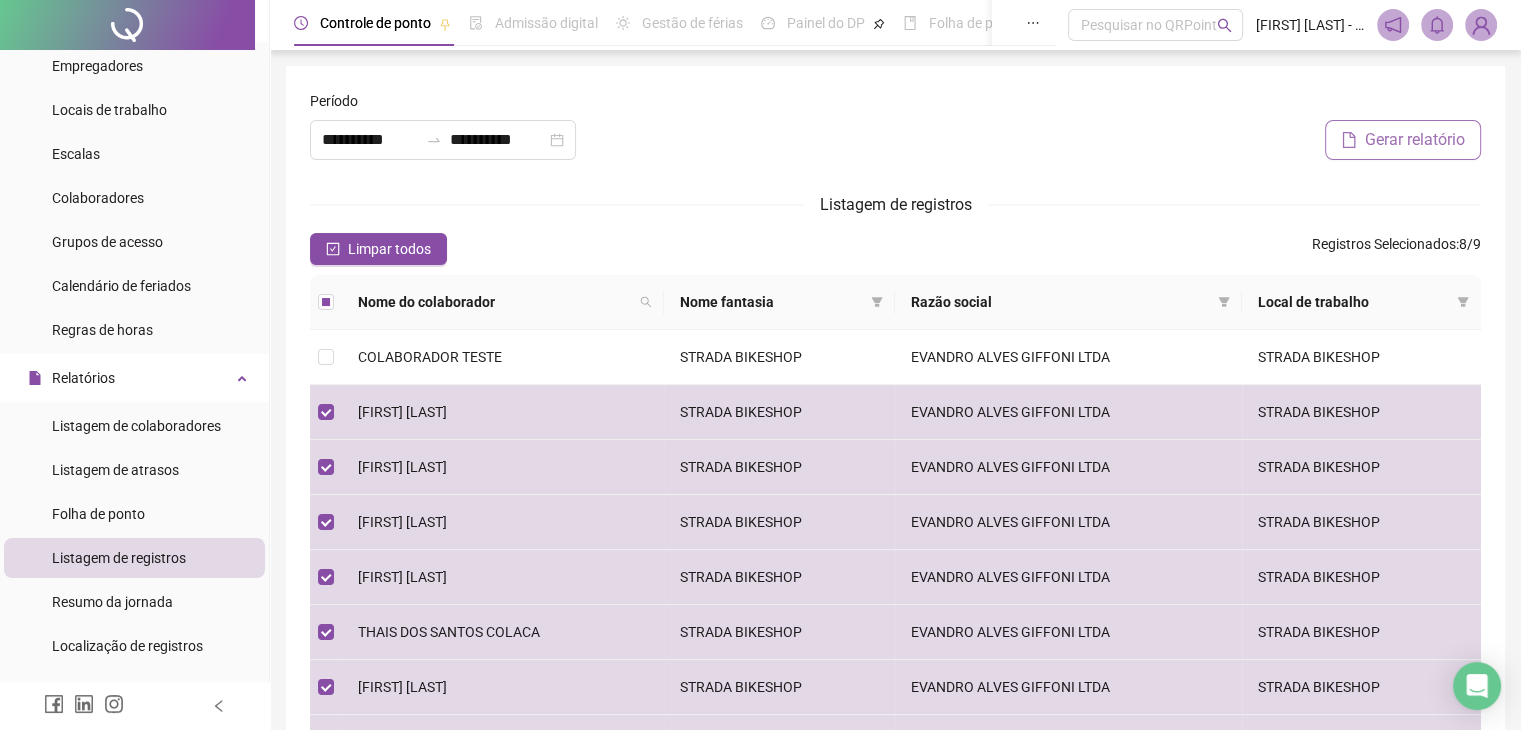 click on "Gerar relatório" at bounding box center (1415, 140) 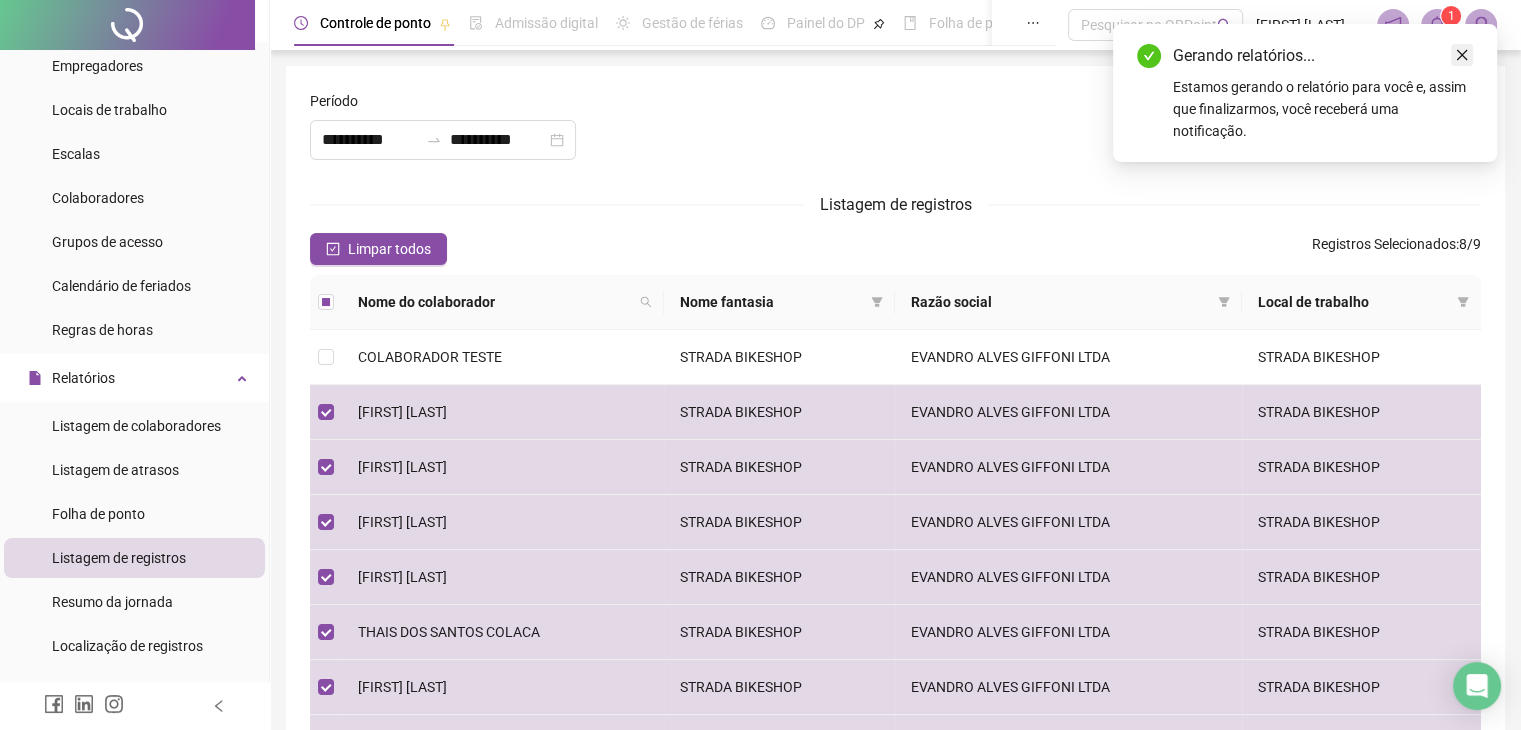 click 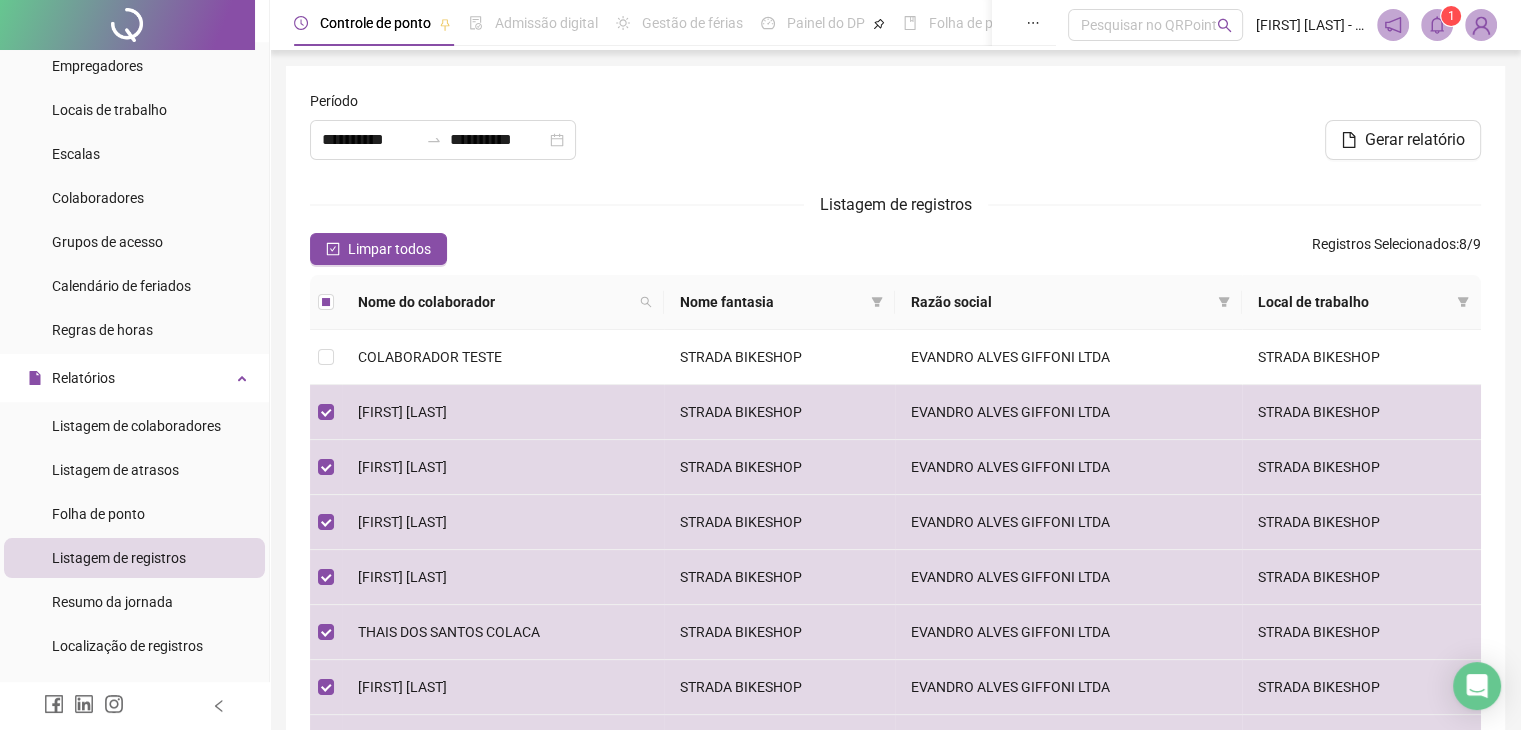 click 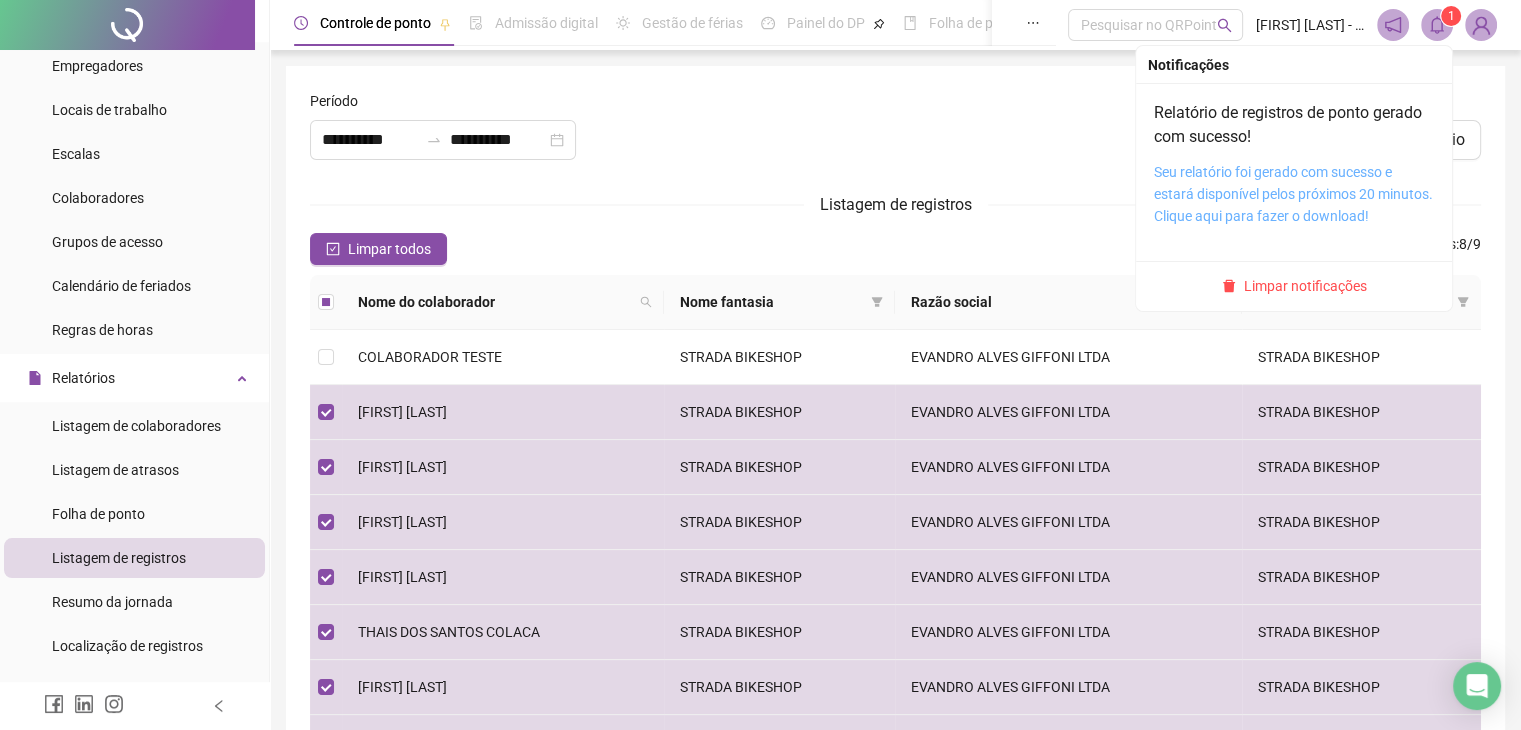 click on "Seu relatório foi gerado com sucesso e estará disponível pelos próximos 20 minutos.
Clique aqui para fazer o download!" at bounding box center (1293, 194) 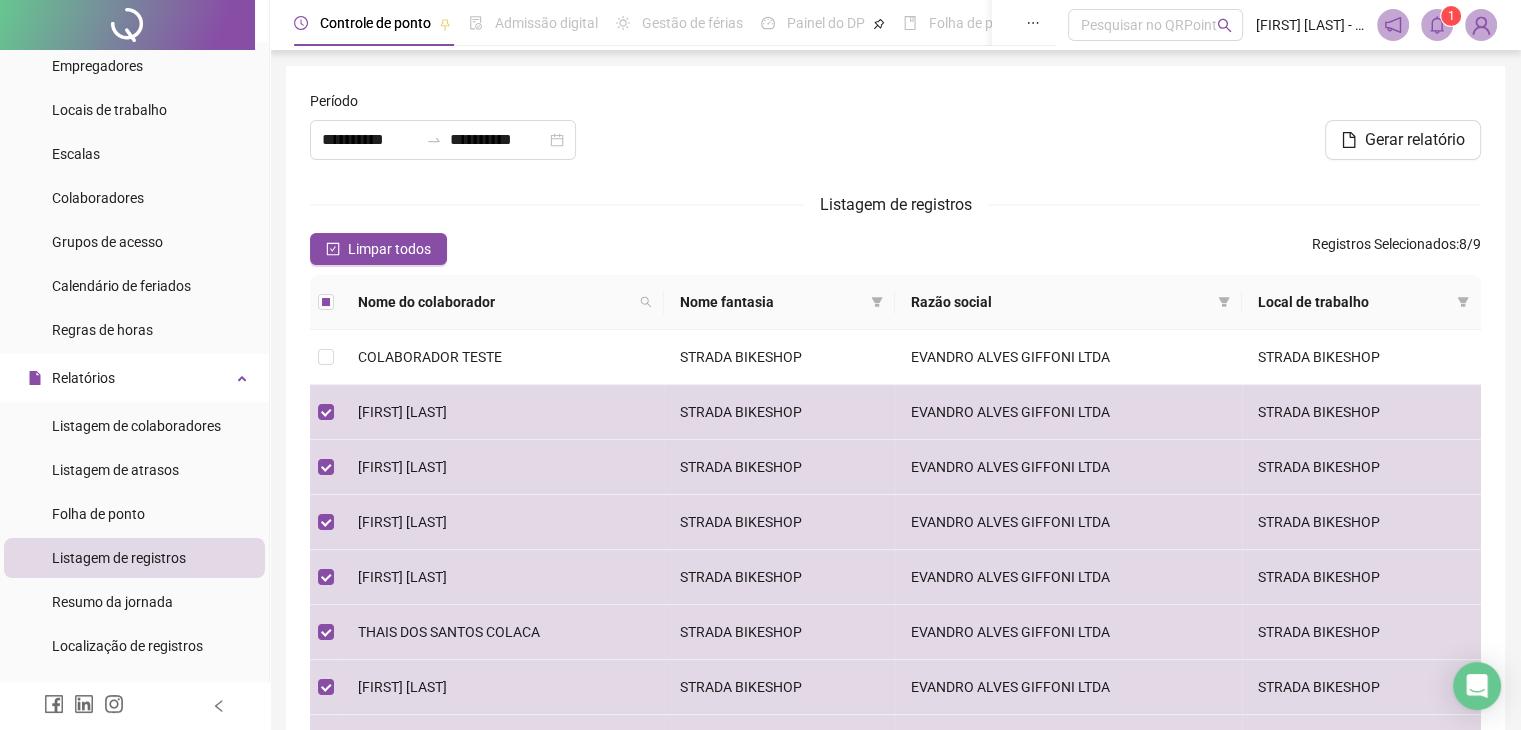 click at bounding box center [896, 133] 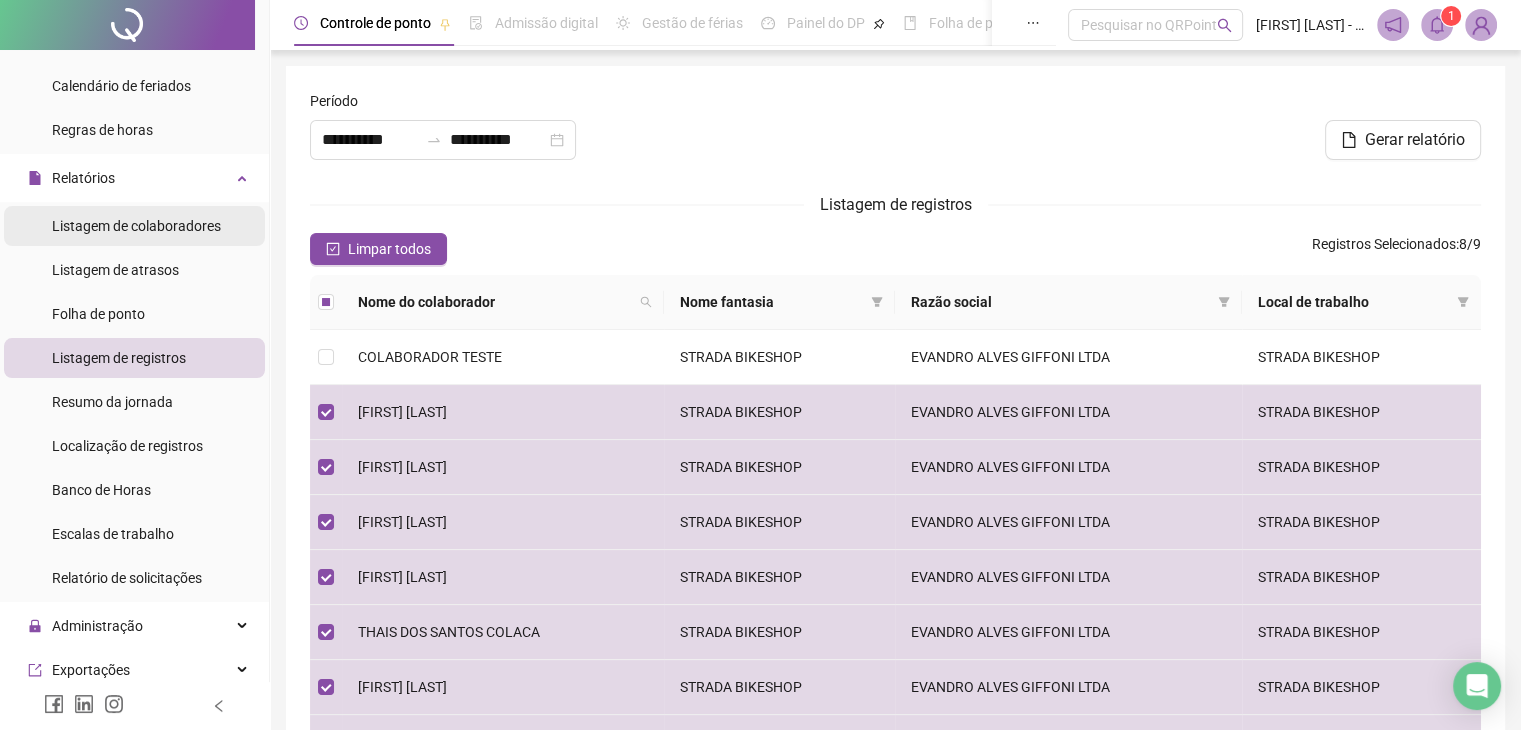scroll, scrollTop: 572, scrollLeft: 0, axis: vertical 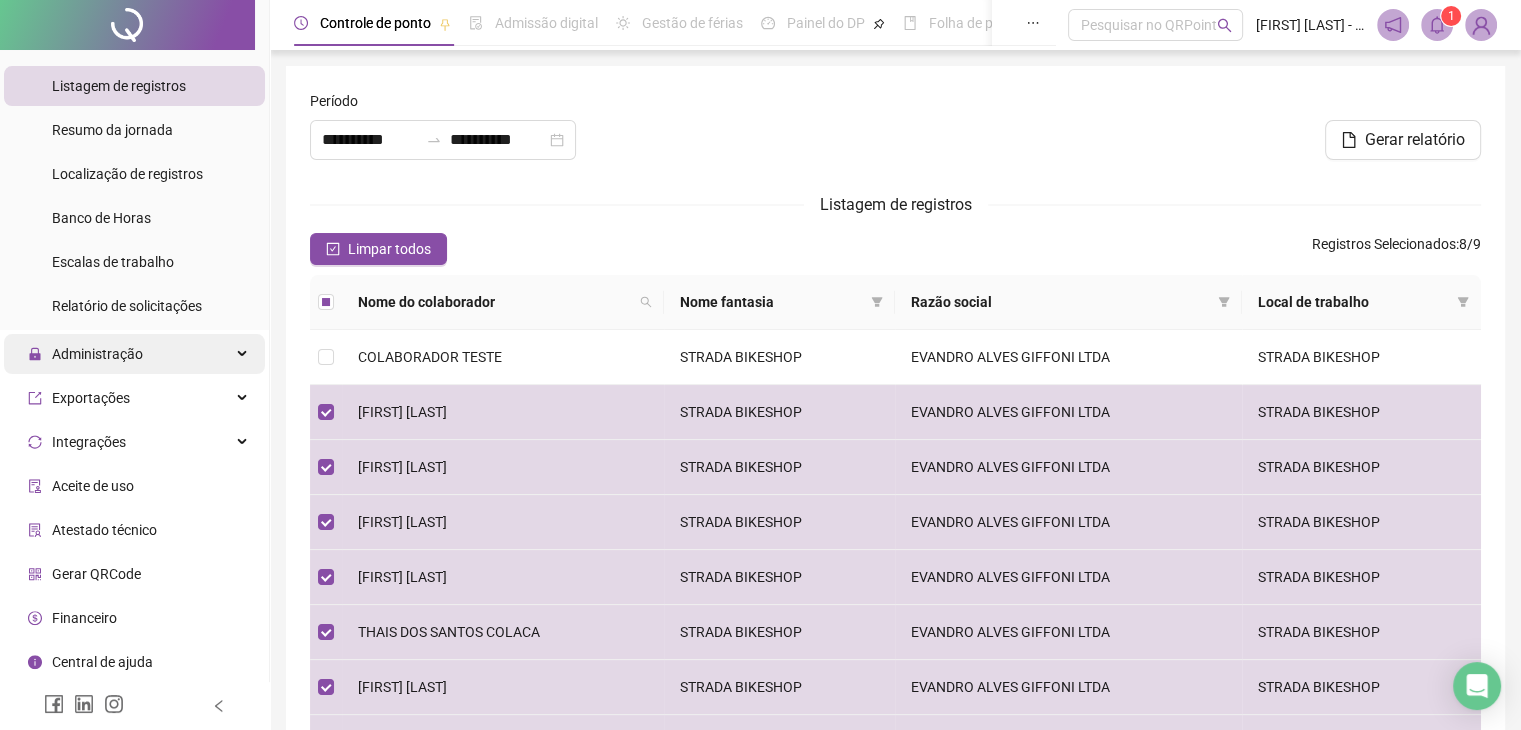 click on "Administração" at bounding box center [97, 354] 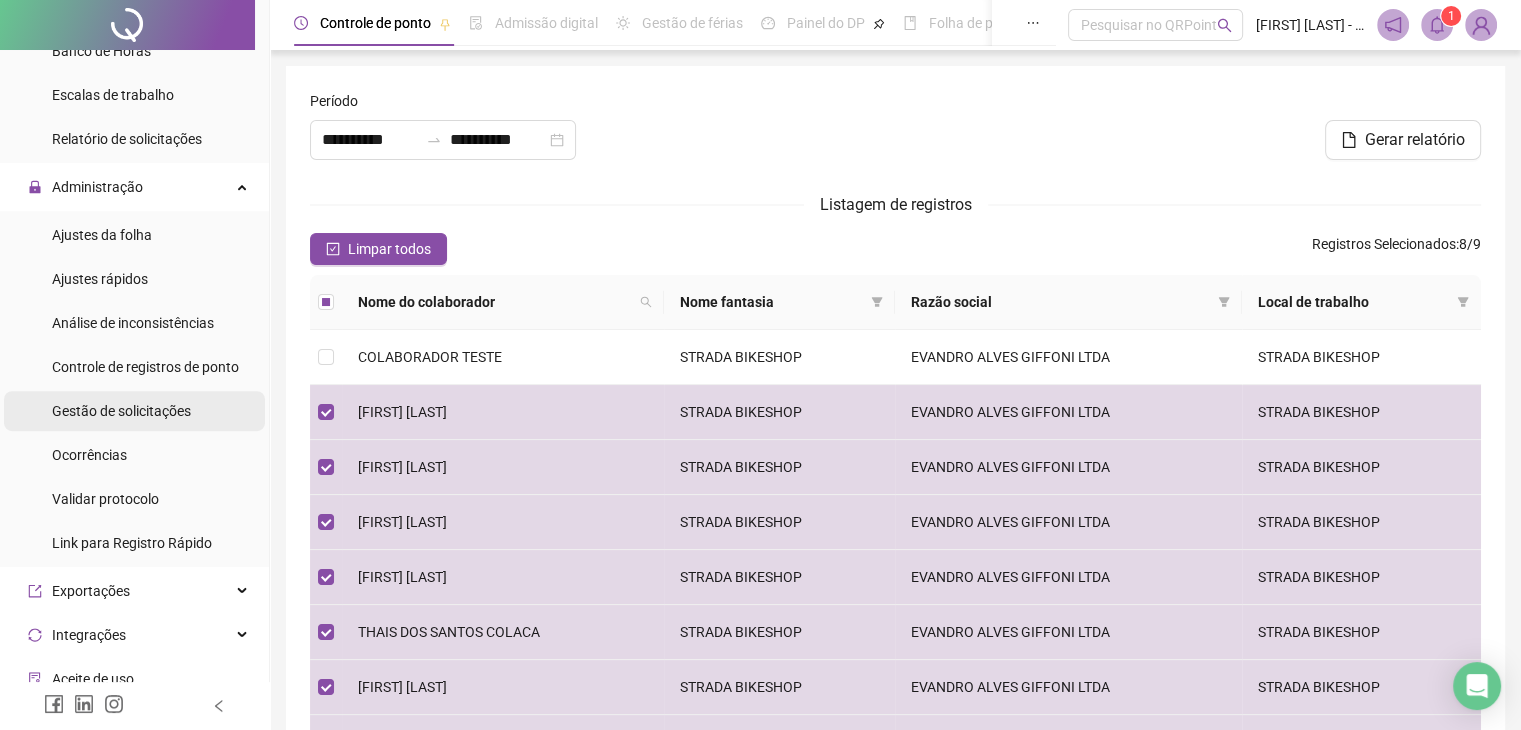 scroll, scrollTop: 772, scrollLeft: 0, axis: vertical 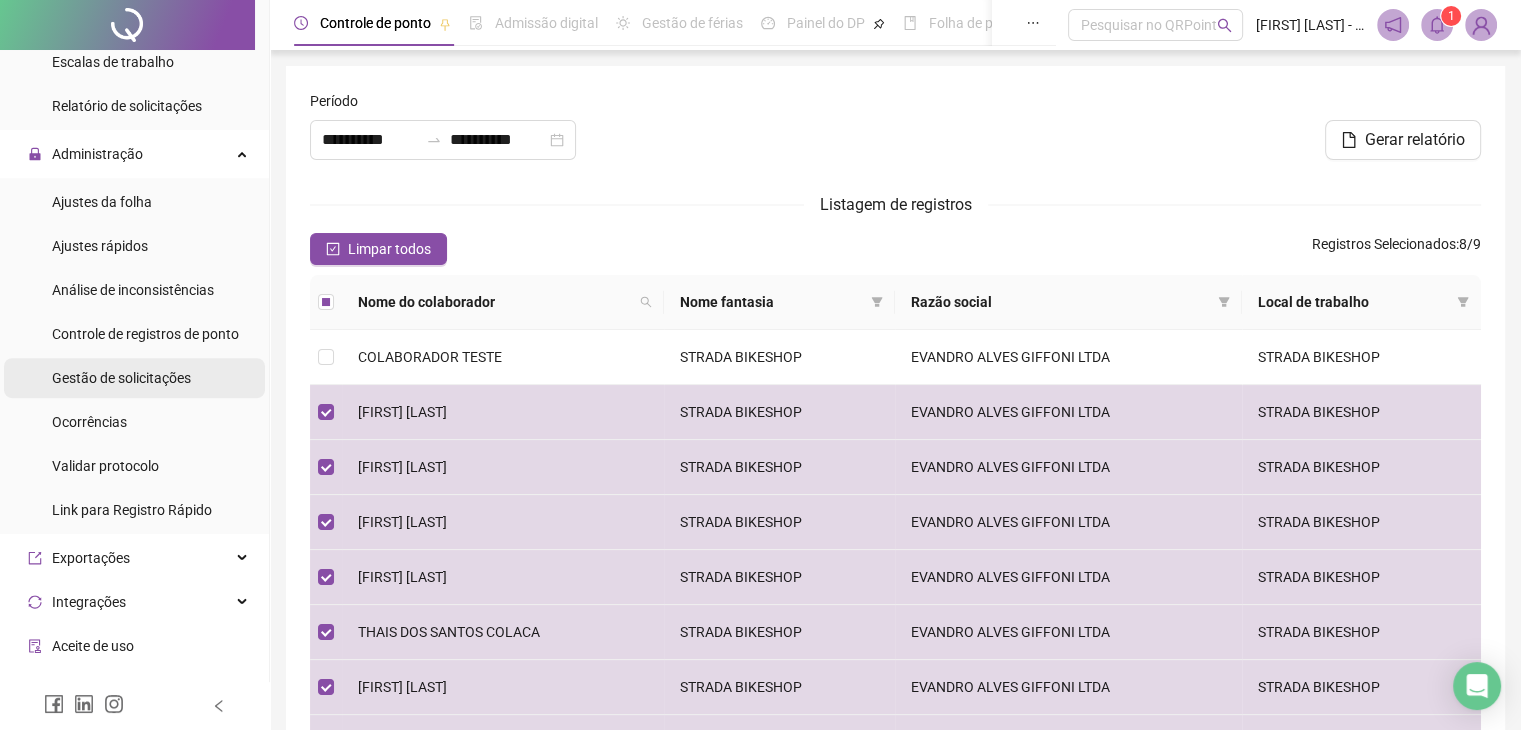 click on "Gestão de solicitações" at bounding box center (121, 378) 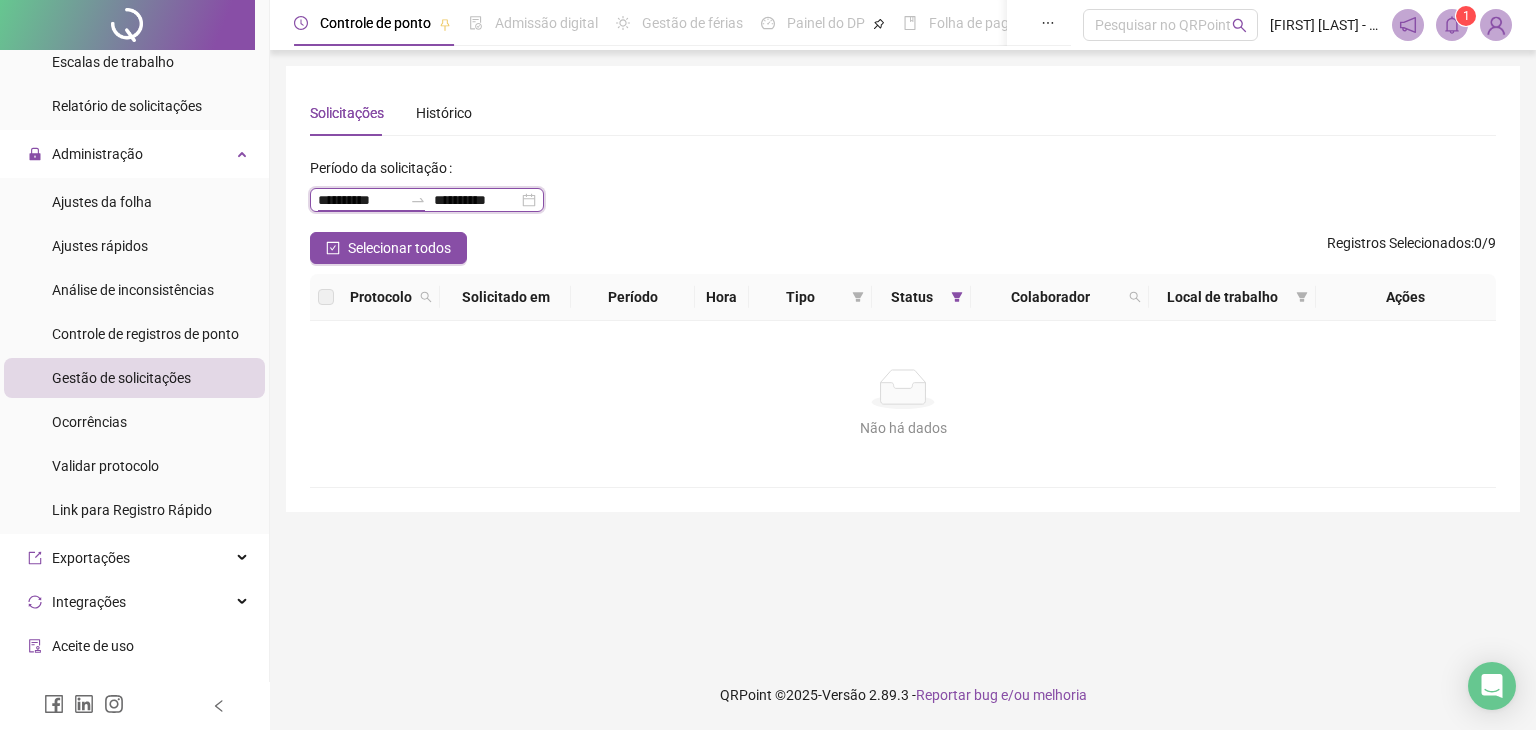 click on "**********" at bounding box center [360, 200] 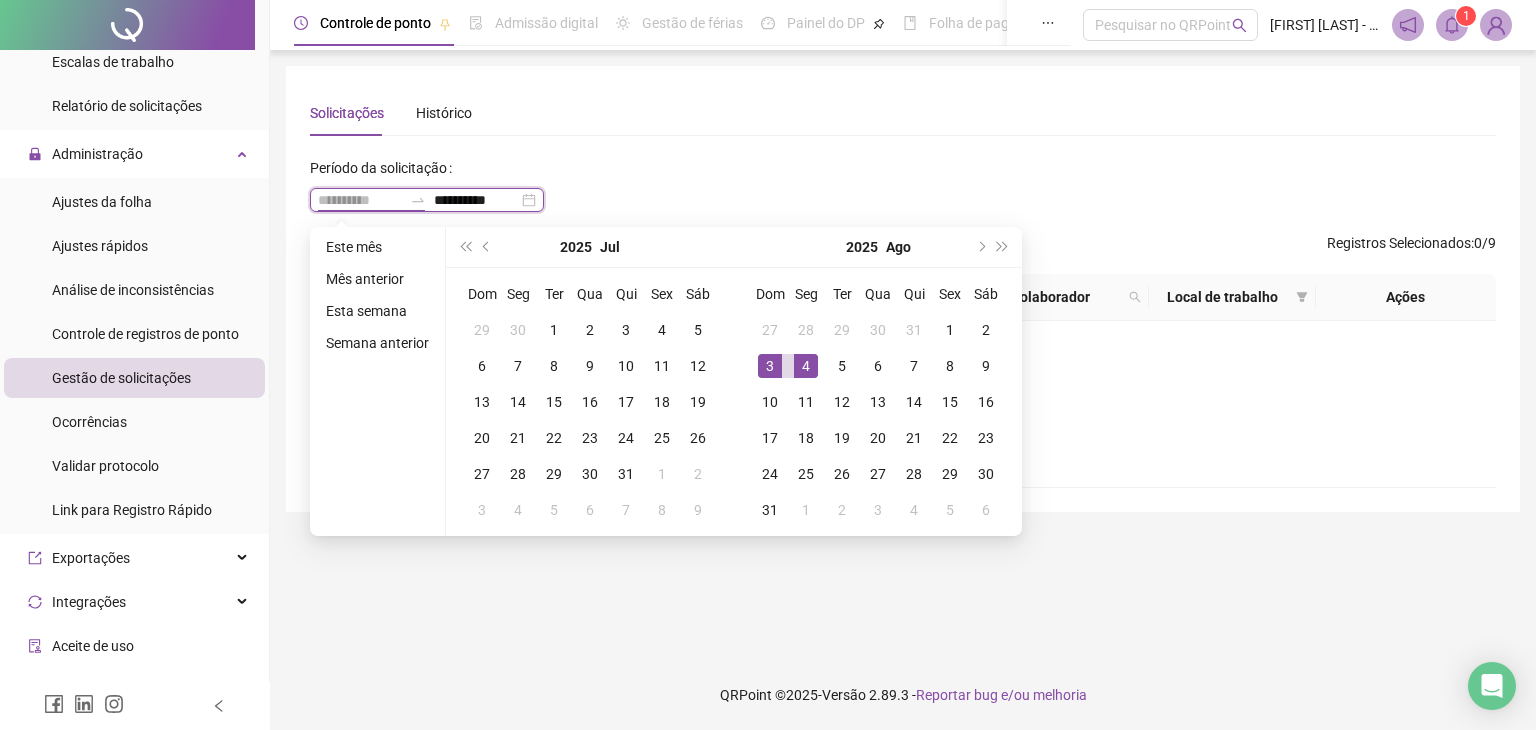 type on "**********" 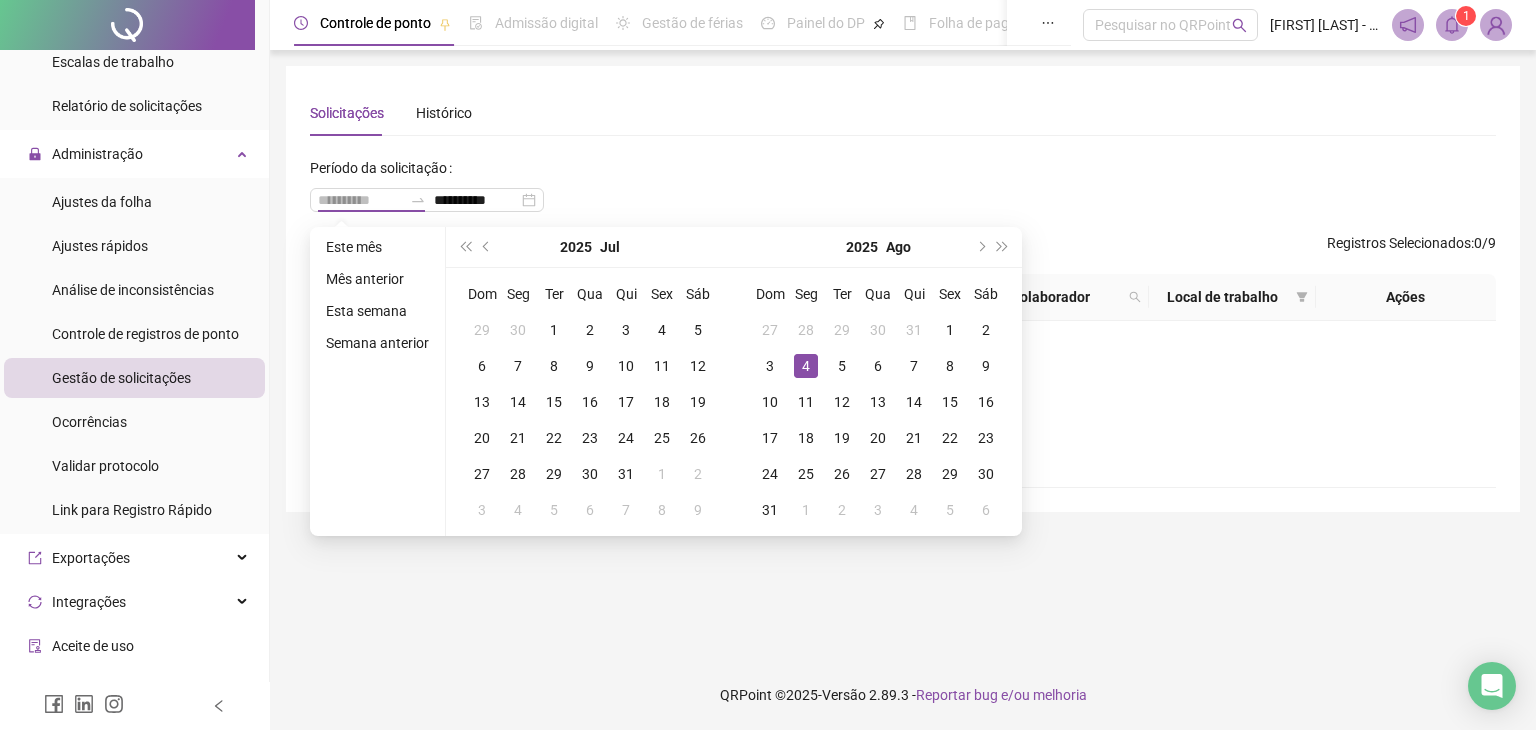 click on "4" at bounding box center [806, 366] 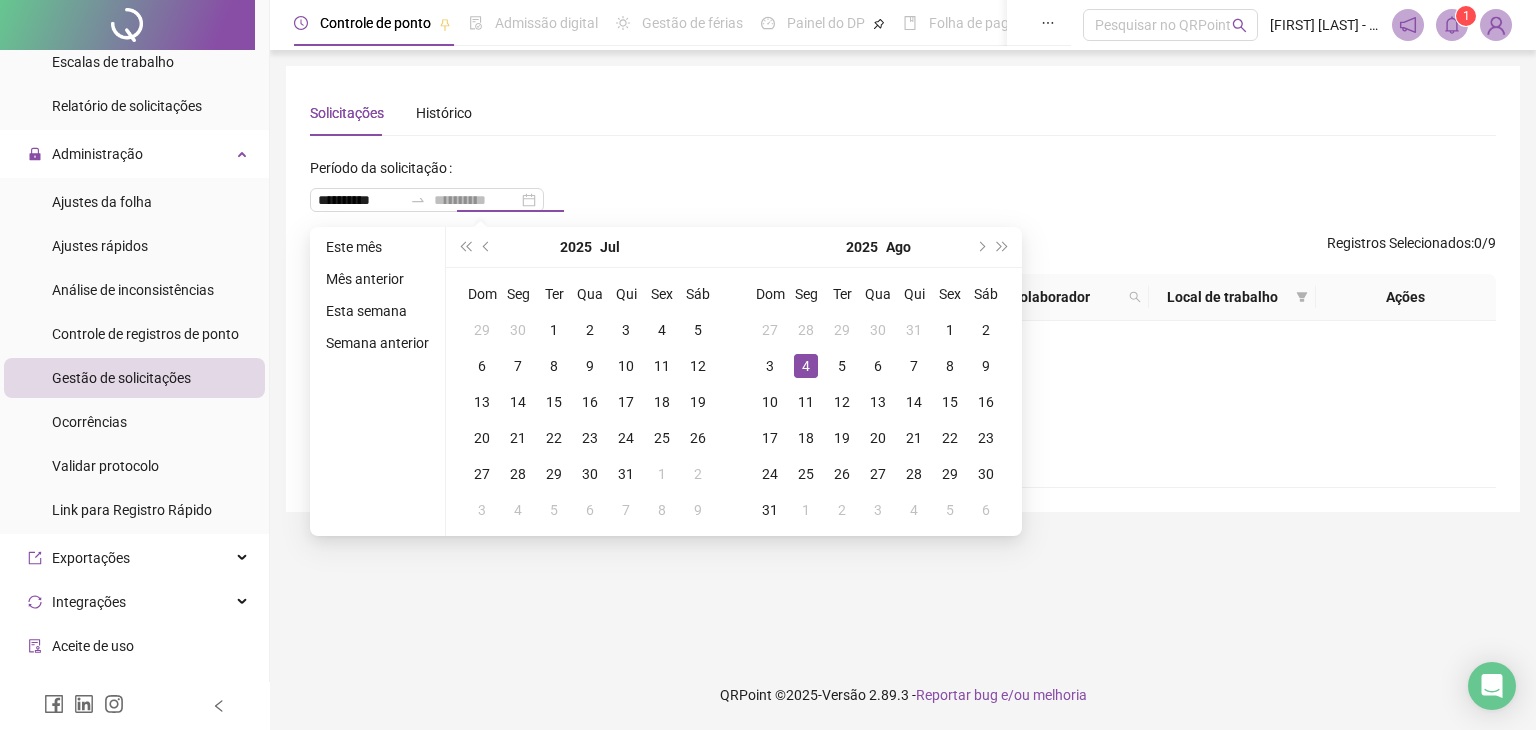 click on "4" at bounding box center [806, 366] 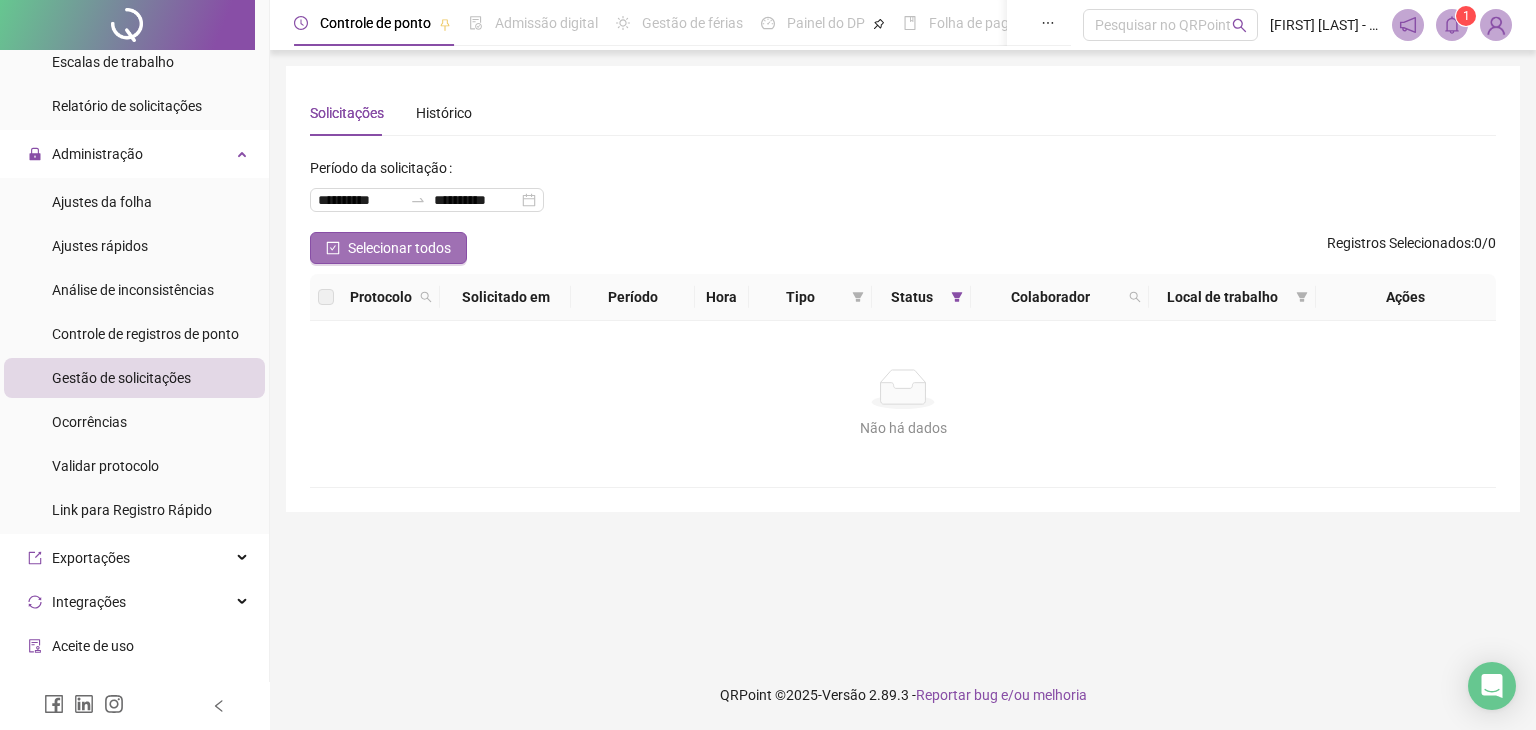 click on "Selecionar todos" at bounding box center (399, 248) 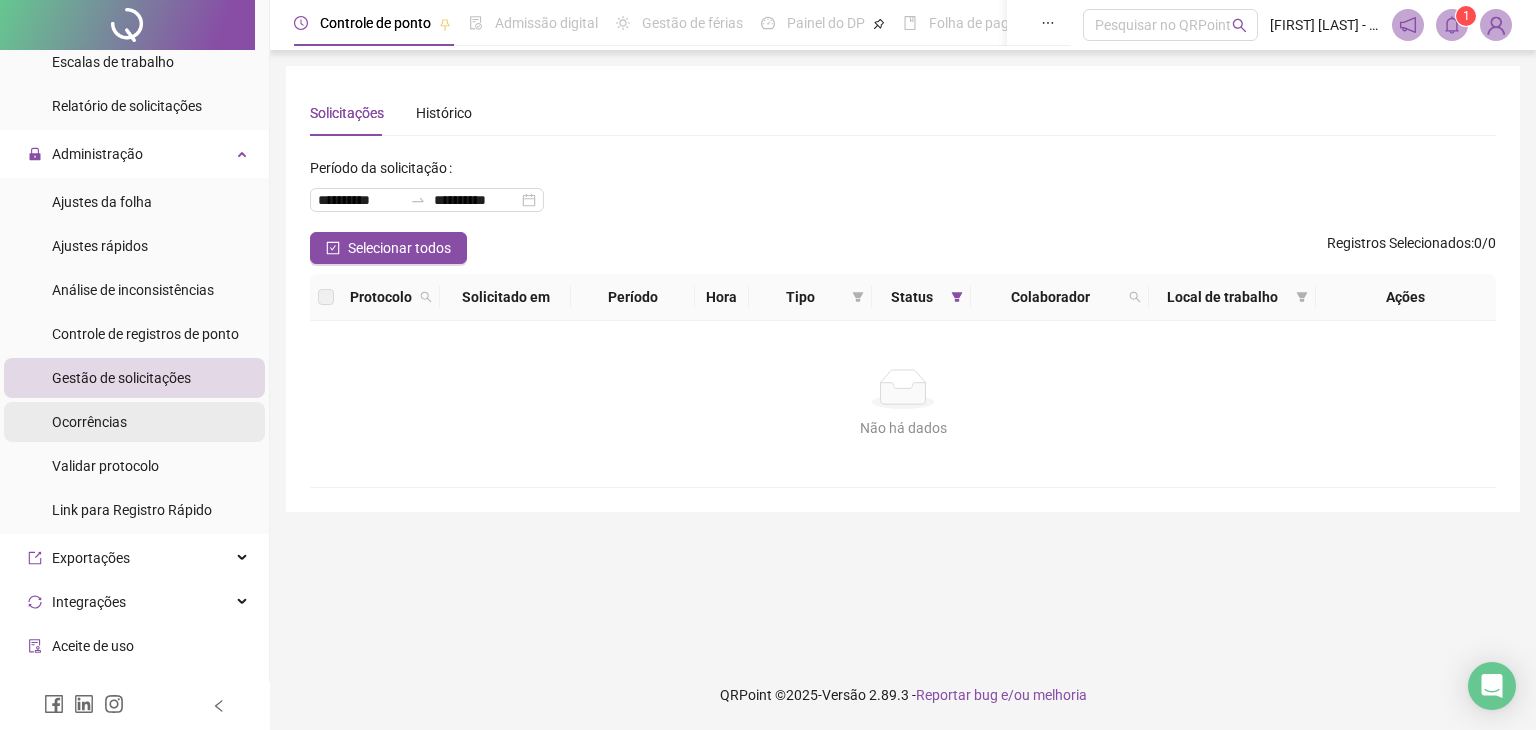 click on "Ocorrências" at bounding box center [89, 422] 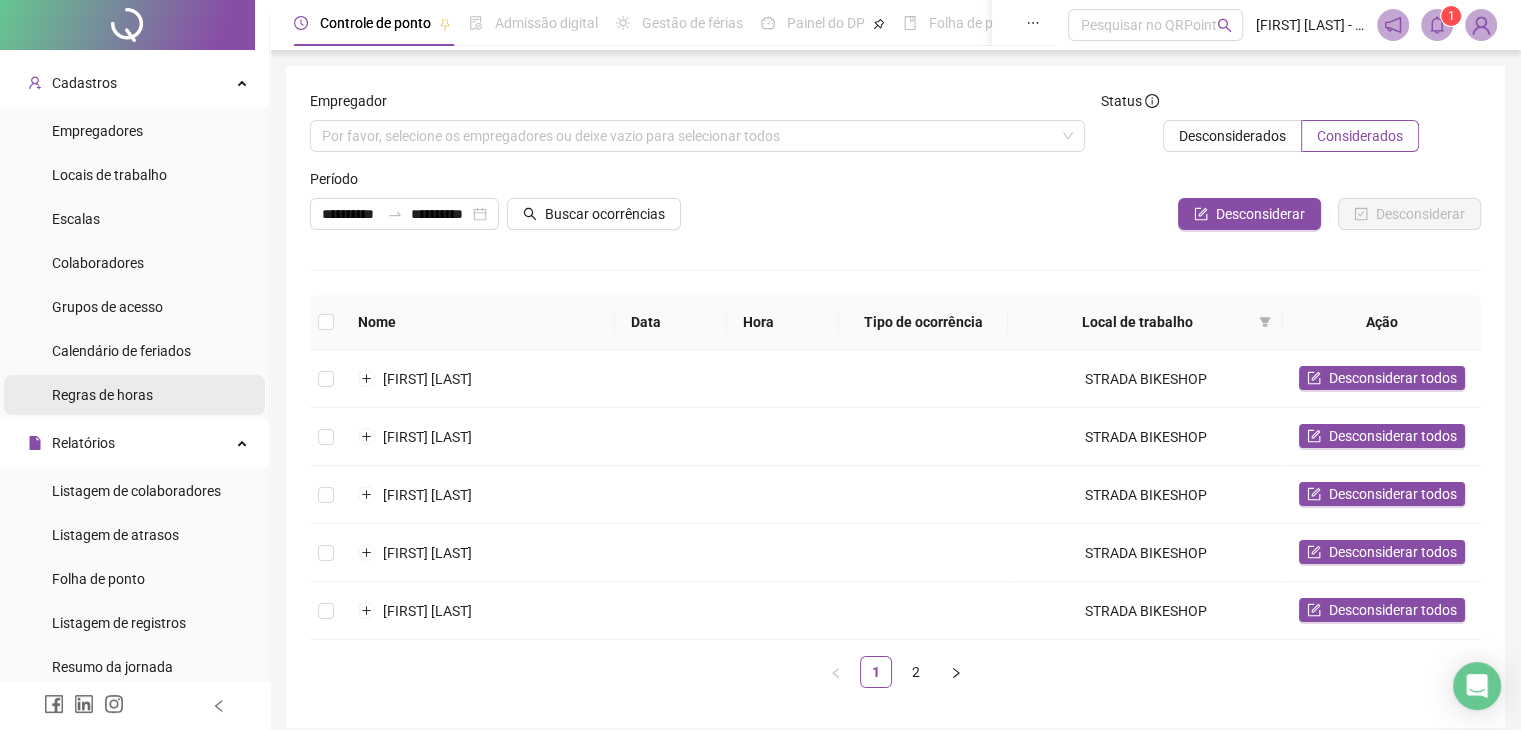 scroll, scrollTop: 0, scrollLeft: 0, axis: both 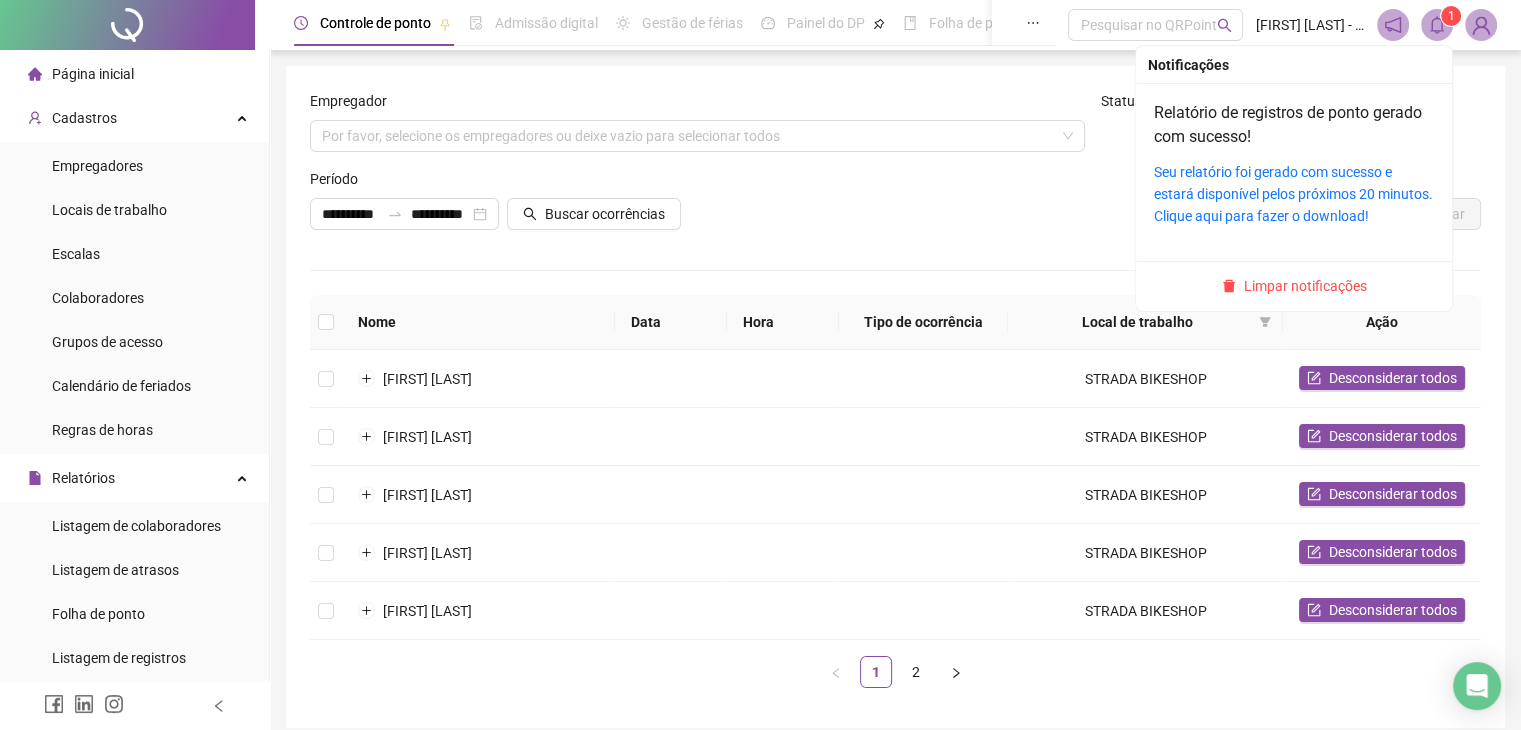 click 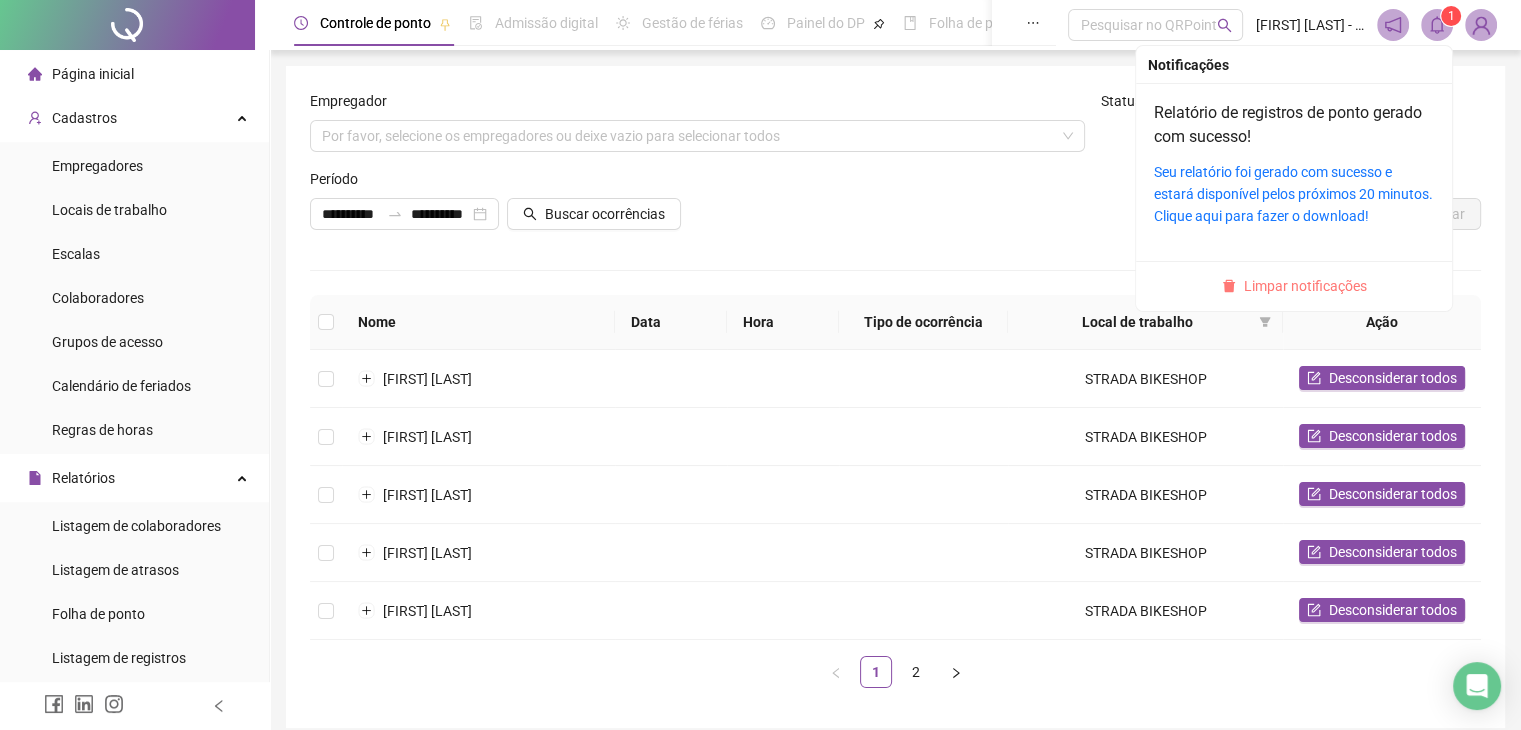 click on "Limpar notificações" at bounding box center [1305, 286] 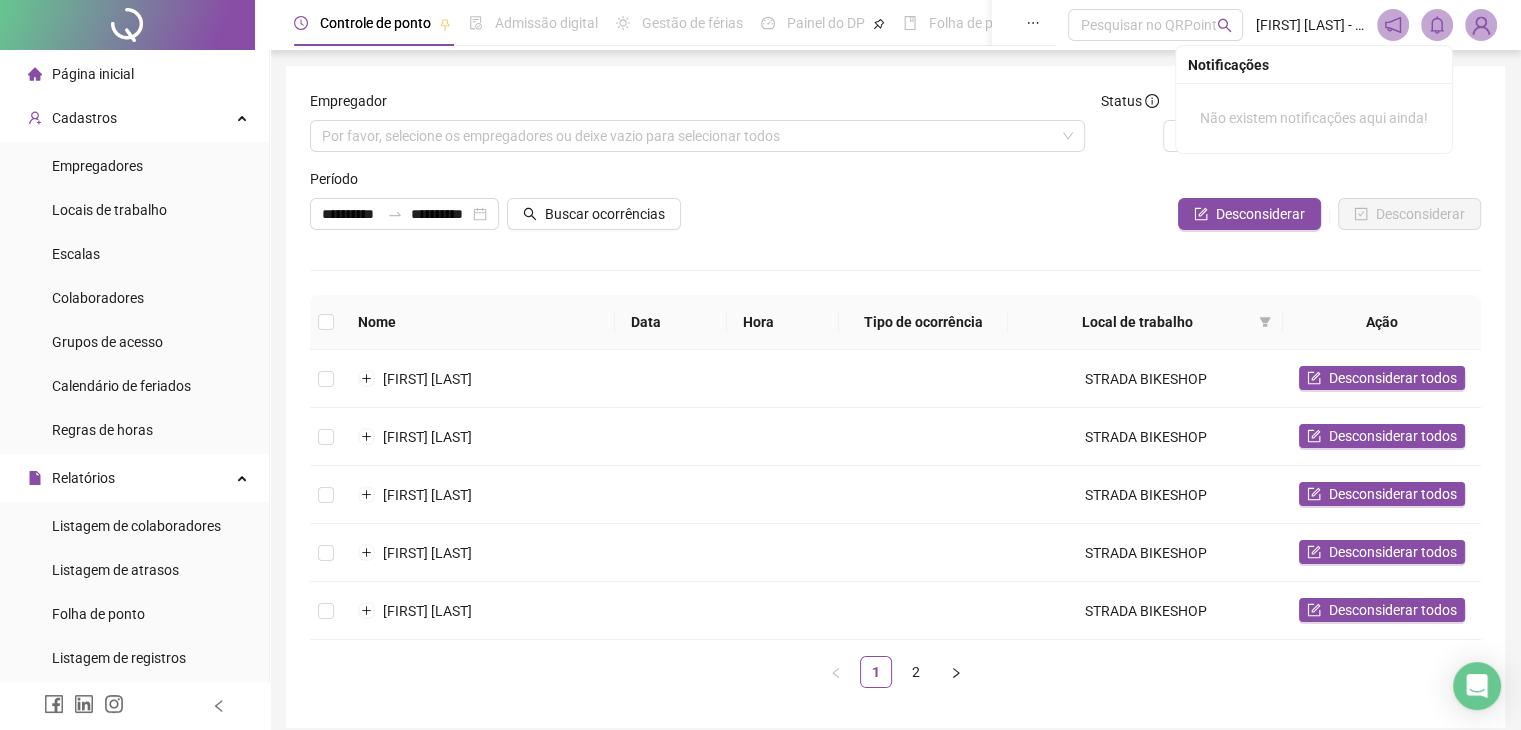 click at bounding box center [84, 706] 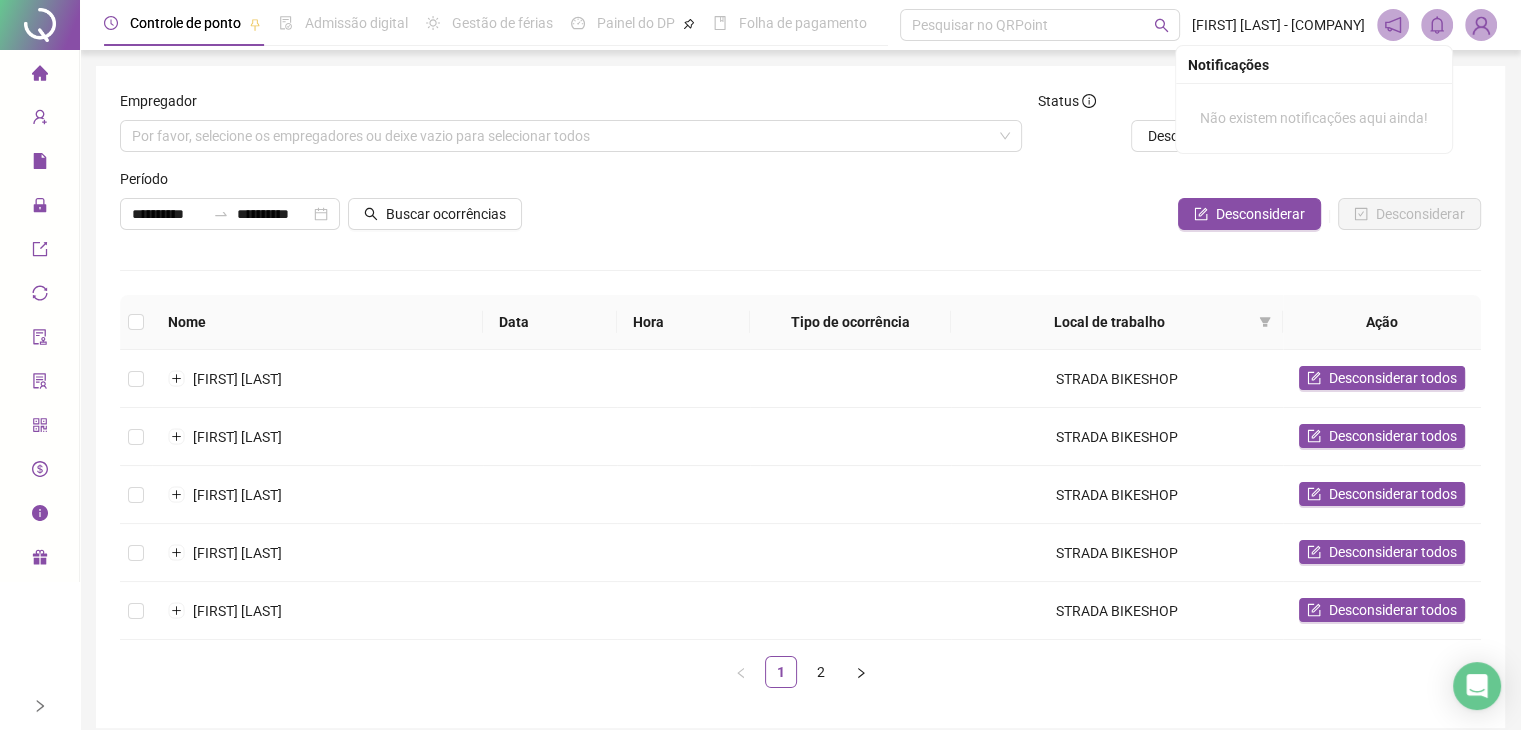 click 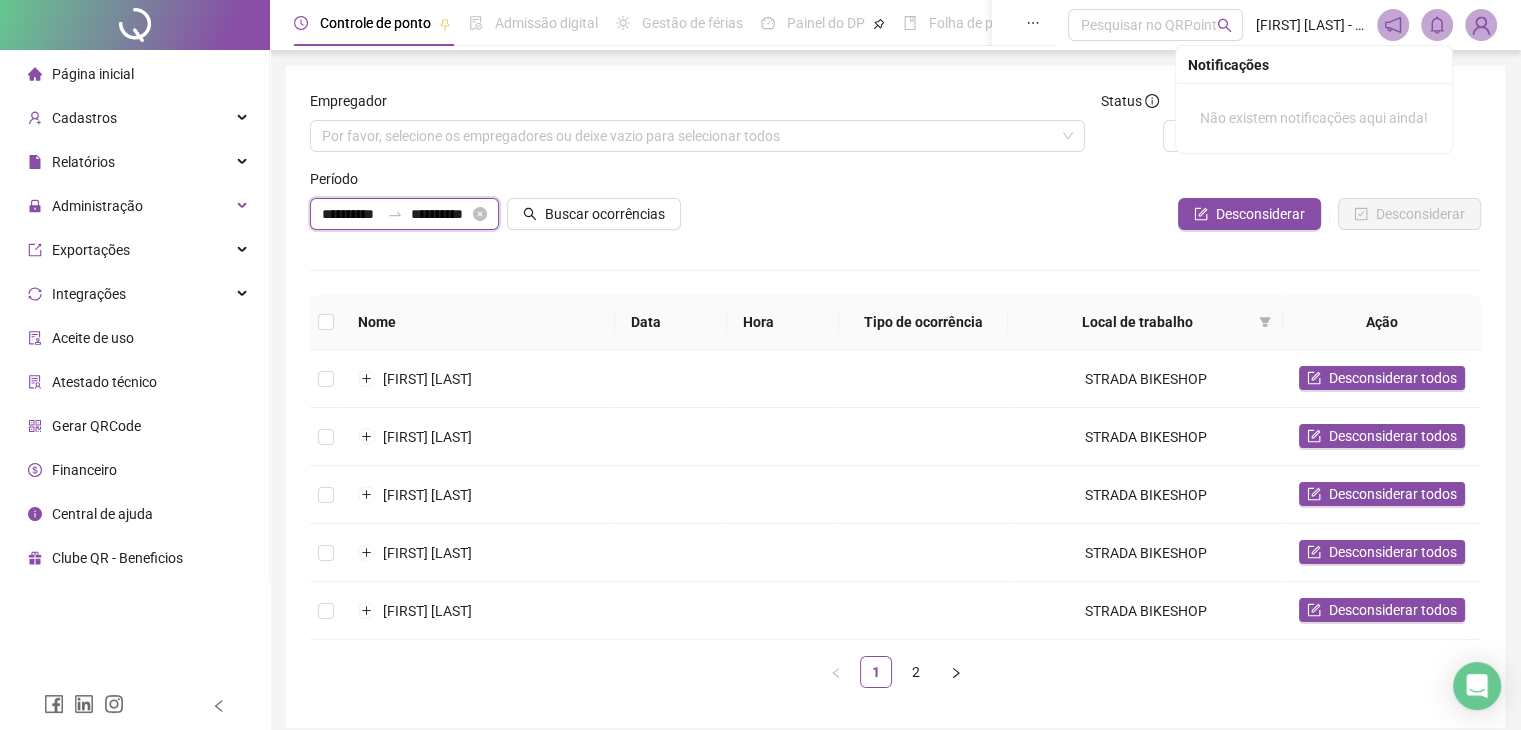 click on "**********" at bounding box center (350, 214) 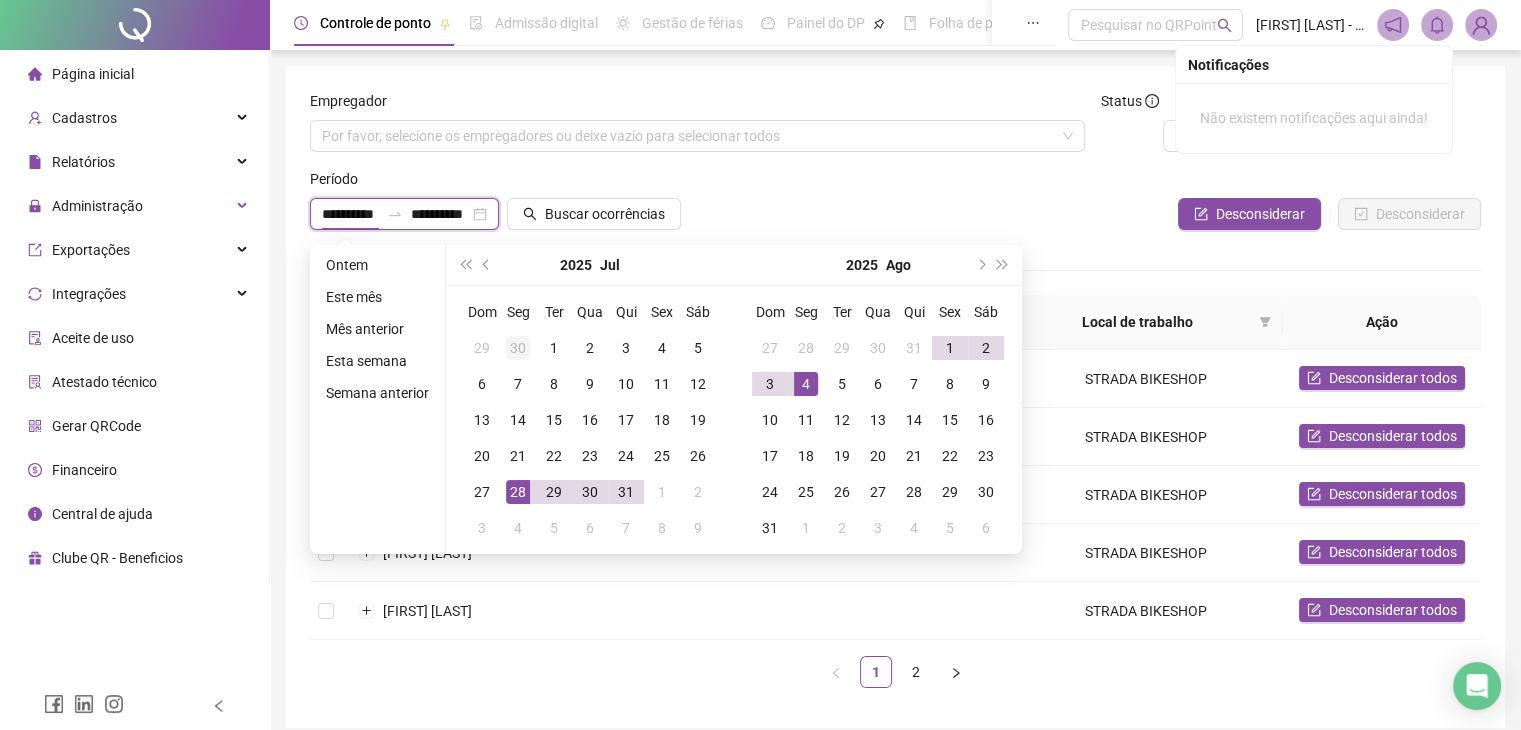 type on "**********" 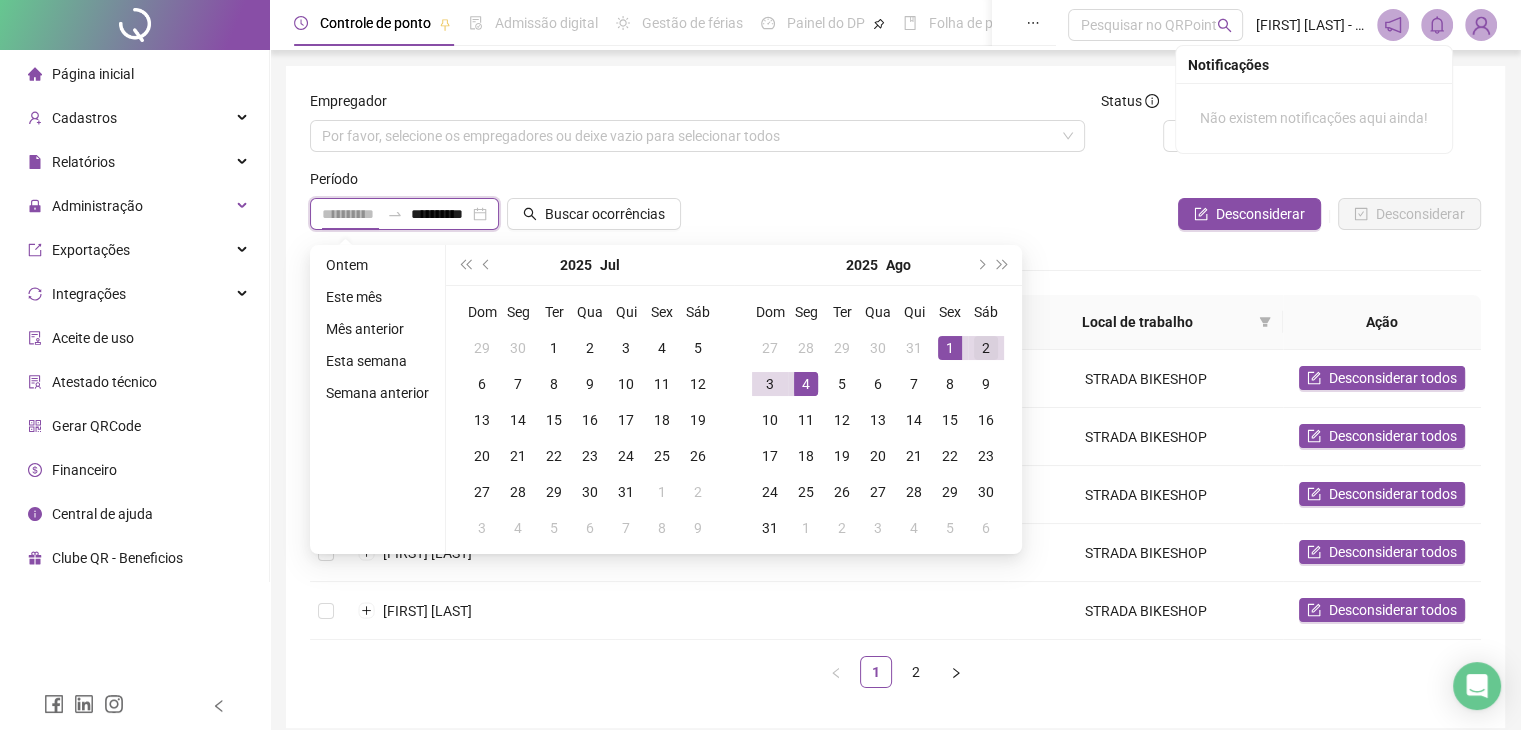 type on "**********" 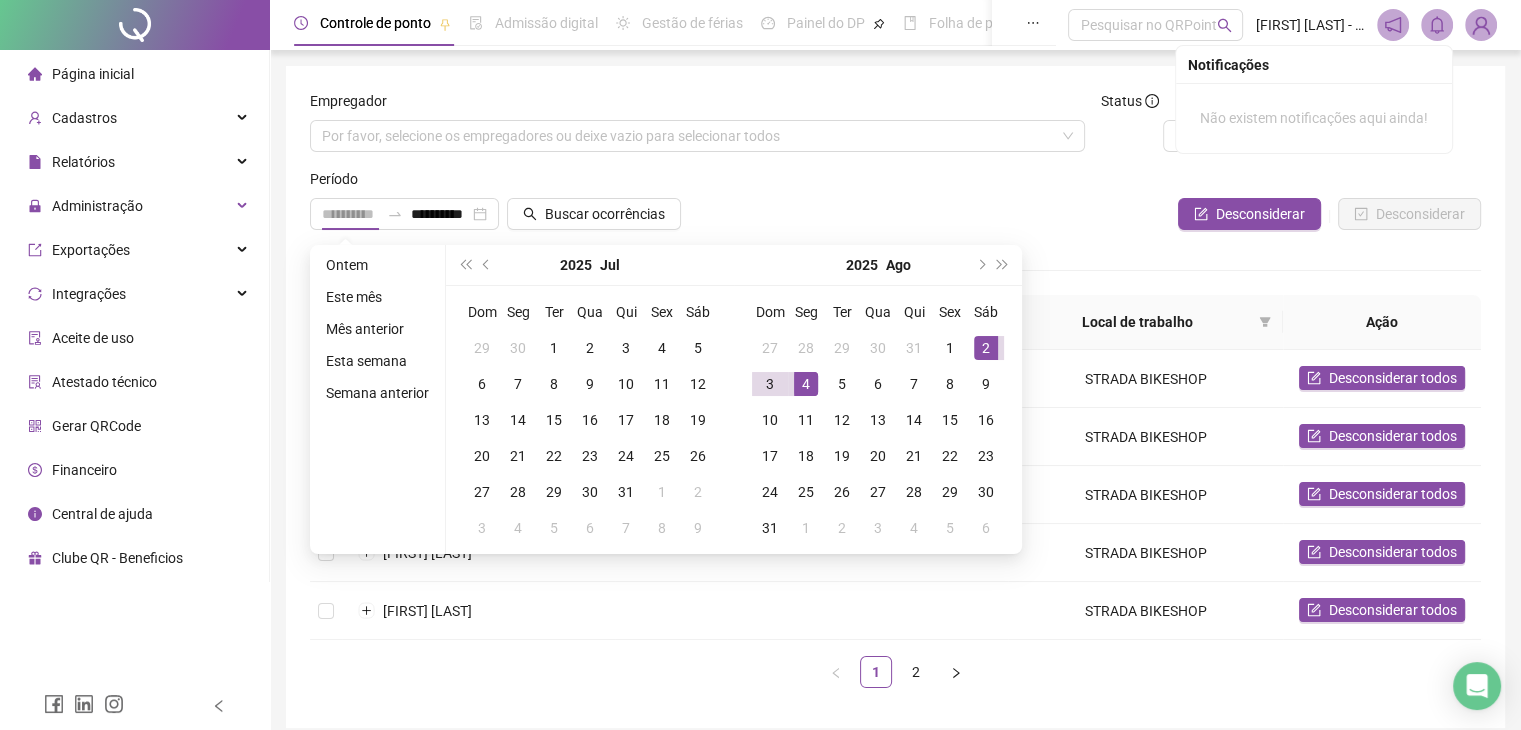 click on "2" at bounding box center [986, 348] 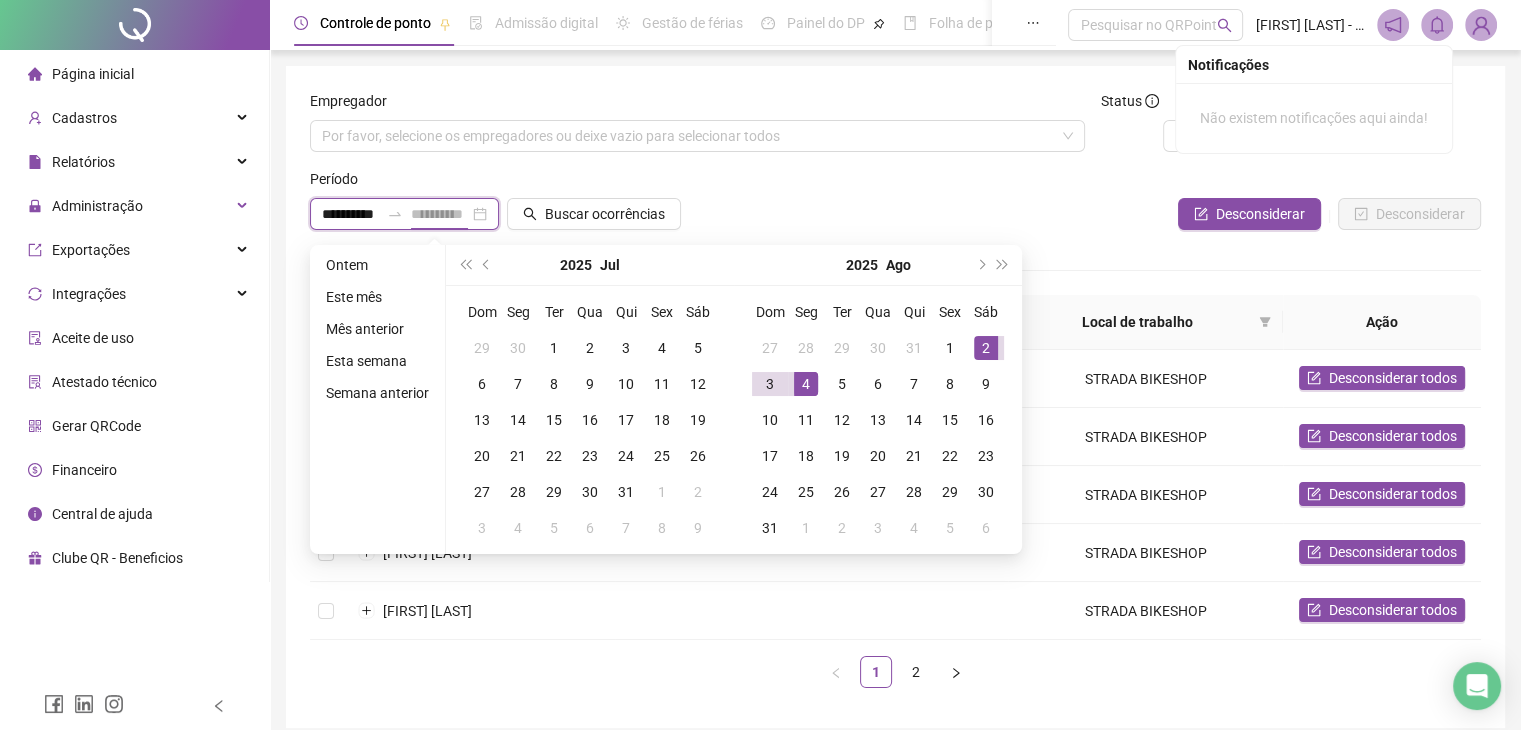scroll, scrollTop: 0, scrollLeft: 13, axis: horizontal 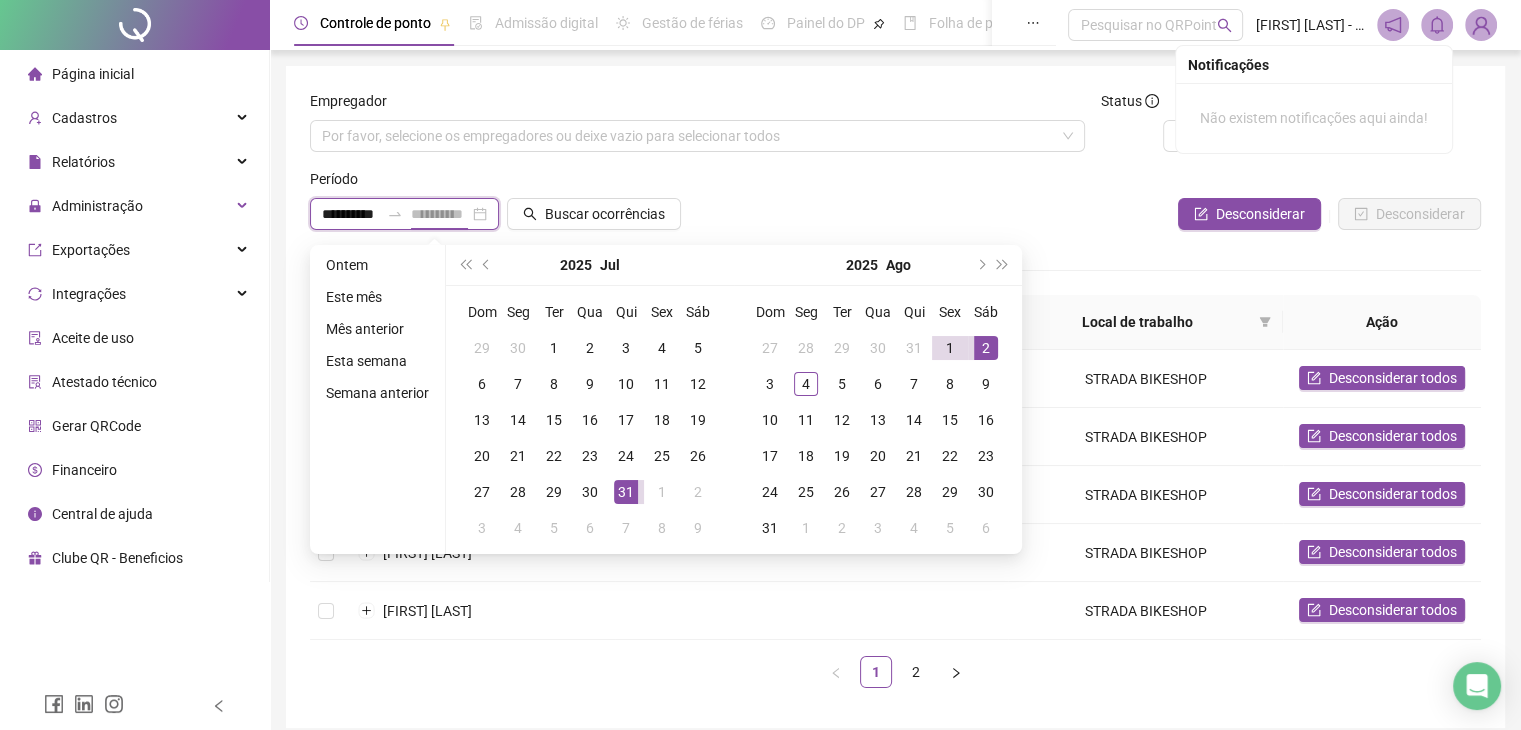 type on "**********" 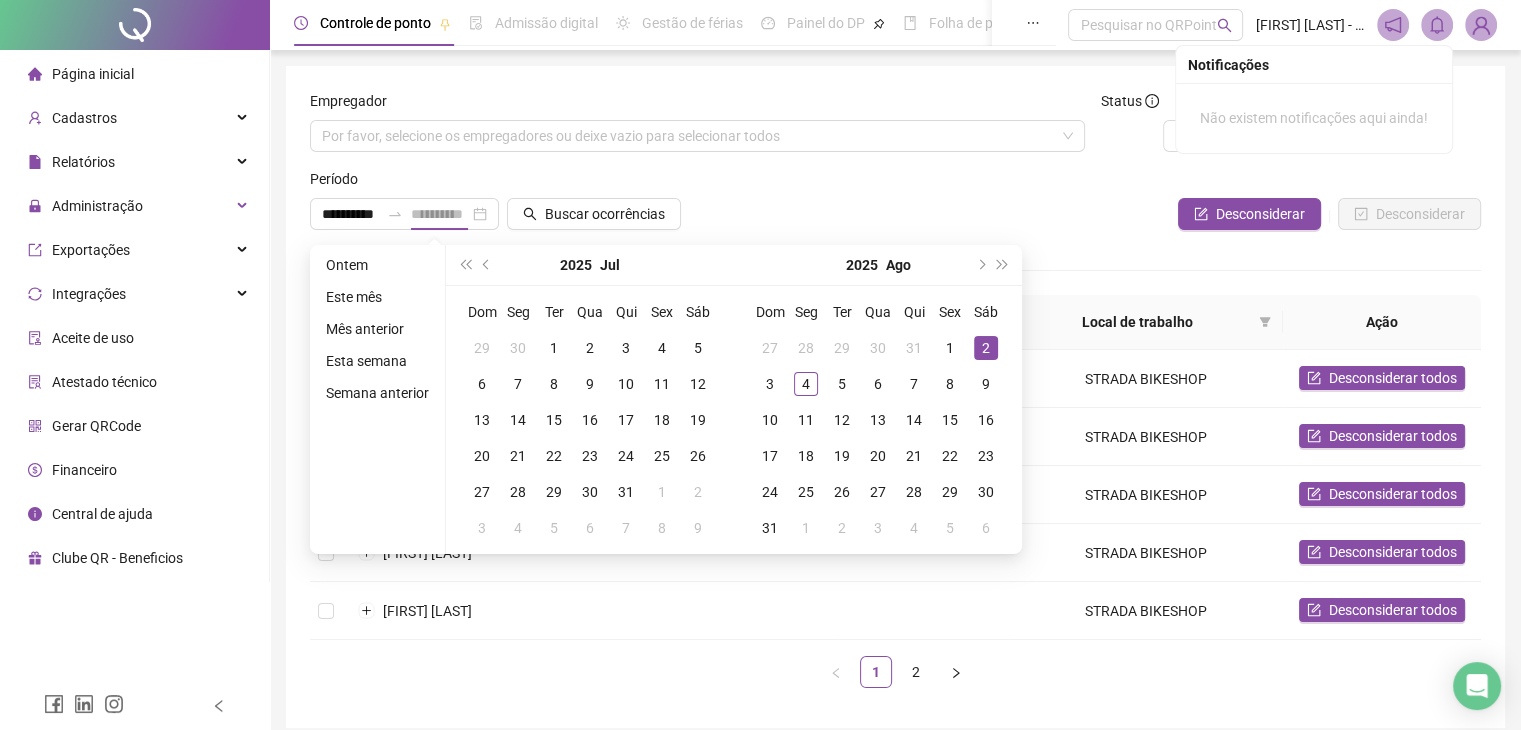 scroll, scrollTop: 0, scrollLeft: 0, axis: both 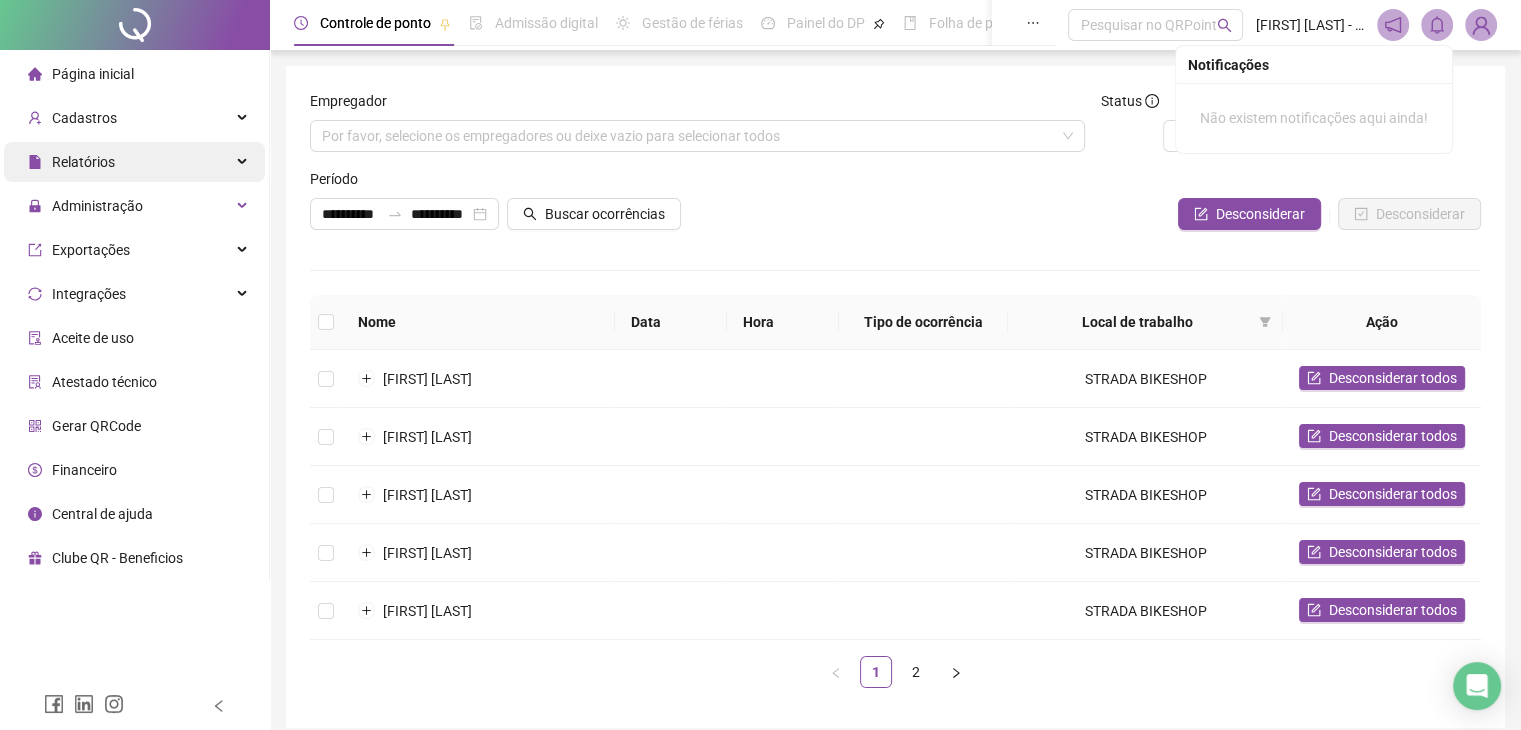 click on "Relatórios" at bounding box center [83, 162] 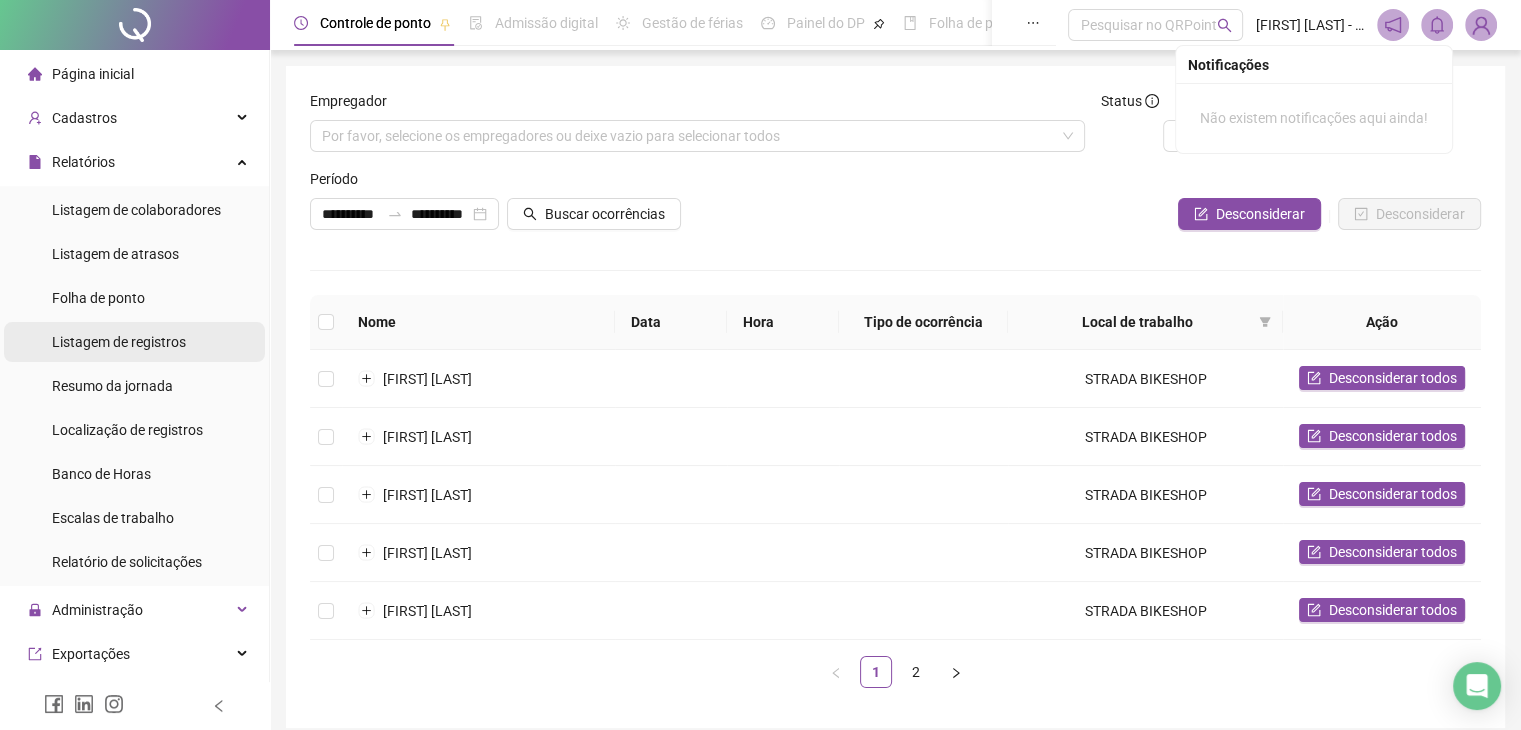 click on "Listagem de registros" at bounding box center [119, 342] 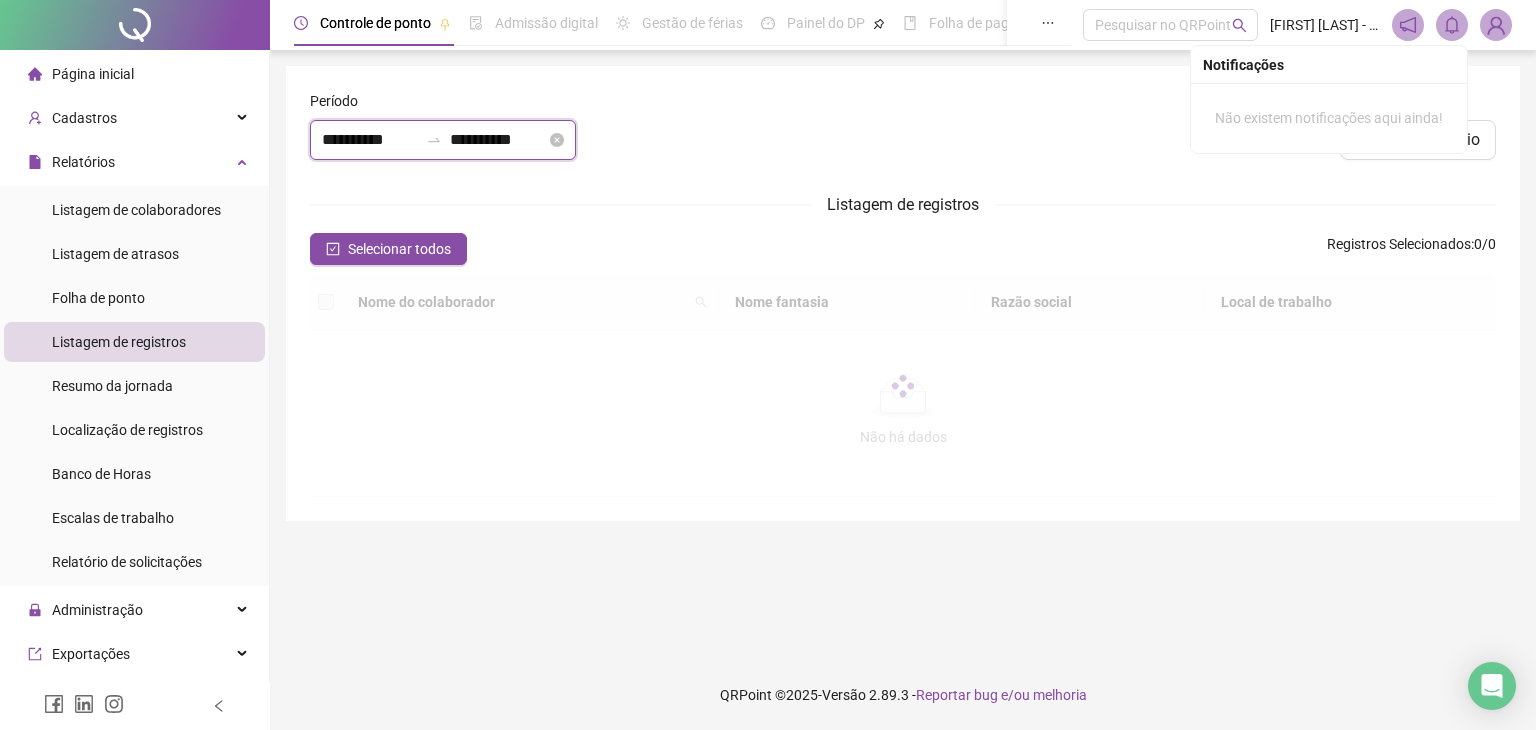 click on "**********" at bounding box center [370, 140] 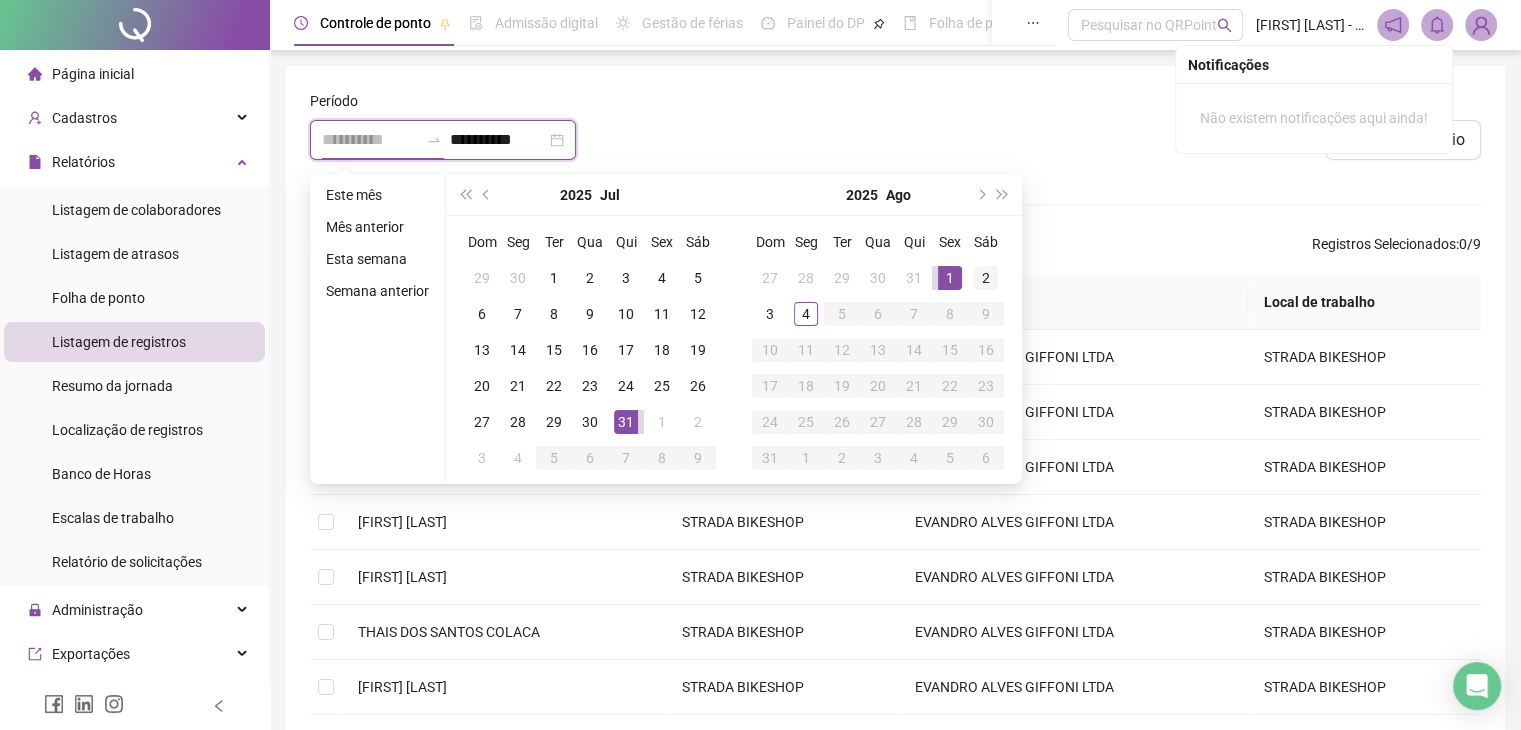 type on "**********" 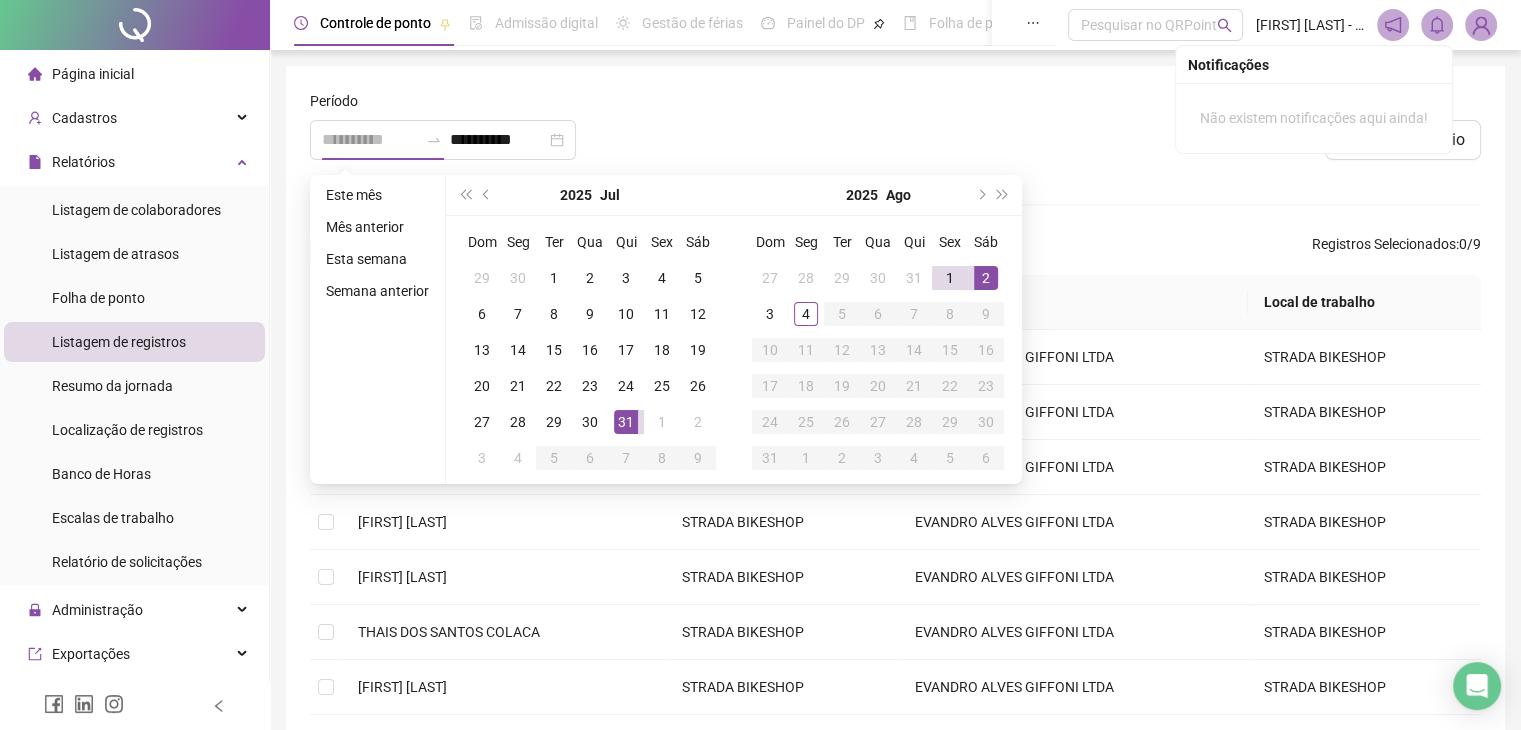 click on "2" at bounding box center [986, 278] 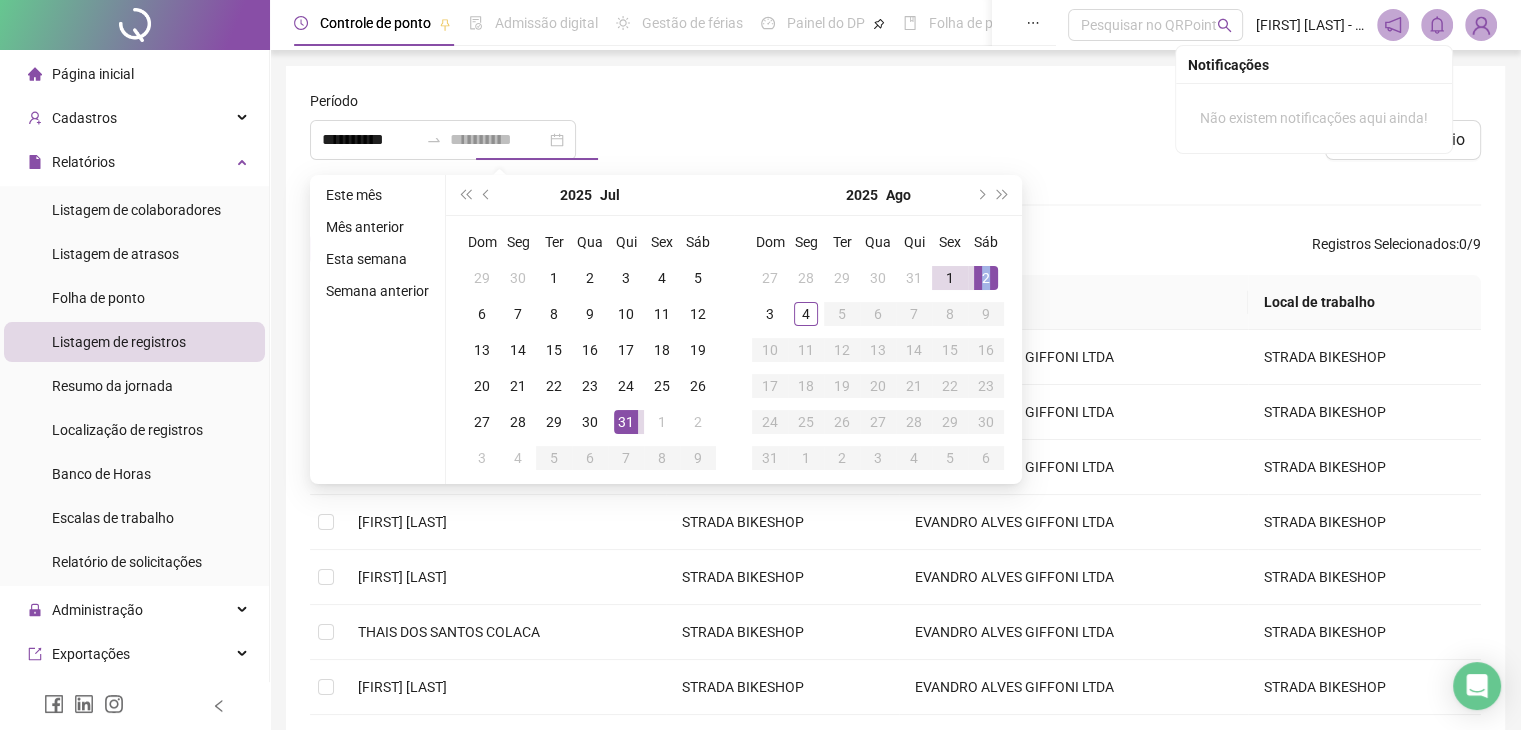 click on "2" at bounding box center (986, 278) 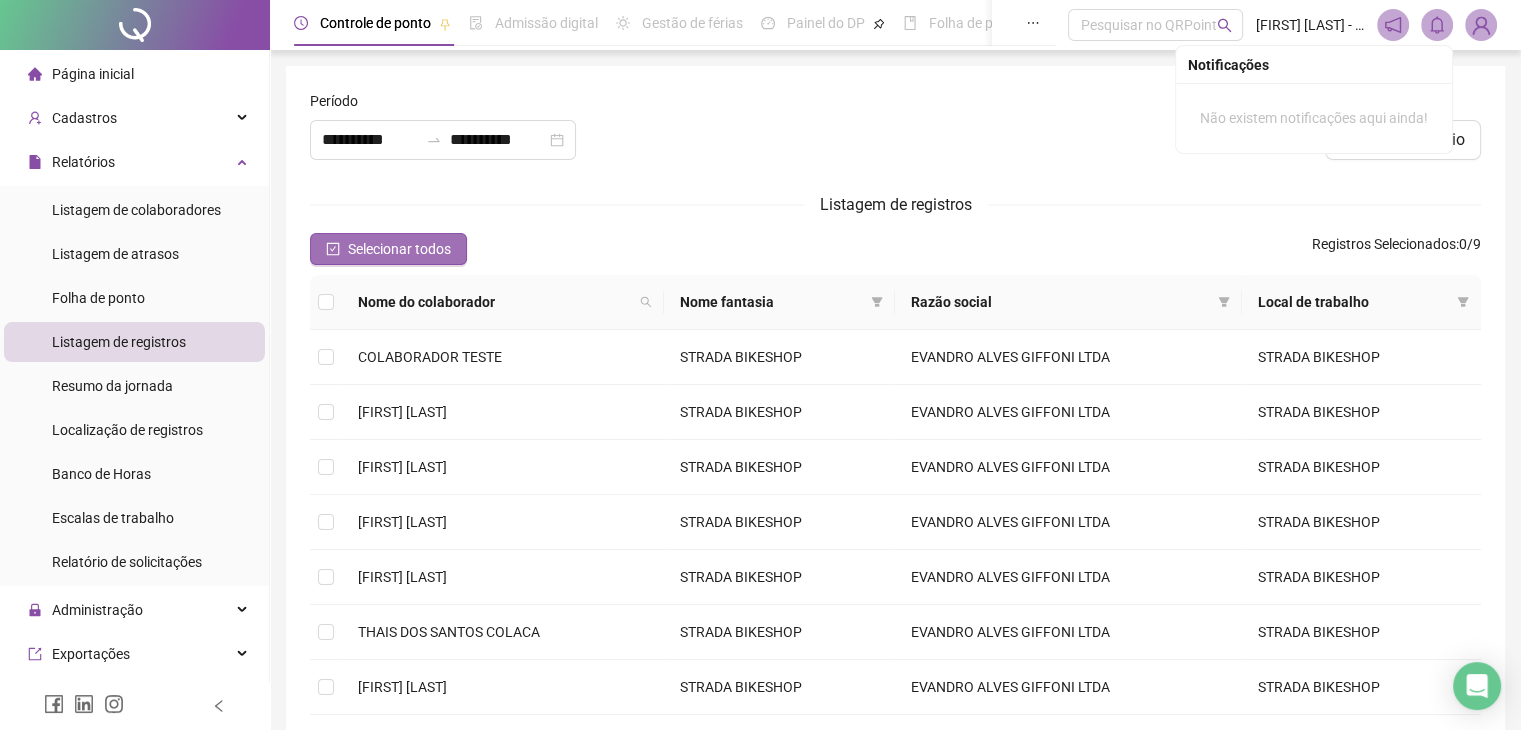 click on "Selecionar todos" at bounding box center (388, 249) 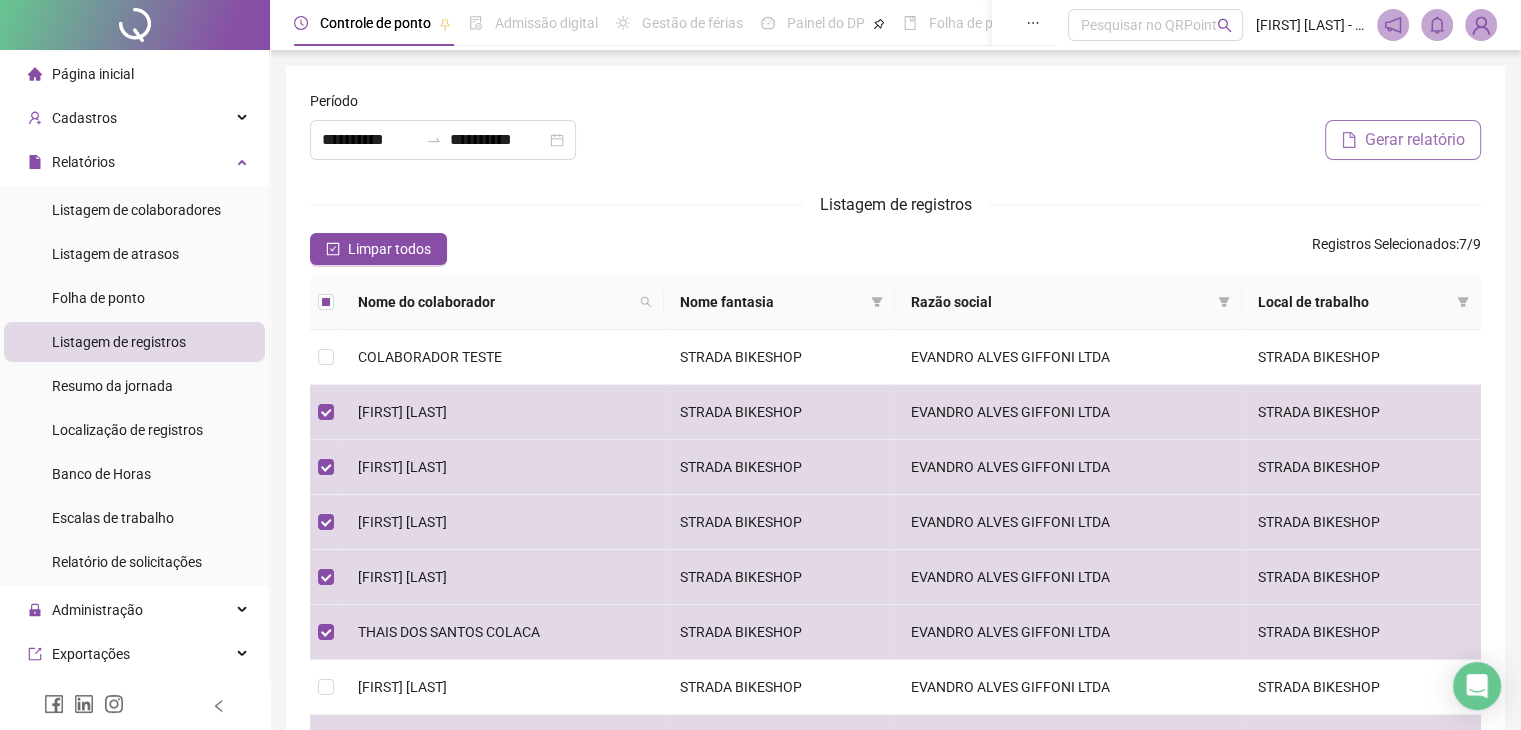 click on "Gerar relatório" at bounding box center [1415, 140] 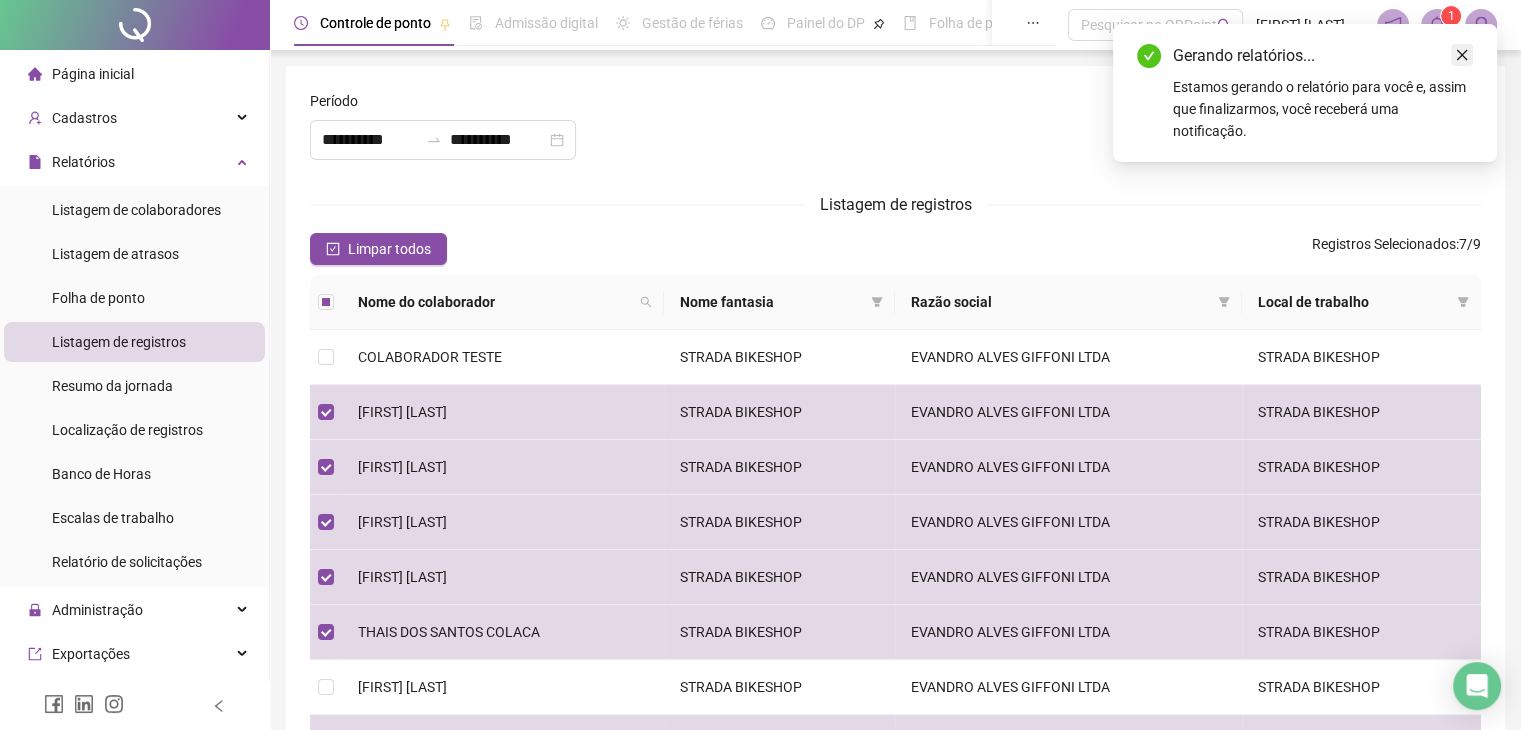 click 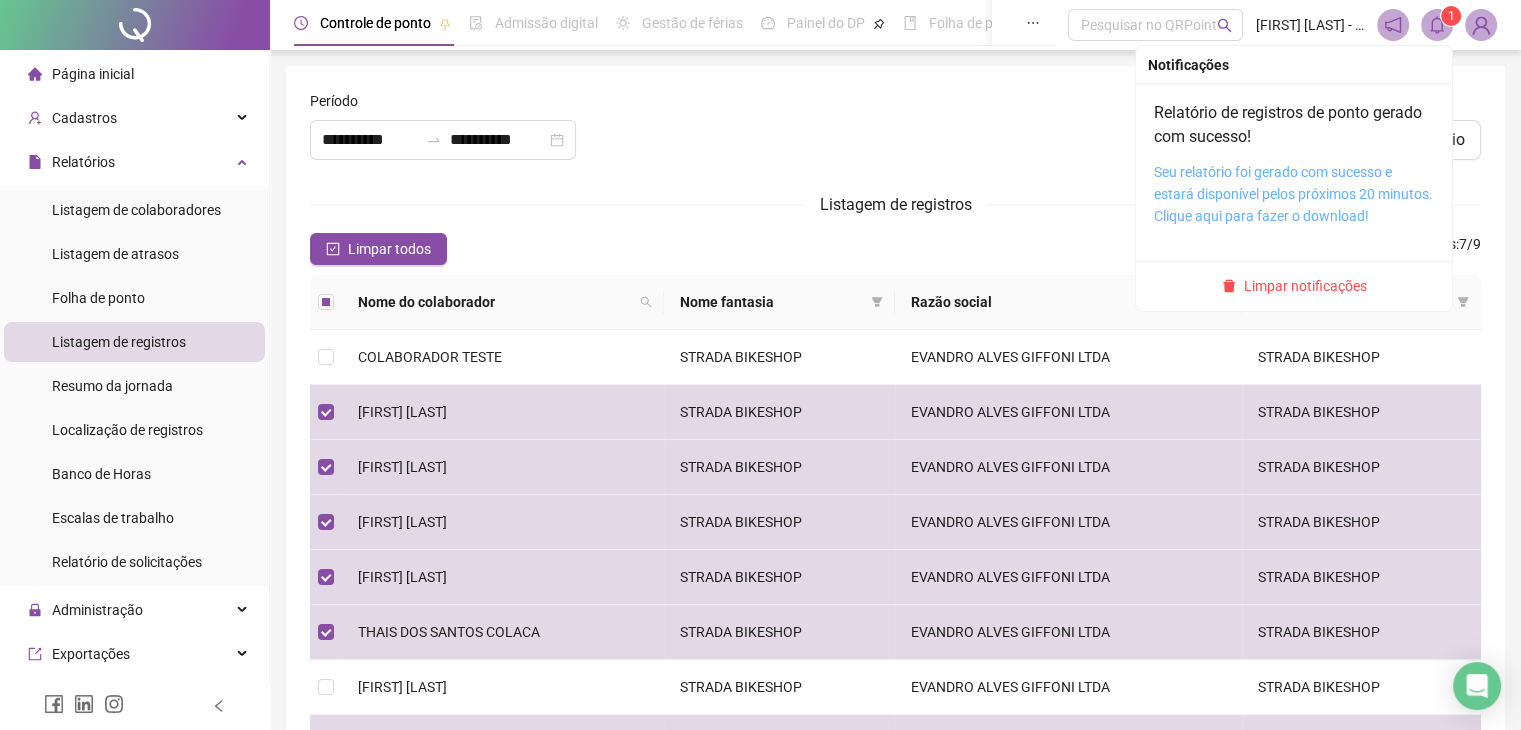 click on "Seu relatório foi gerado com sucesso e estará disponível pelos próximos 20 minutos.
Clique aqui para fazer o download!" at bounding box center [1293, 194] 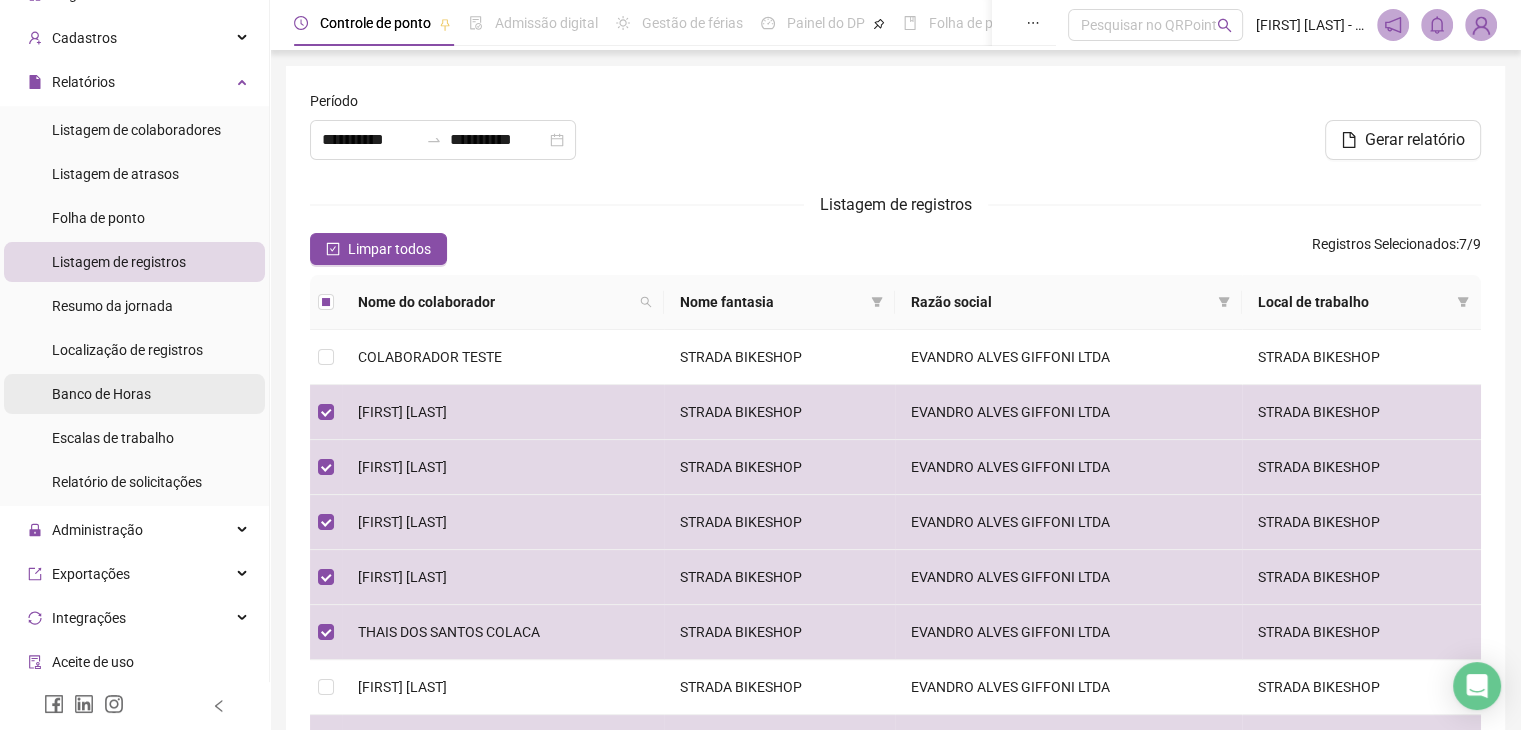 scroll, scrollTop: 0, scrollLeft: 0, axis: both 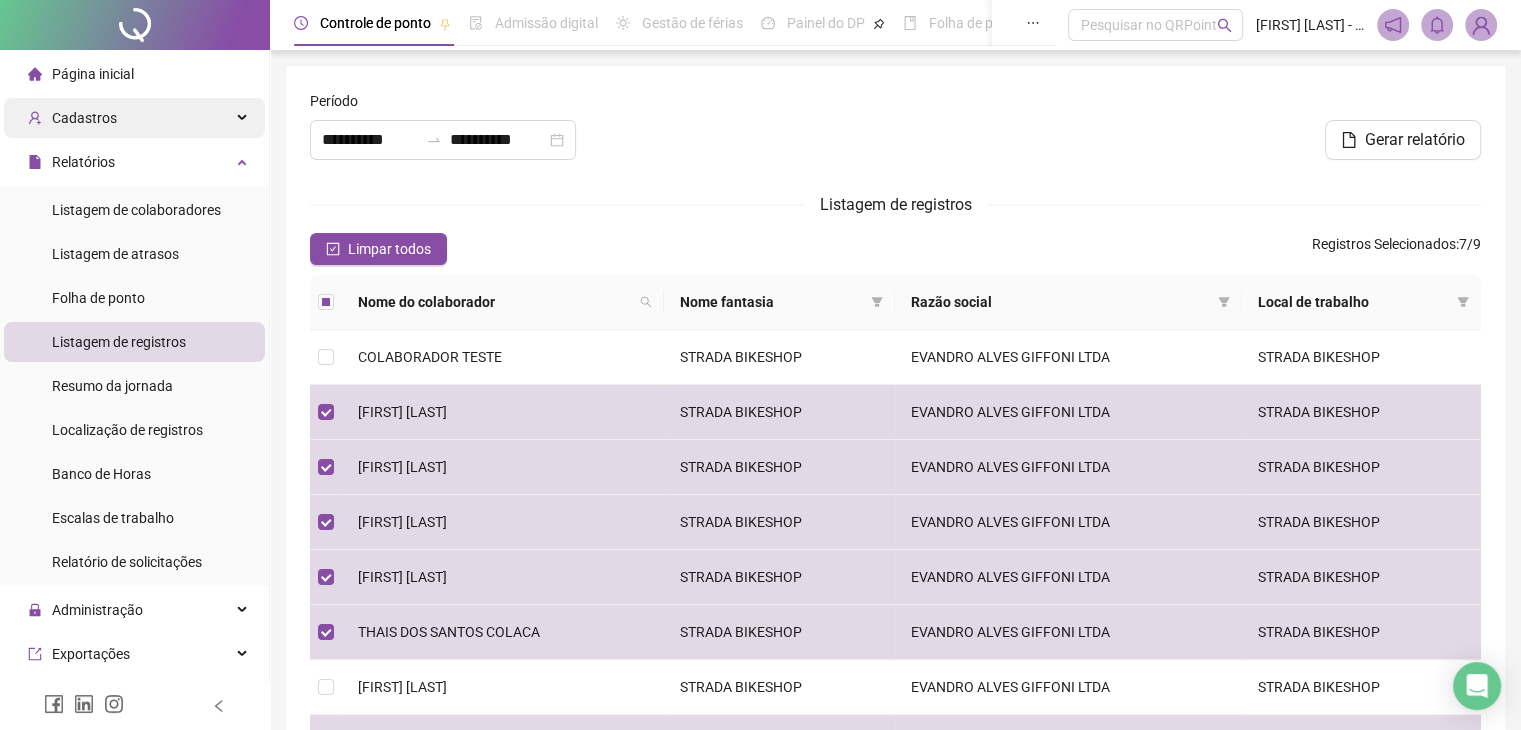 click on "Cadastros" at bounding box center (84, 118) 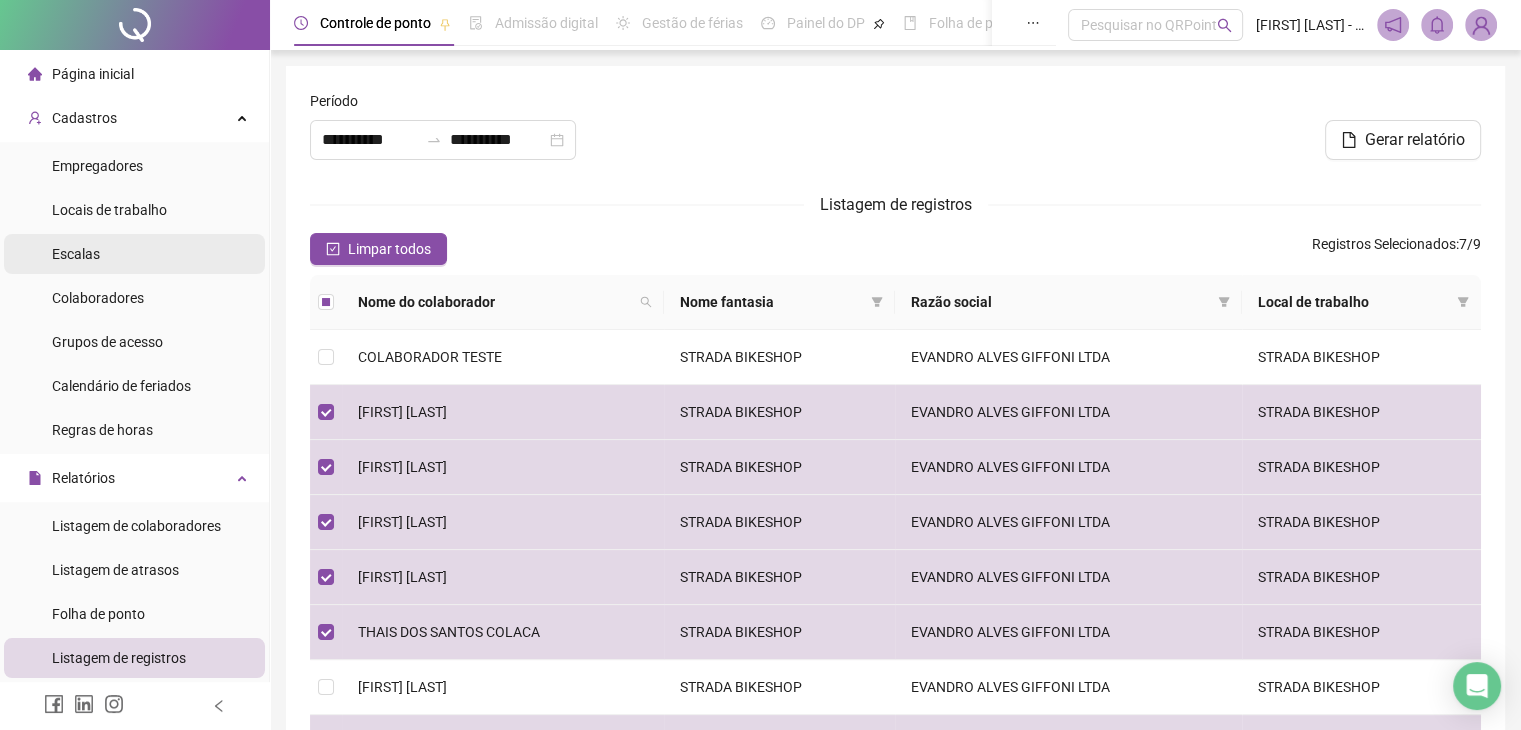 click on "Escalas" at bounding box center [76, 254] 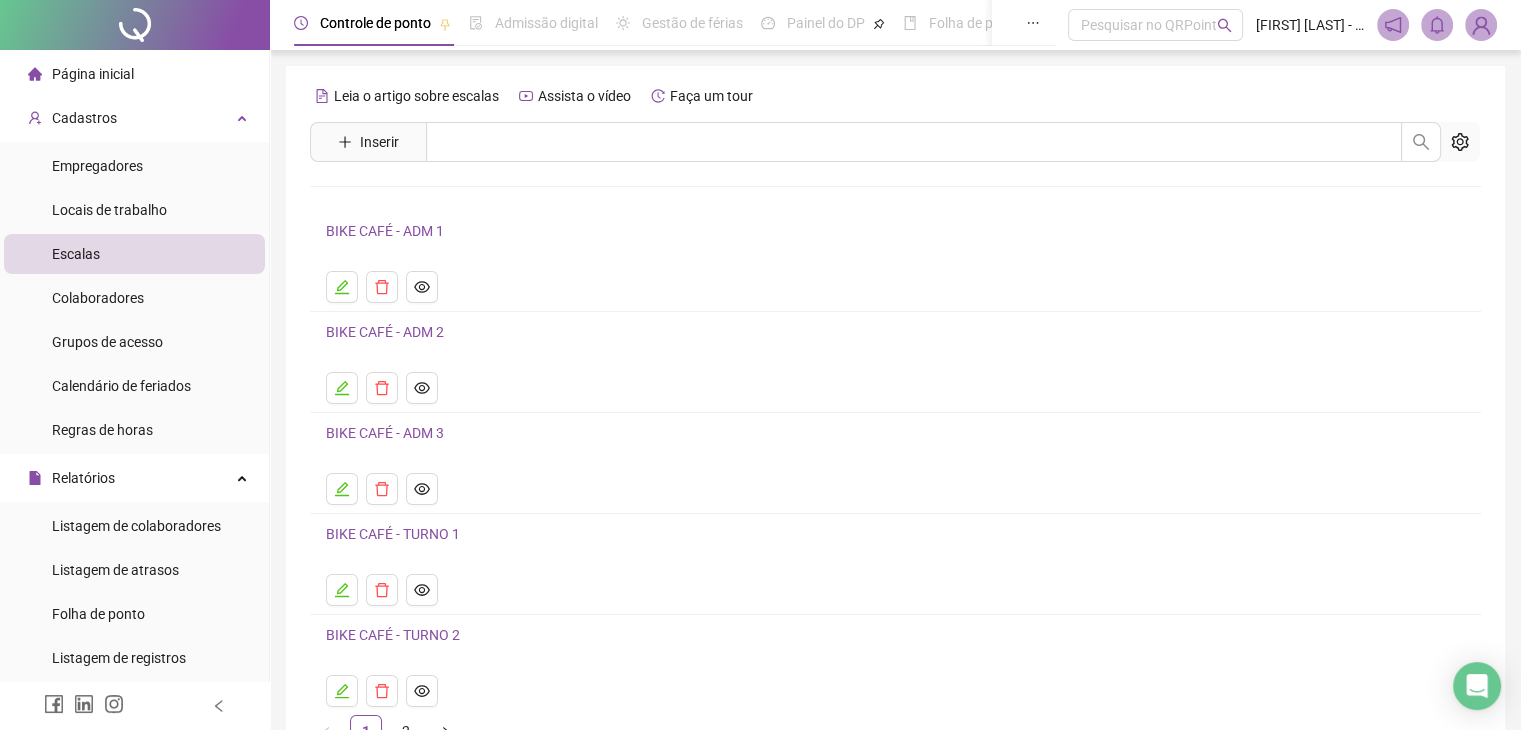 click on "BIKE CAFÉ - ADM 3" at bounding box center [385, 433] 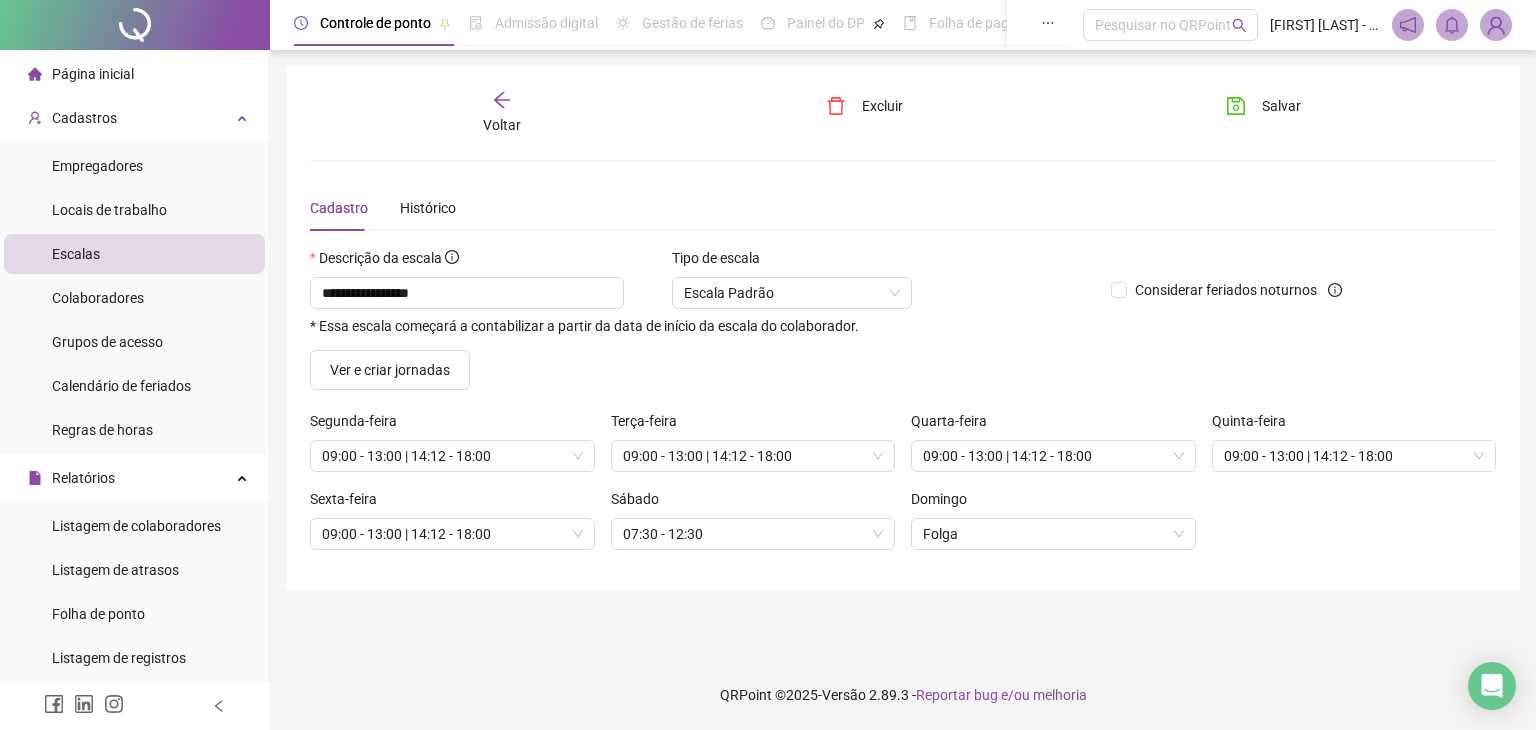 click 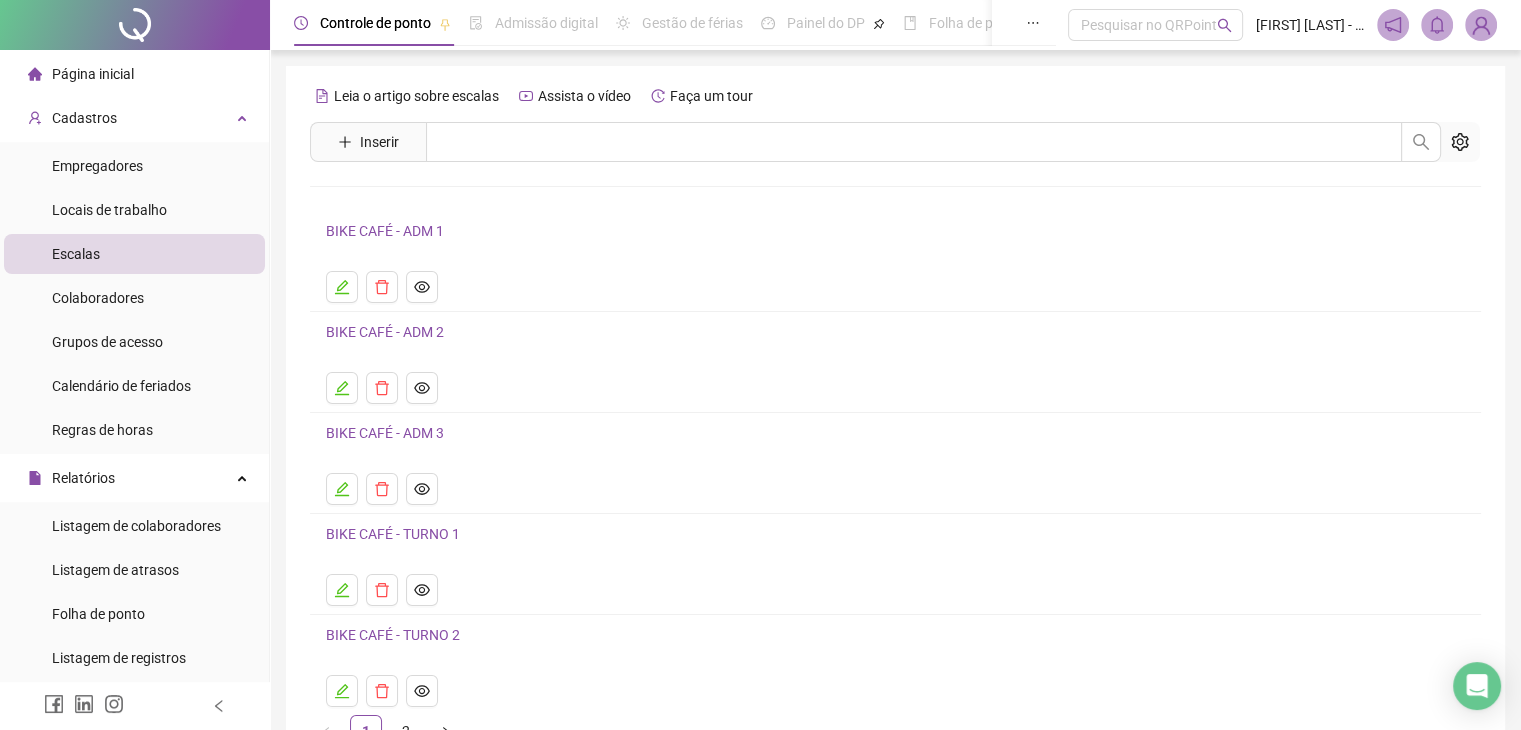click on "BIKE CAFÉ - ADM 2" at bounding box center (385, 332) 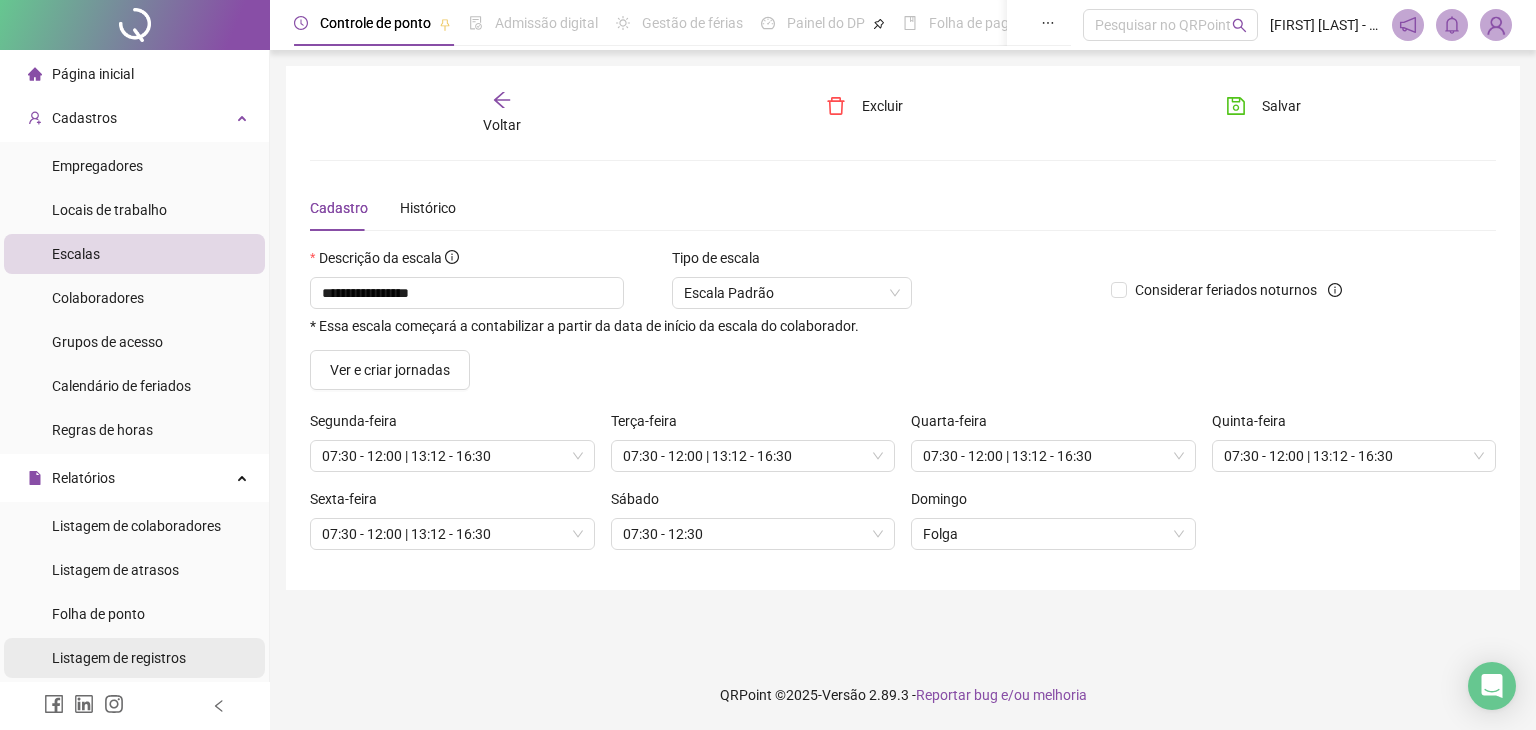 click on "Listagem de registros" at bounding box center (119, 658) 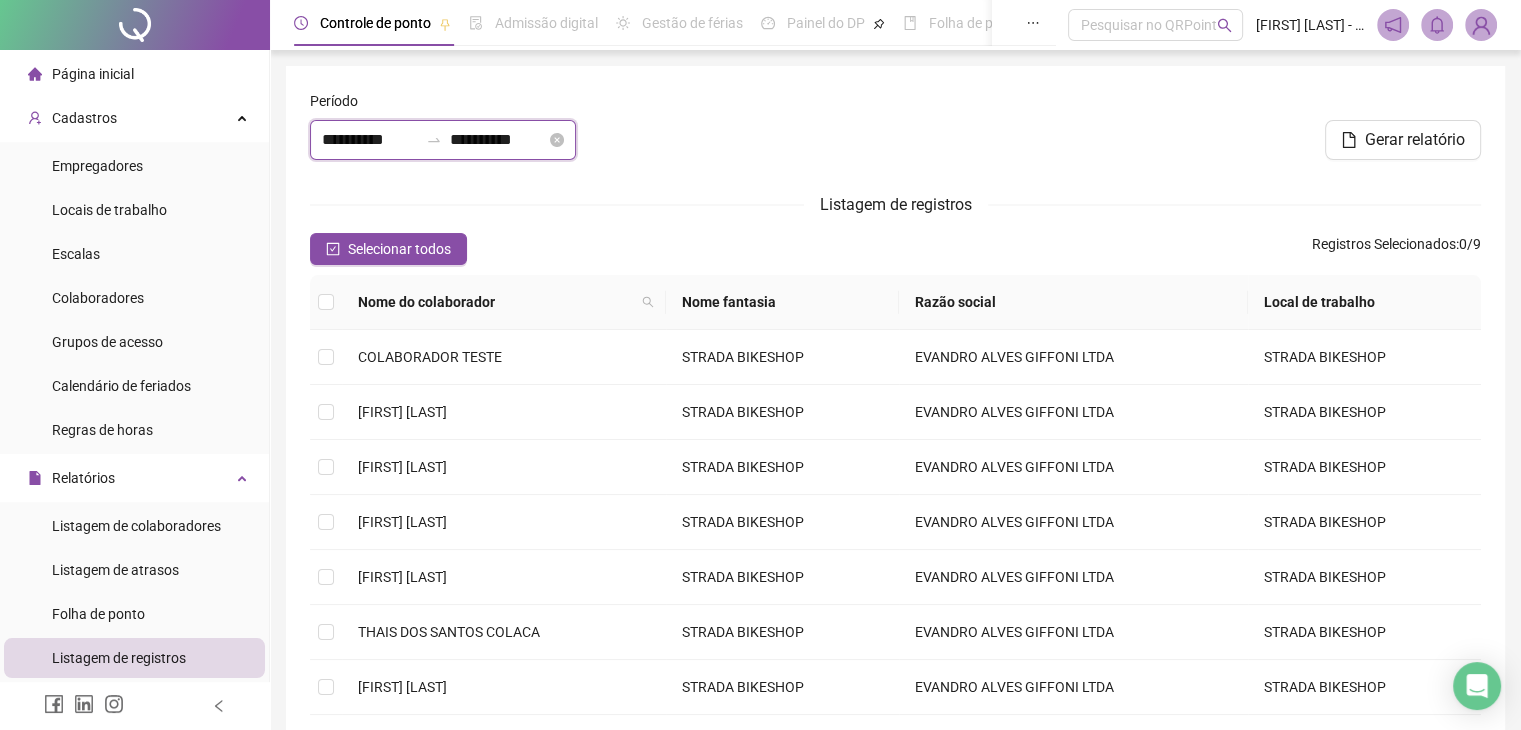 click on "**********" at bounding box center [370, 140] 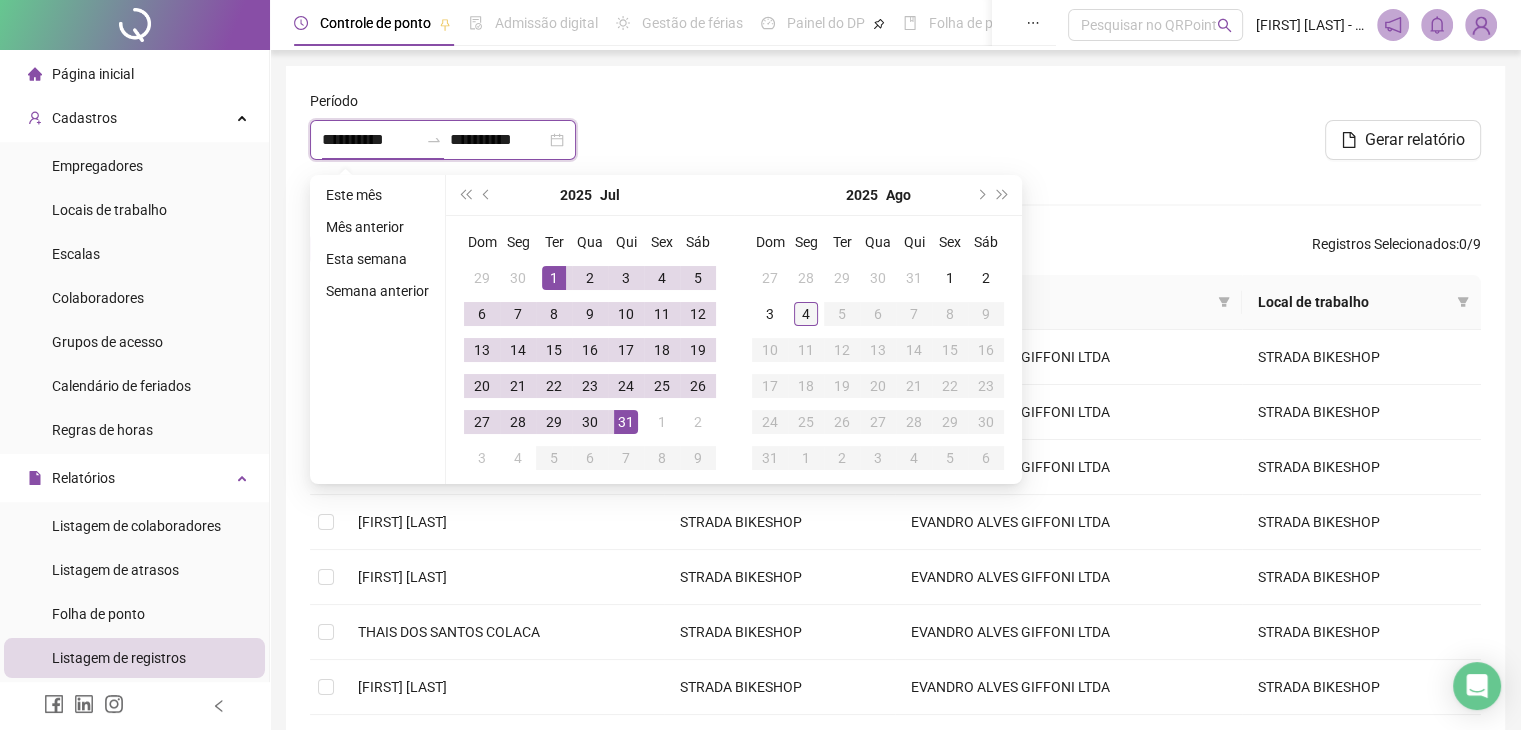 type on "**********" 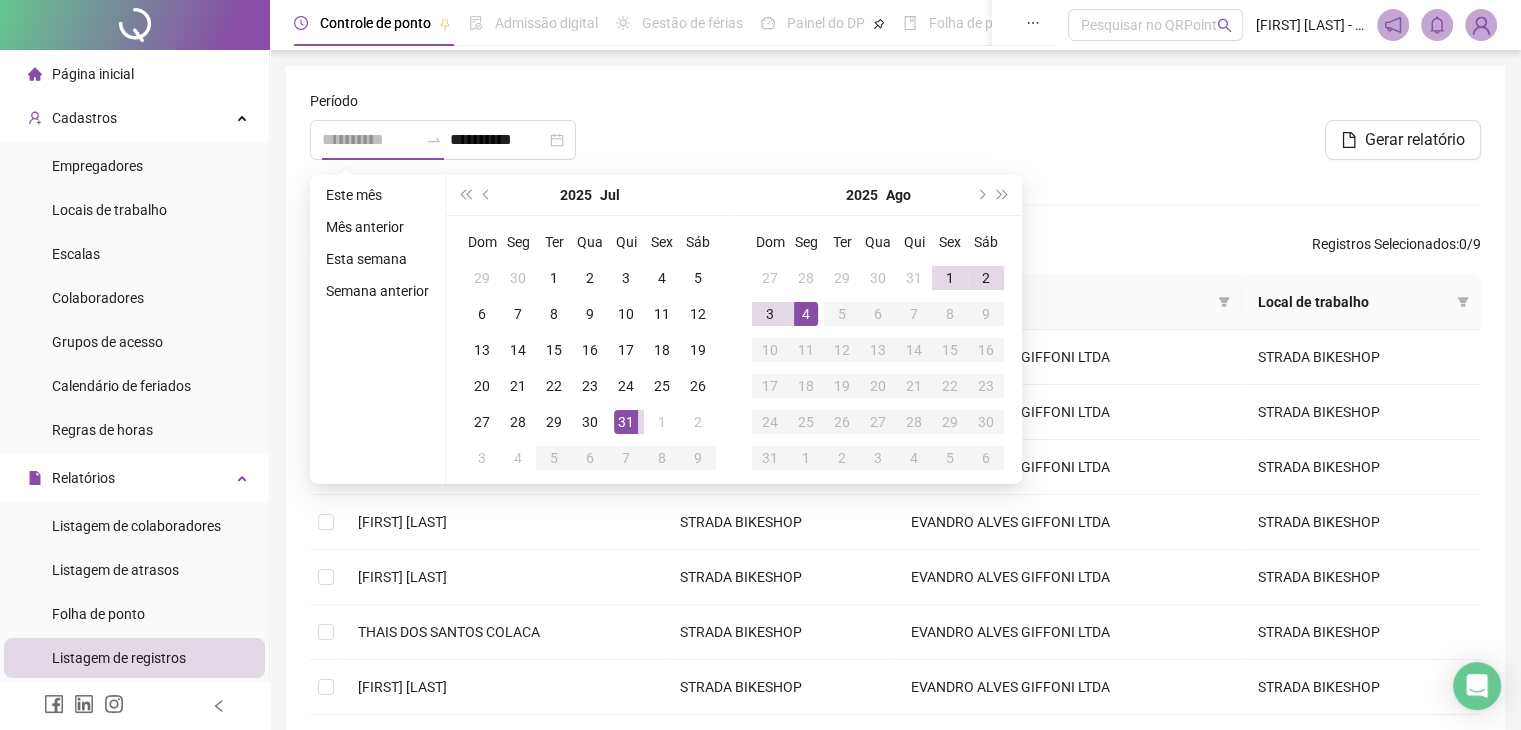 click on "4" at bounding box center [806, 314] 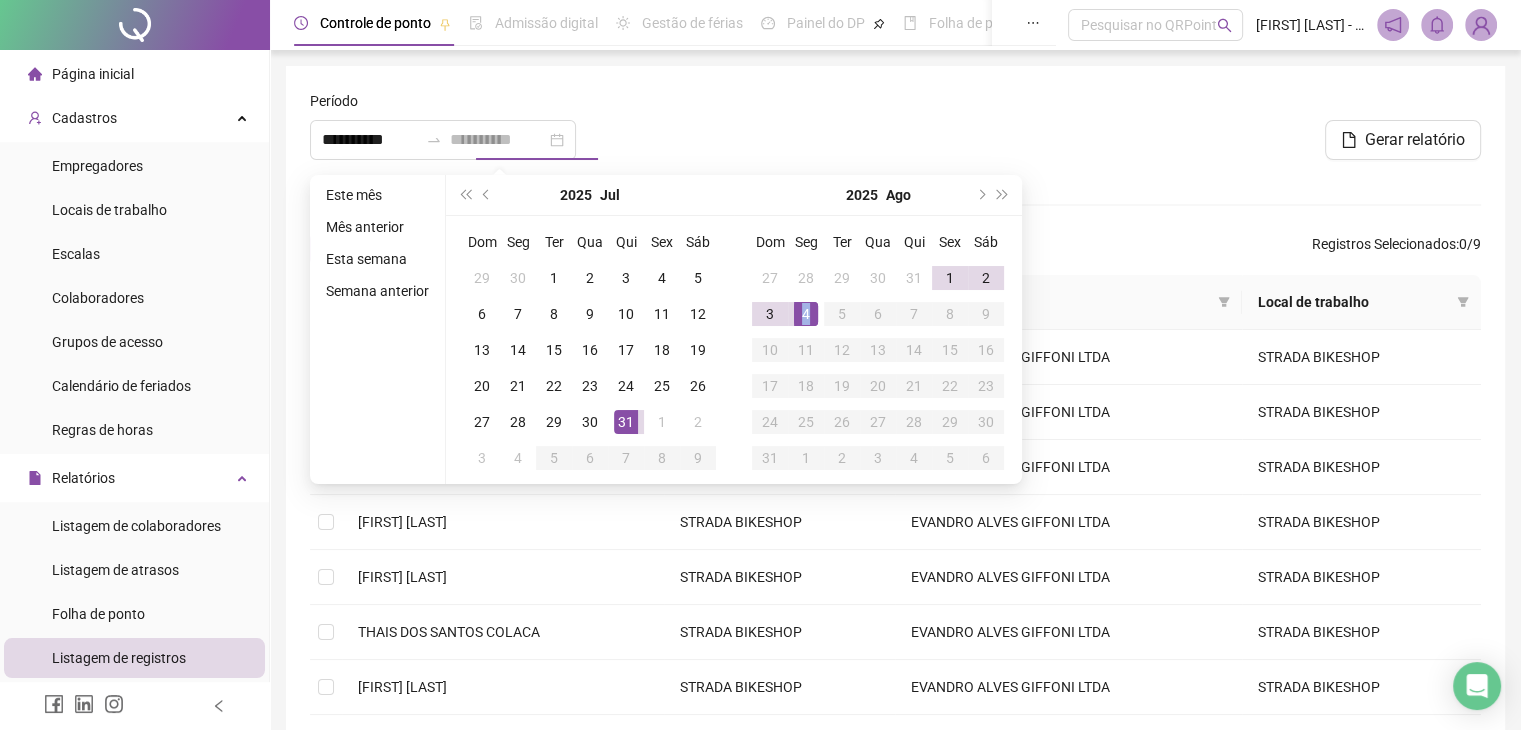 click on "4" at bounding box center (806, 314) 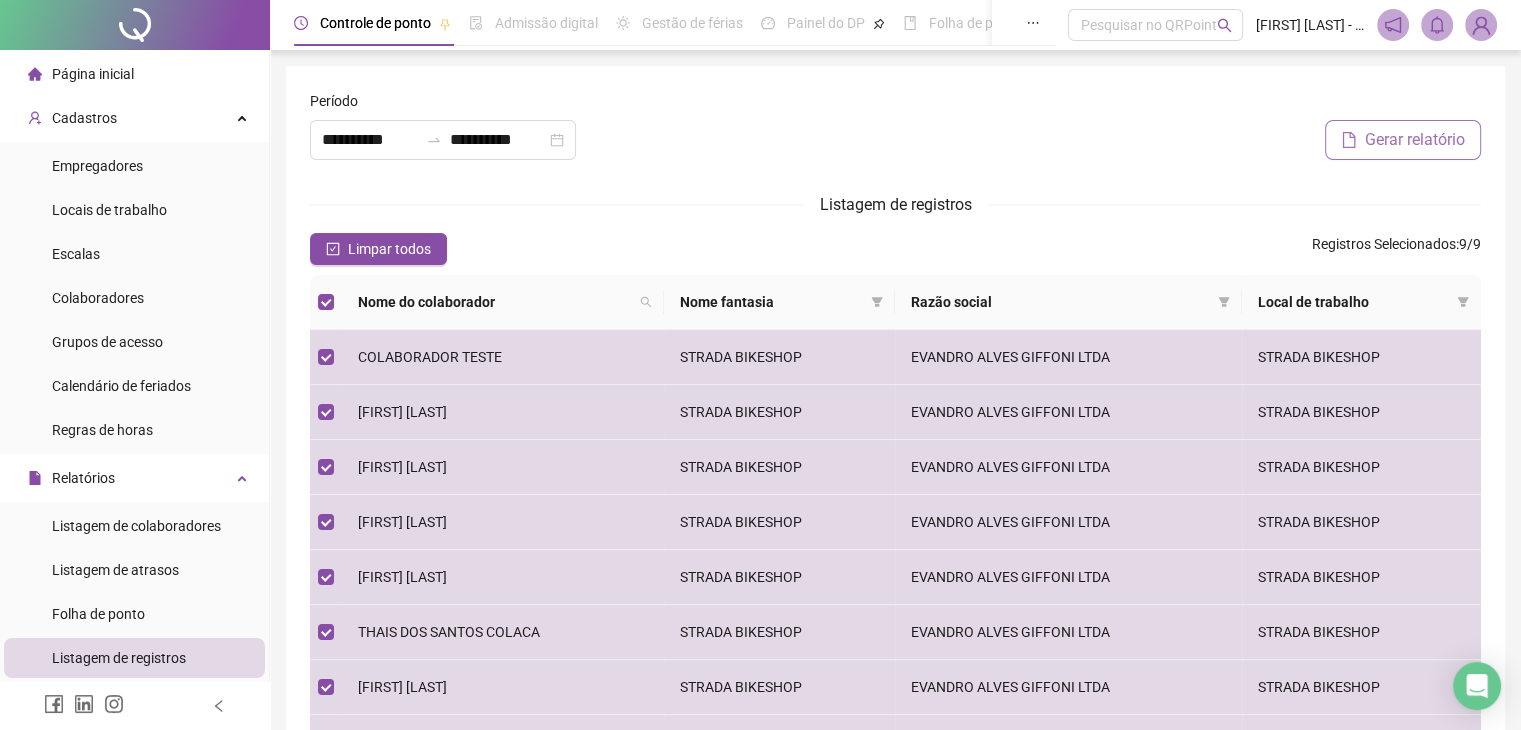 click on "Gerar relatório" at bounding box center [1415, 140] 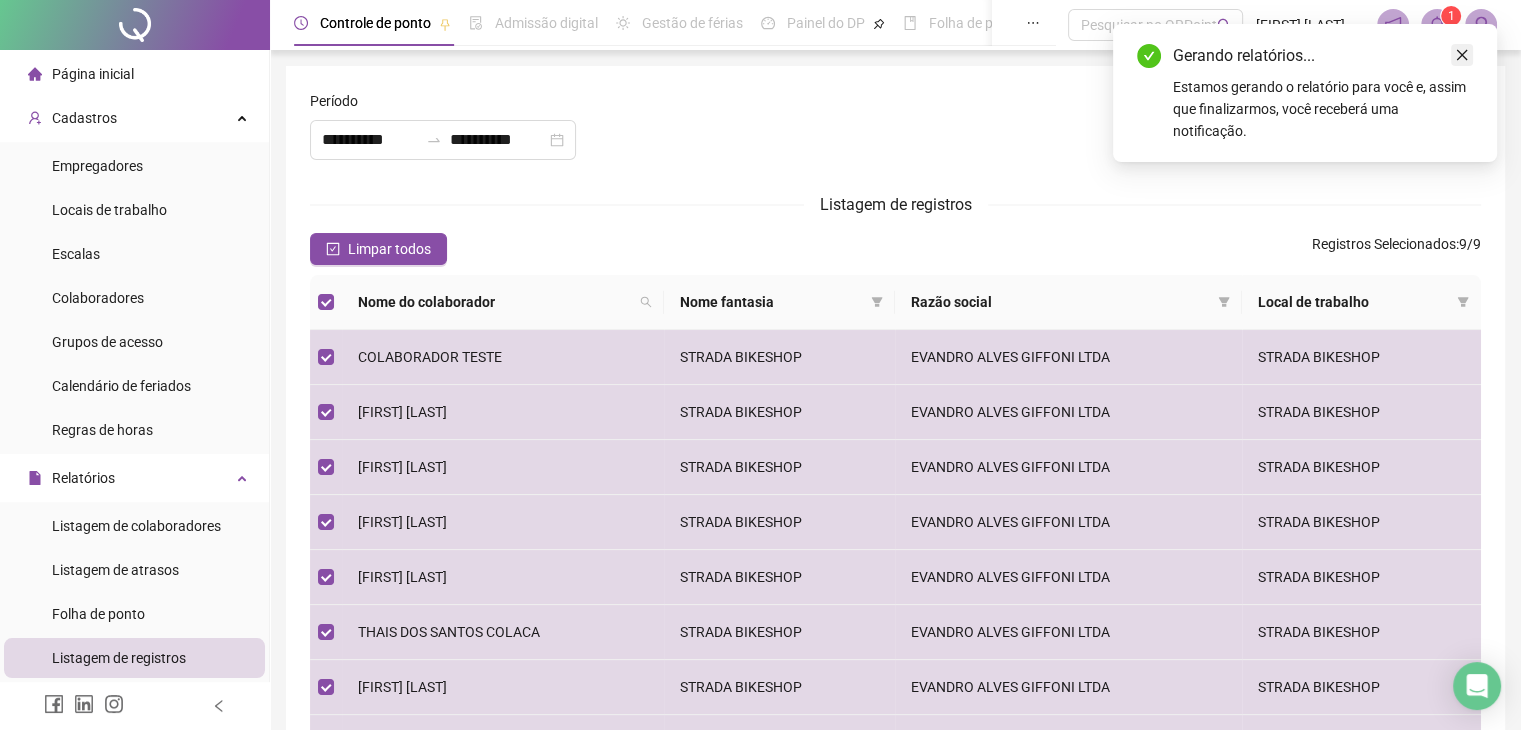 click 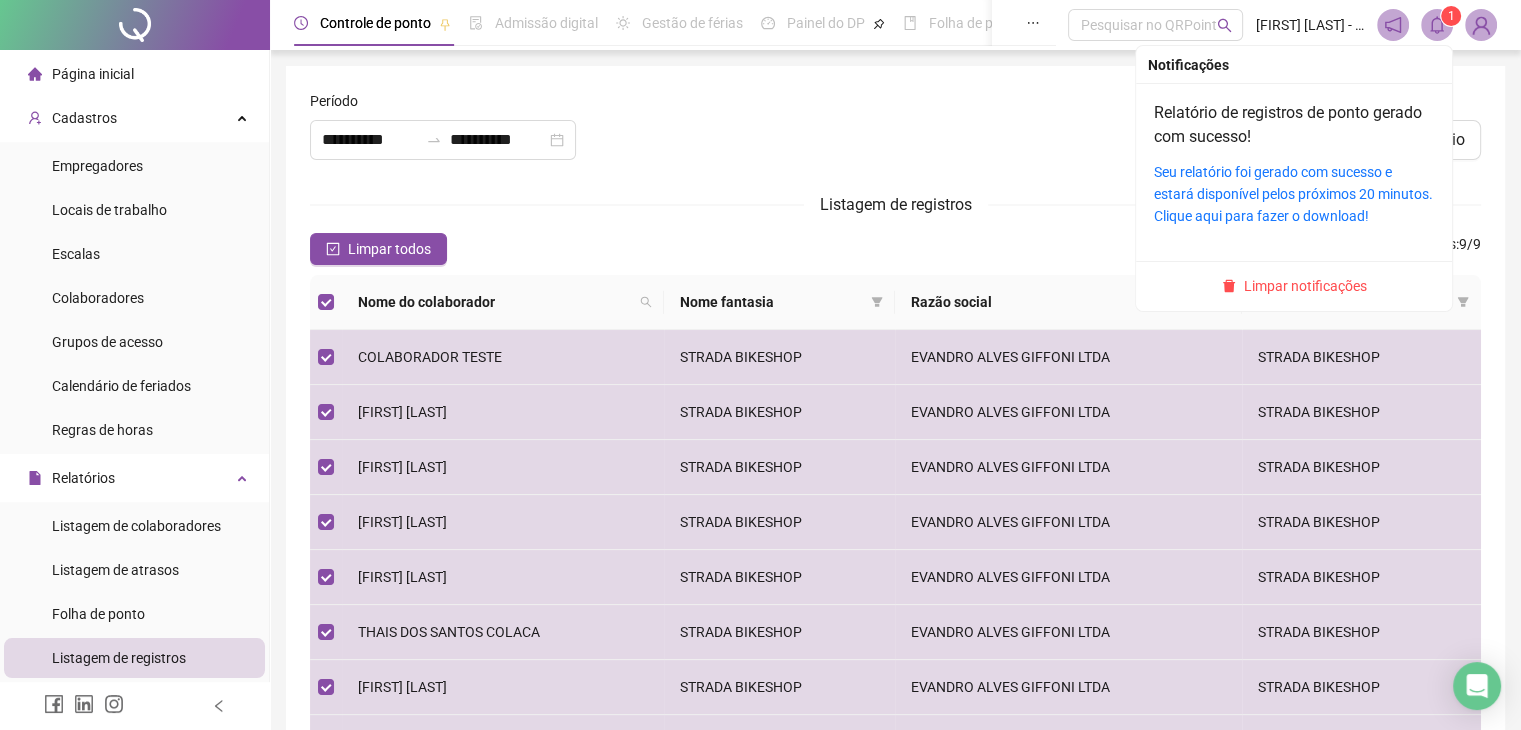 click 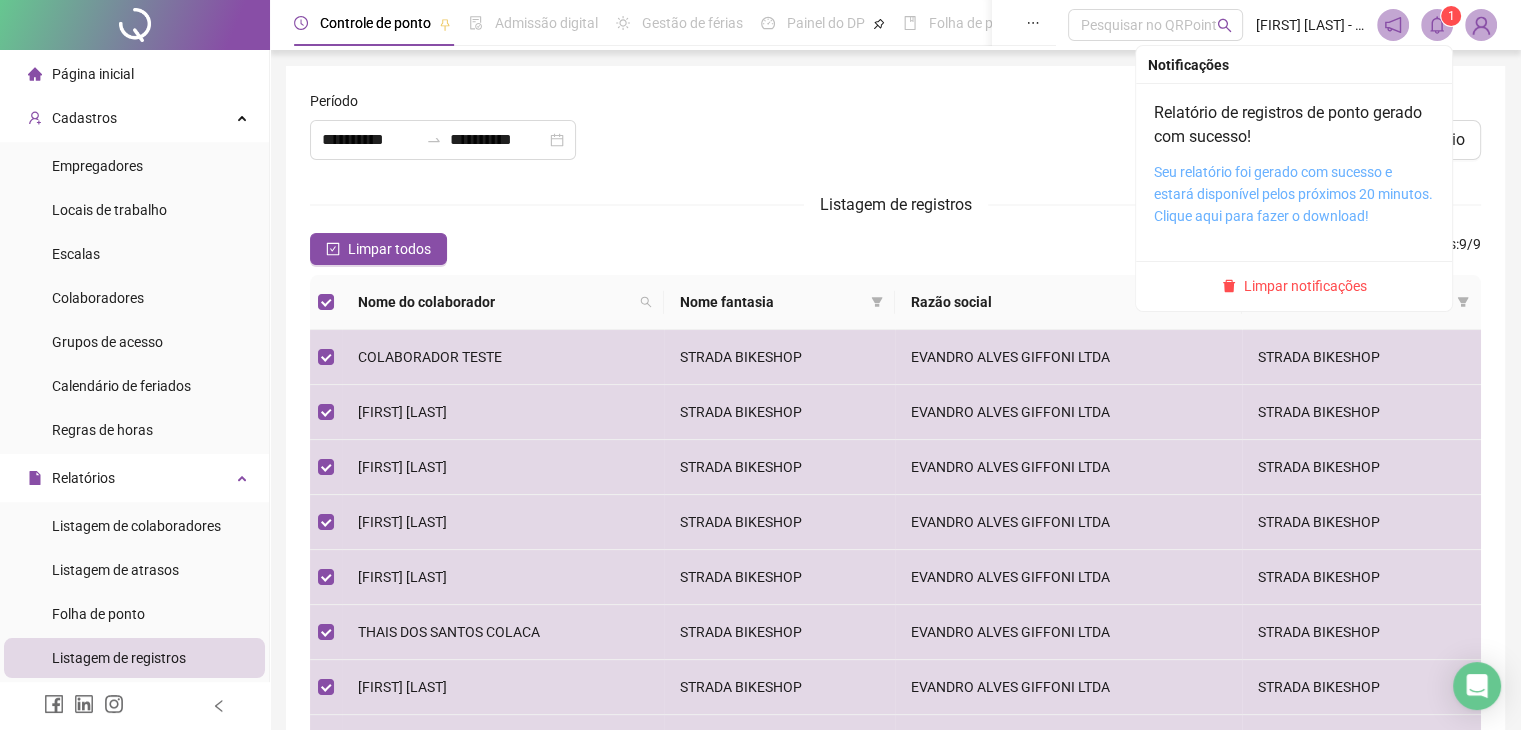 click on "Seu relatório foi gerado com sucesso e estará disponível pelos próximos 20 minutos.
Clique aqui para fazer o download!" at bounding box center (1293, 194) 